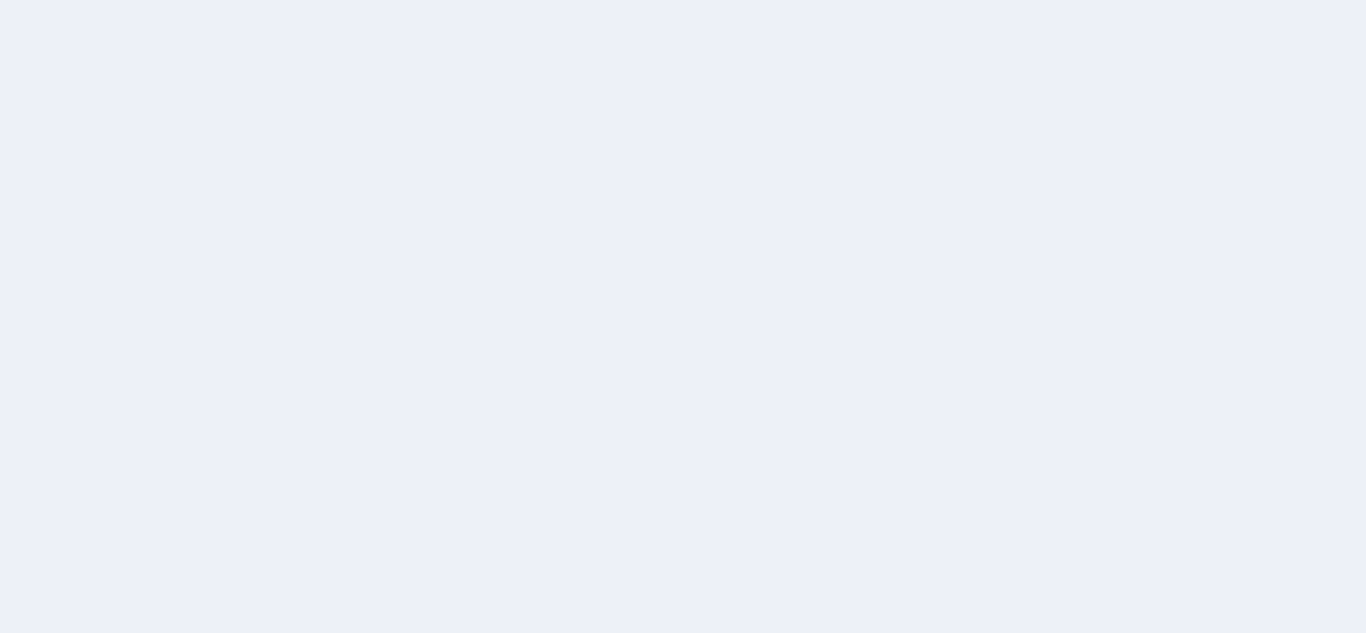 scroll, scrollTop: 0, scrollLeft: 0, axis: both 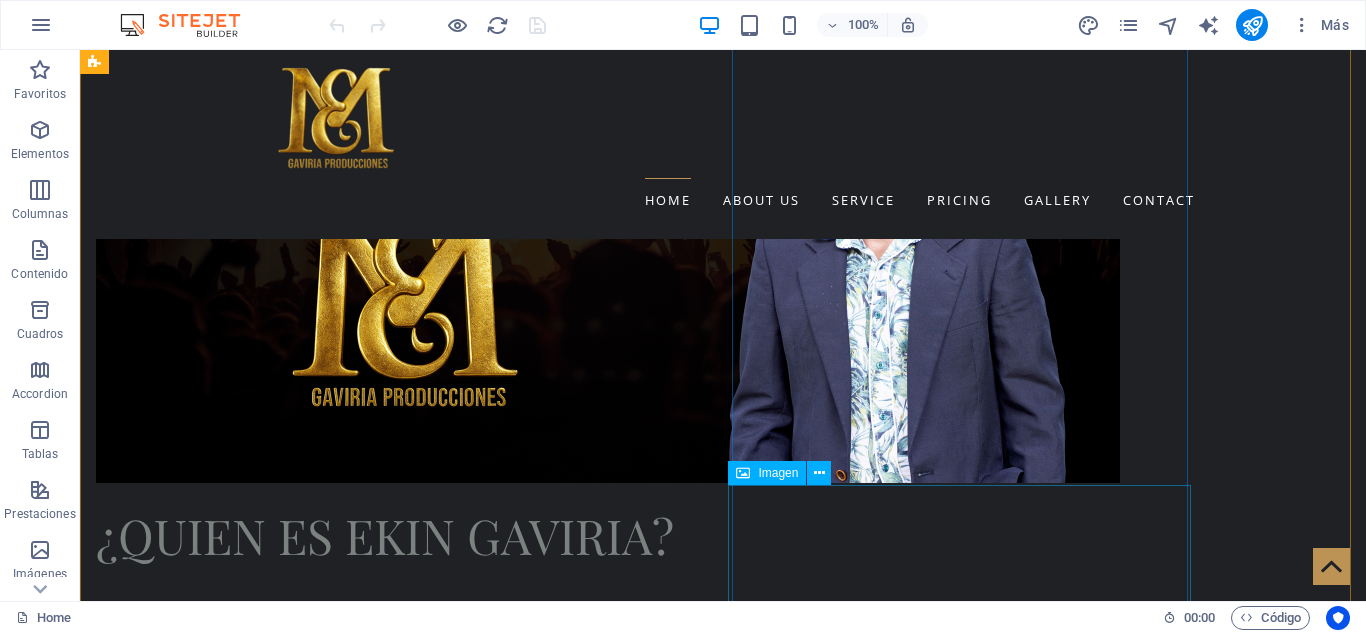 click at bounding box center [568, 1182] 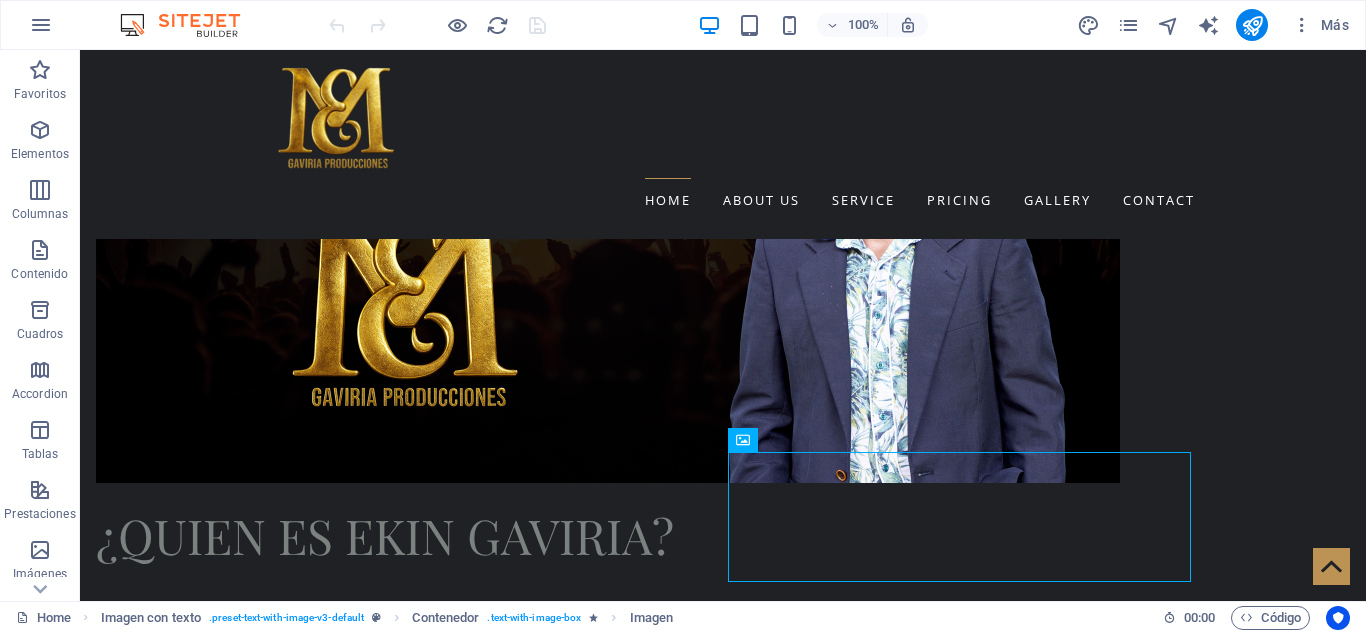 scroll, scrollTop: 1667, scrollLeft: 0, axis: vertical 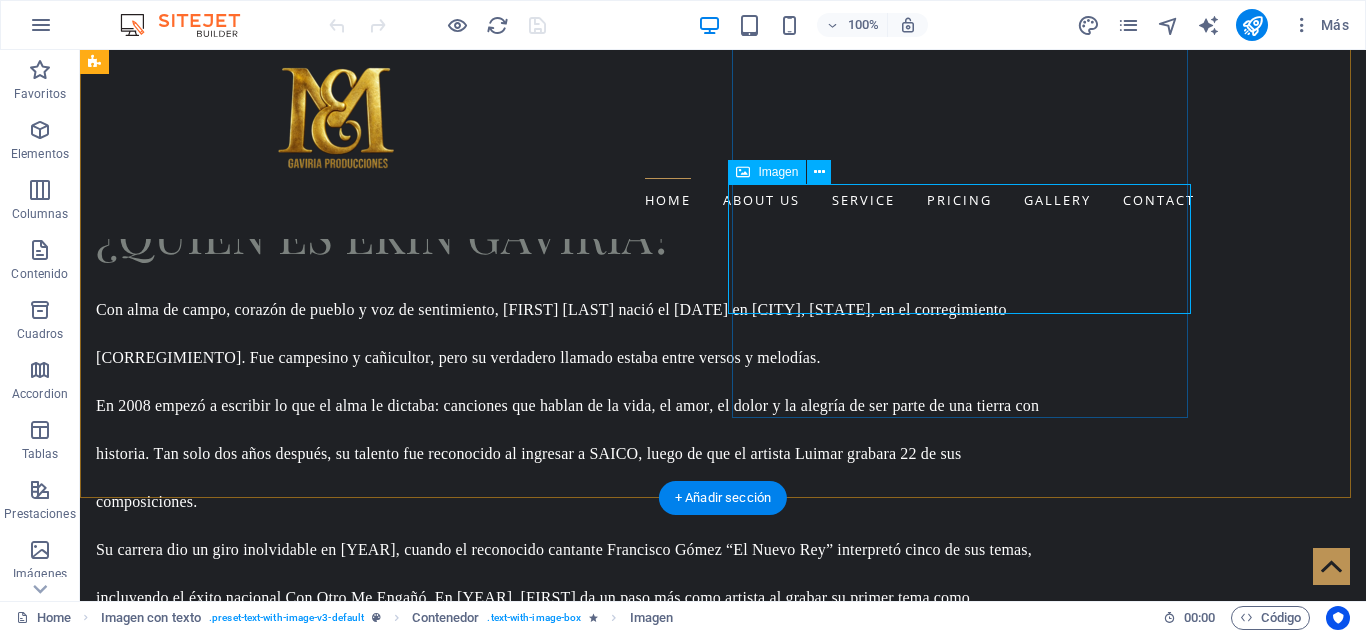 click at bounding box center [568, 881] 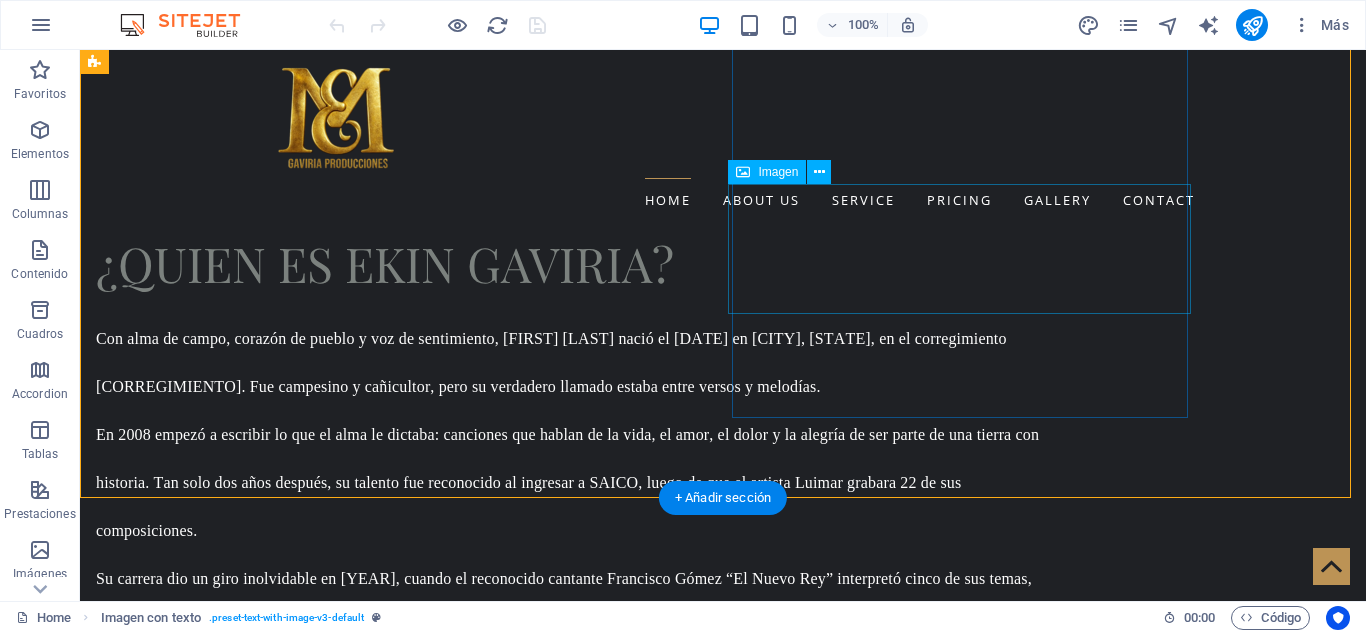 click at bounding box center (568, 910) 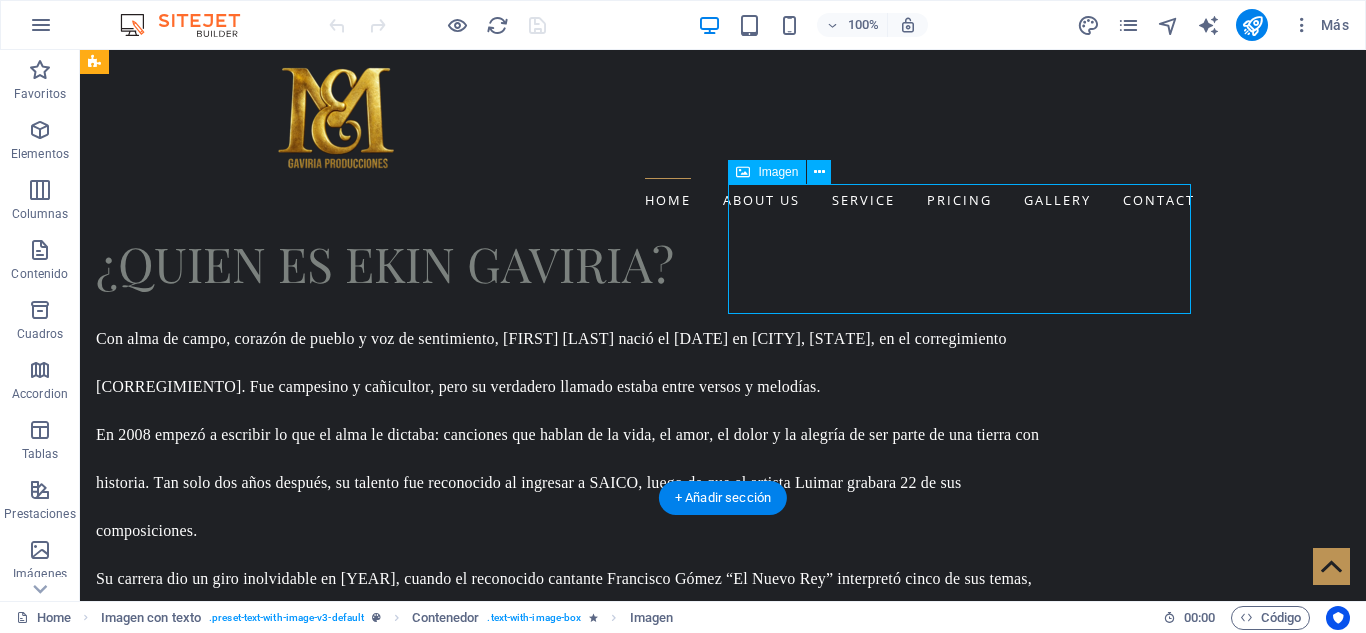 click at bounding box center (568, 910) 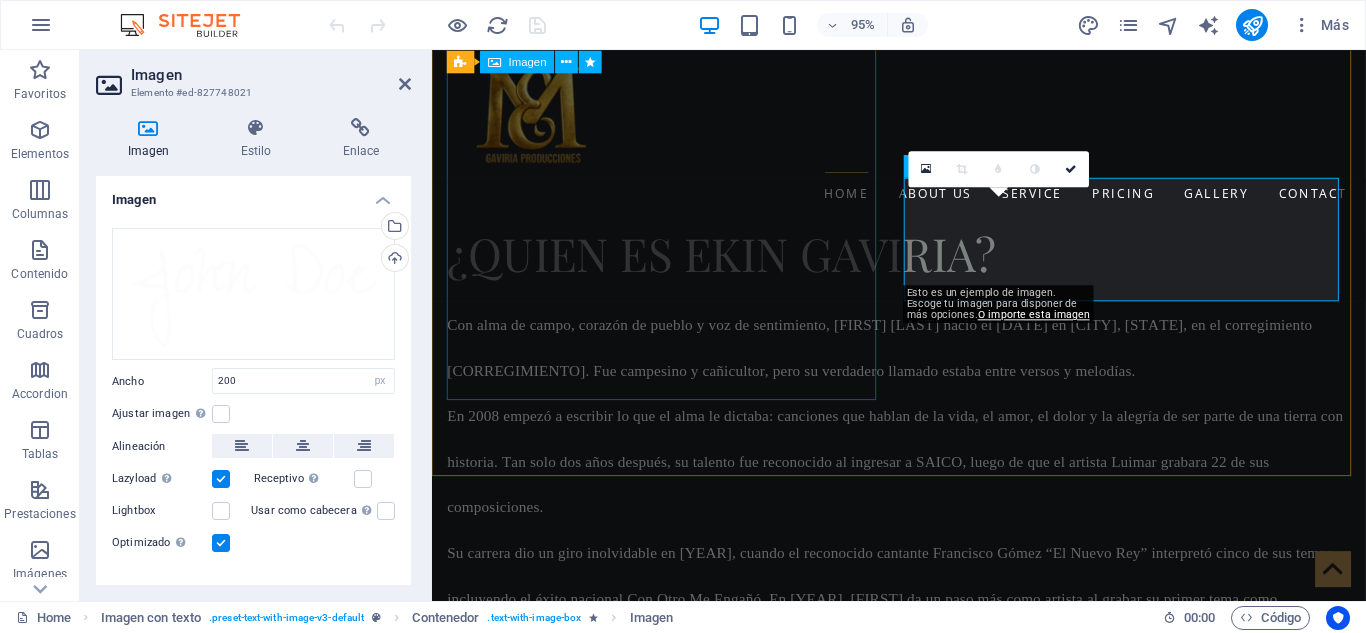 scroll, scrollTop: 1696, scrollLeft: 0, axis: vertical 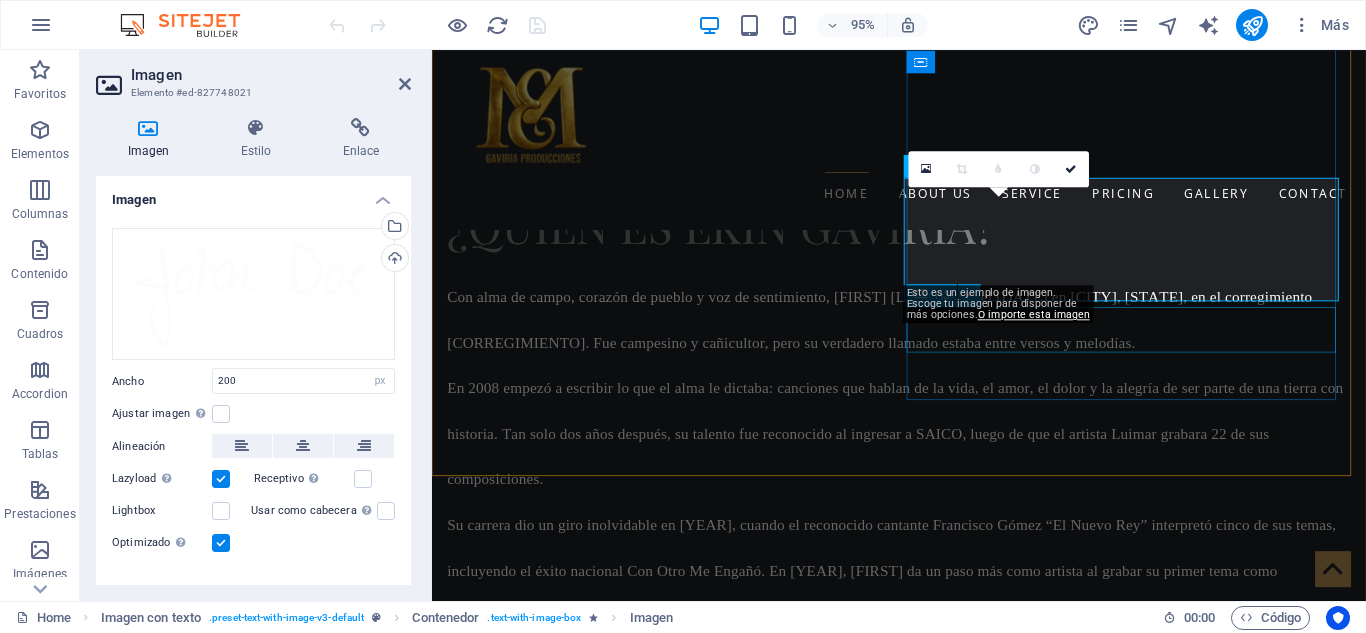 click on "SÍGUENOS EN" at bounding box center [920, 976] 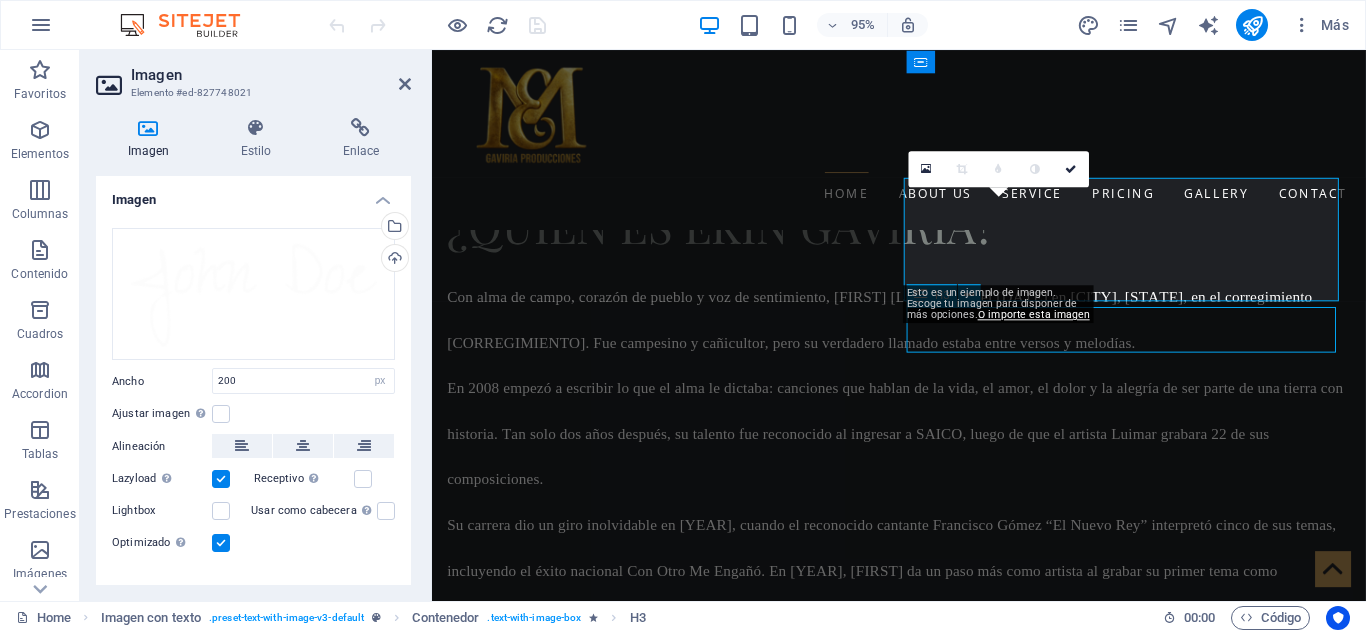 scroll, scrollTop: 1667, scrollLeft: 0, axis: vertical 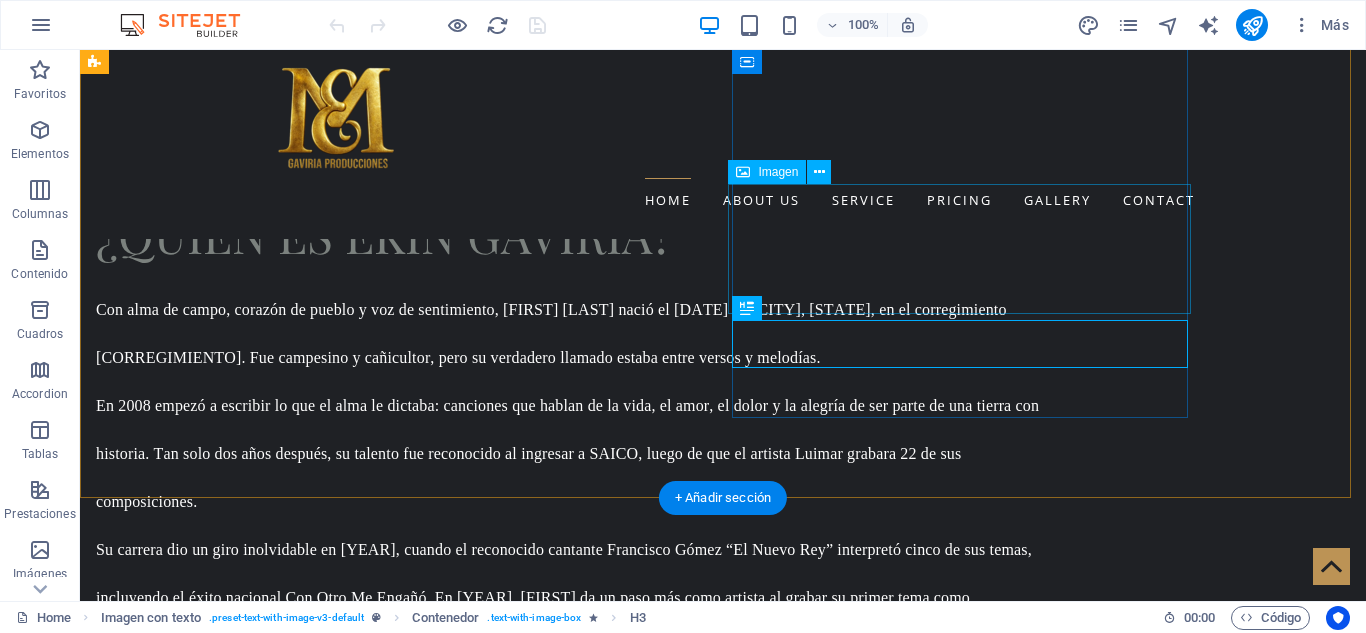 click at bounding box center (568, 881) 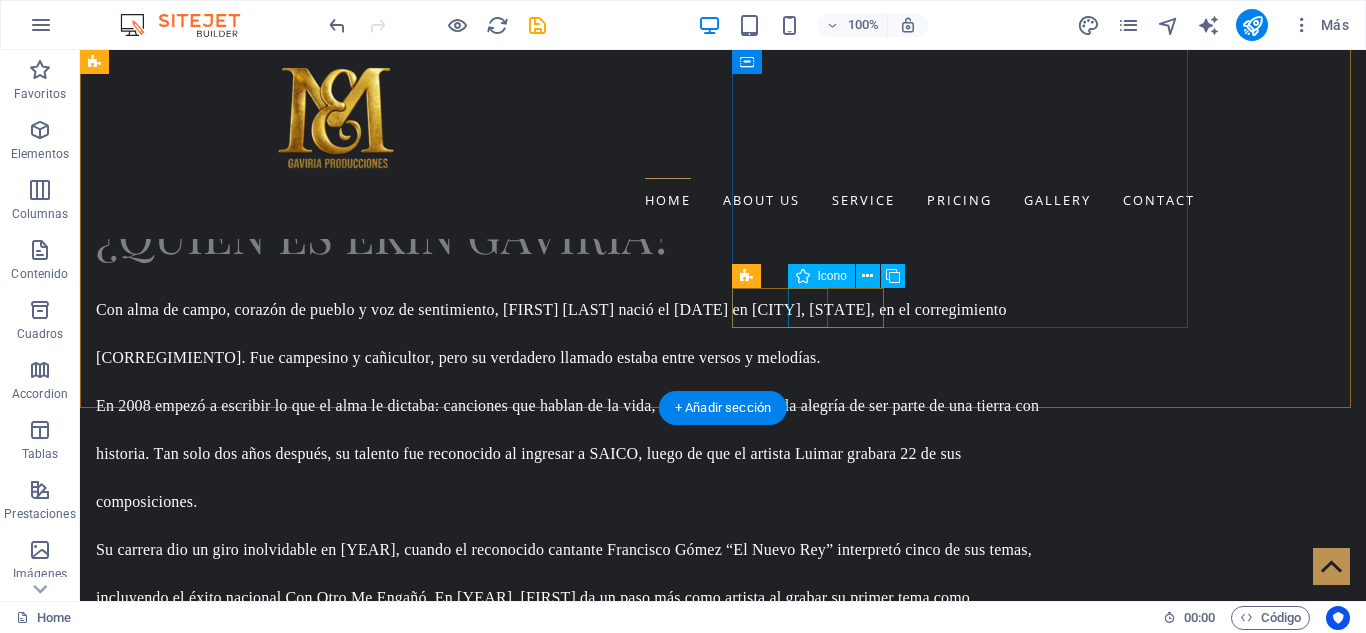 click at bounding box center [568, 988] 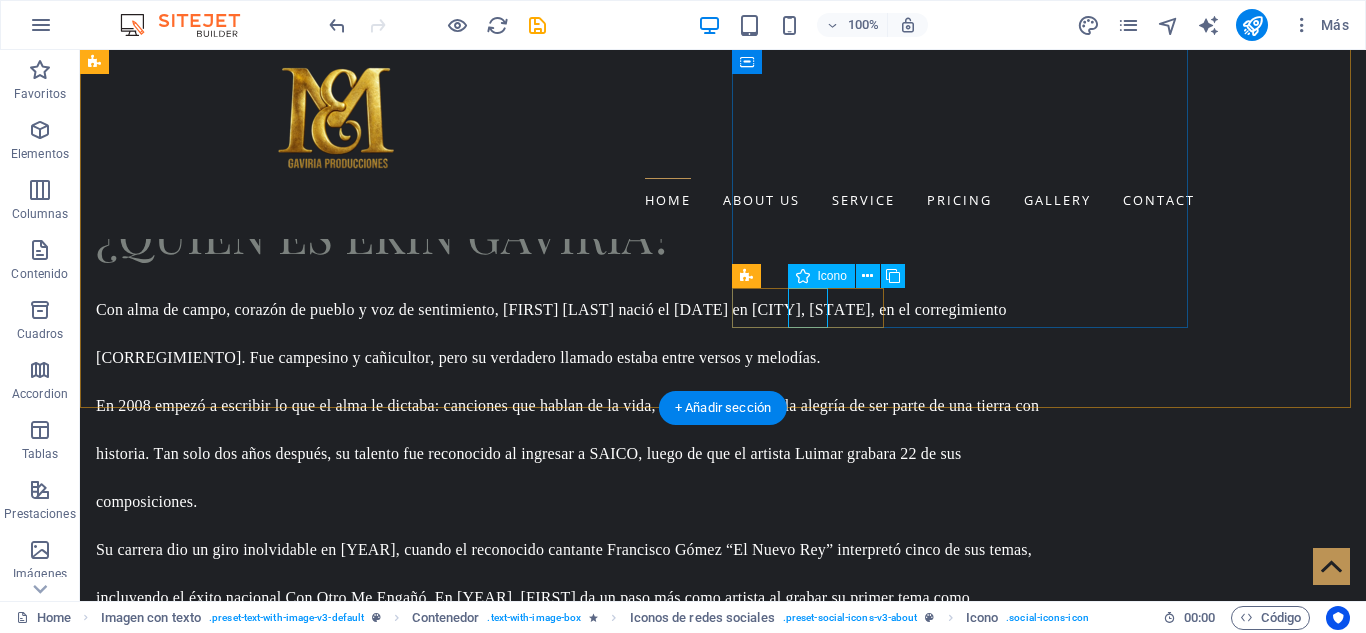 click at bounding box center [568, 988] 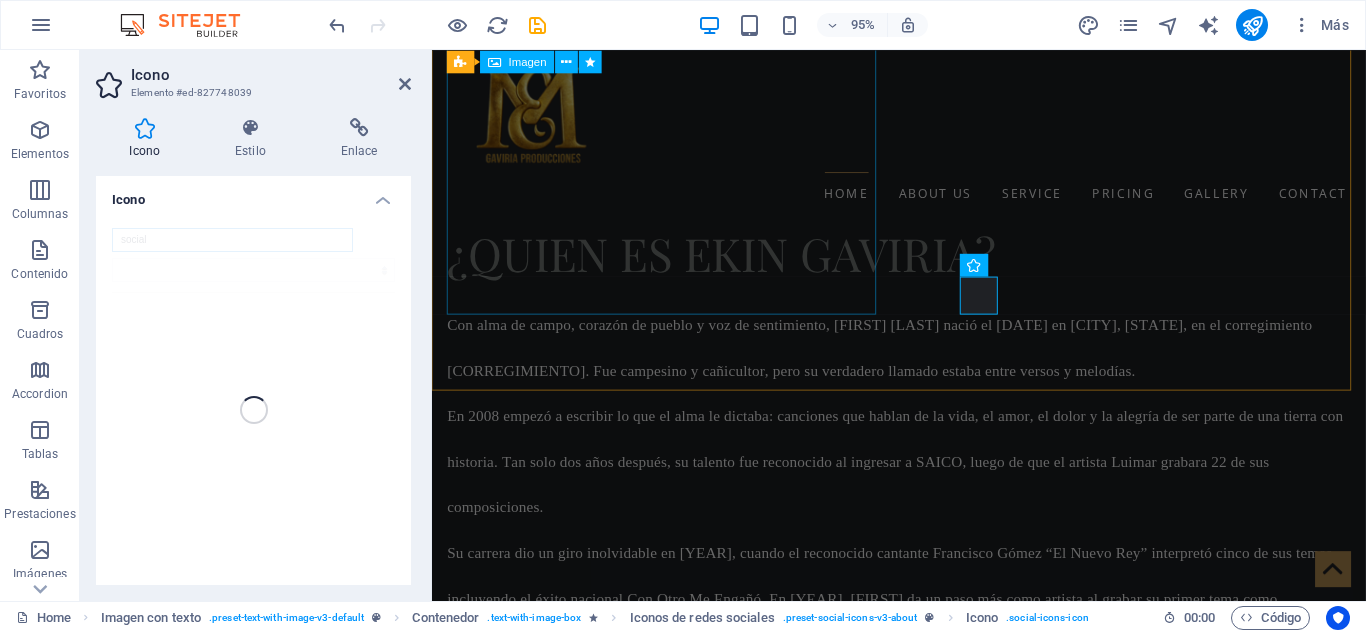 scroll, scrollTop: 1696, scrollLeft: 0, axis: vertical 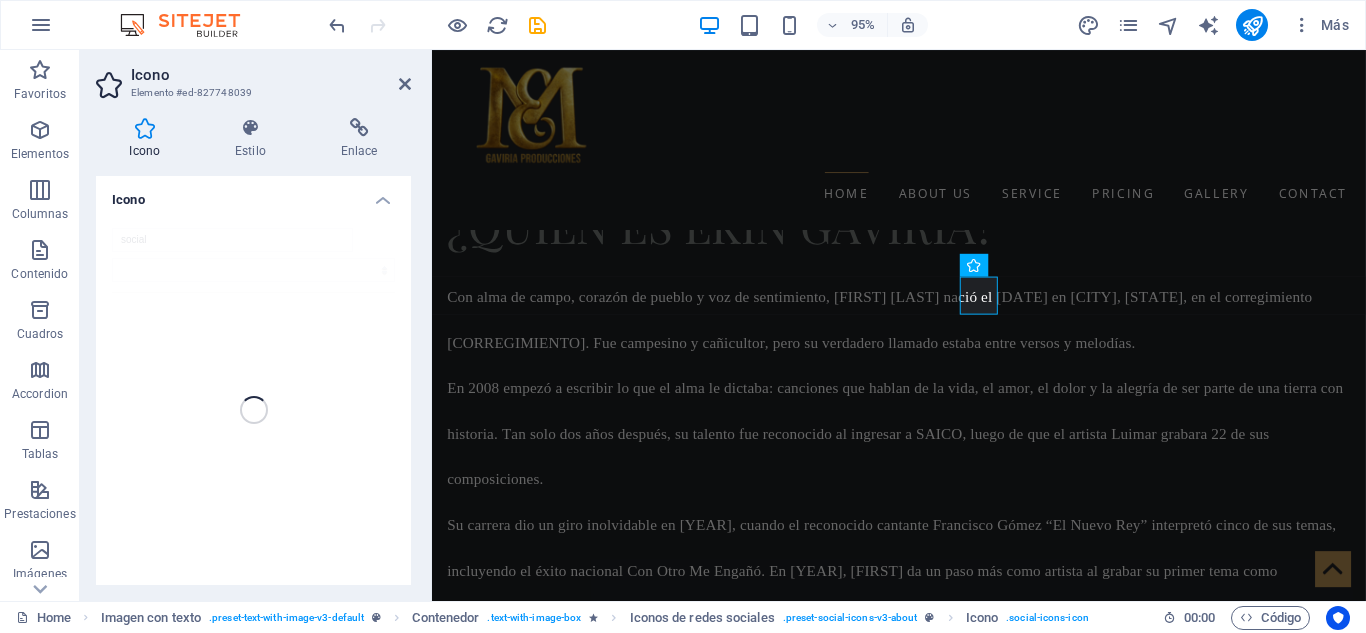 drag, startPoint x: 412, startPoint y: 255, endPoint x: 408, endPoint y: 298, distance: 43.185646 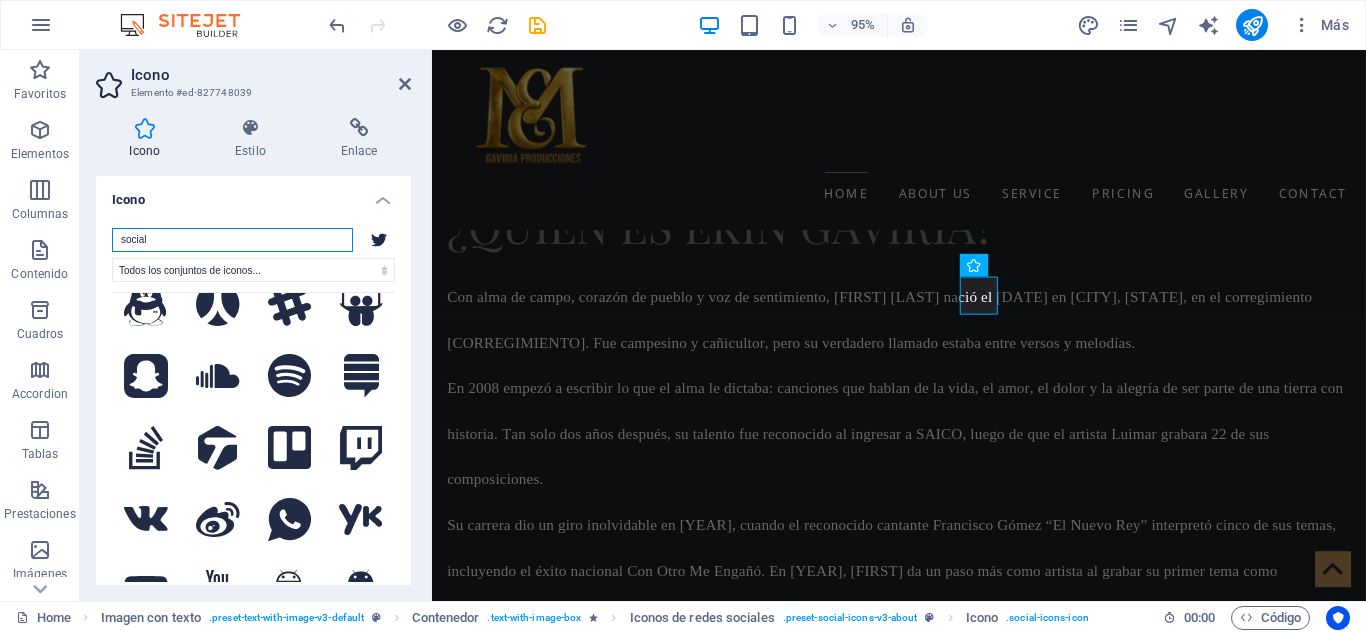 scroll, scrollTop: 1814, scrollLeft: 0, axis: vertical 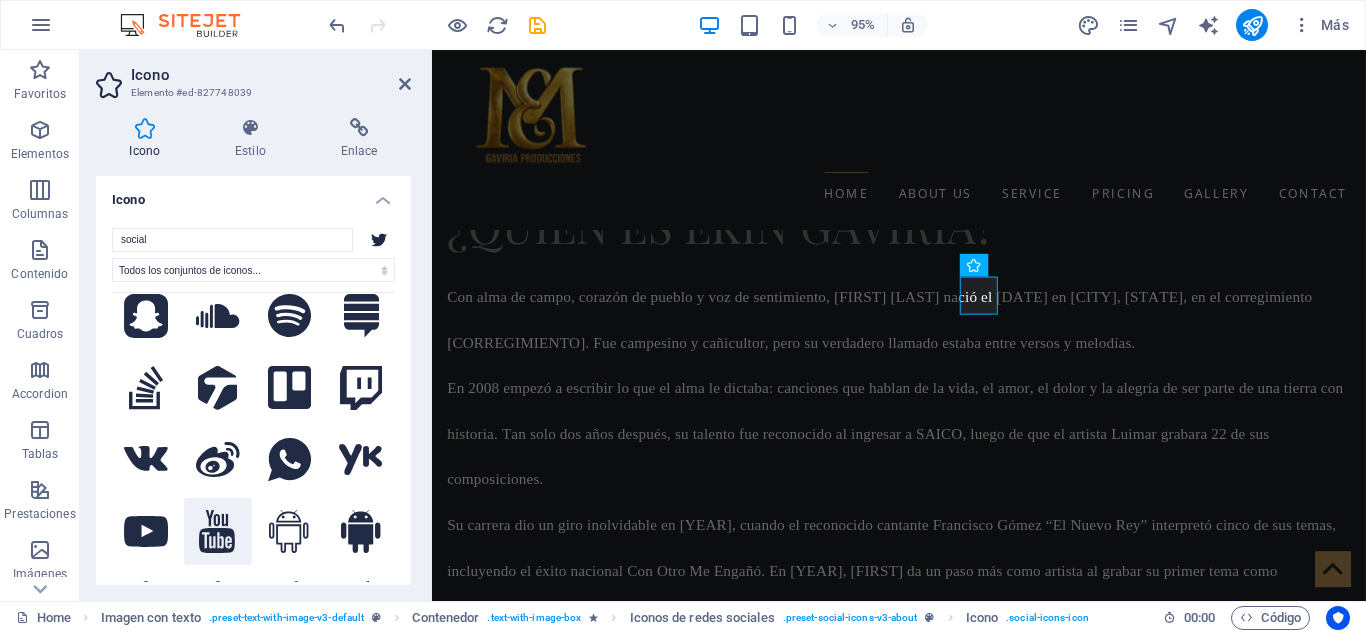 click 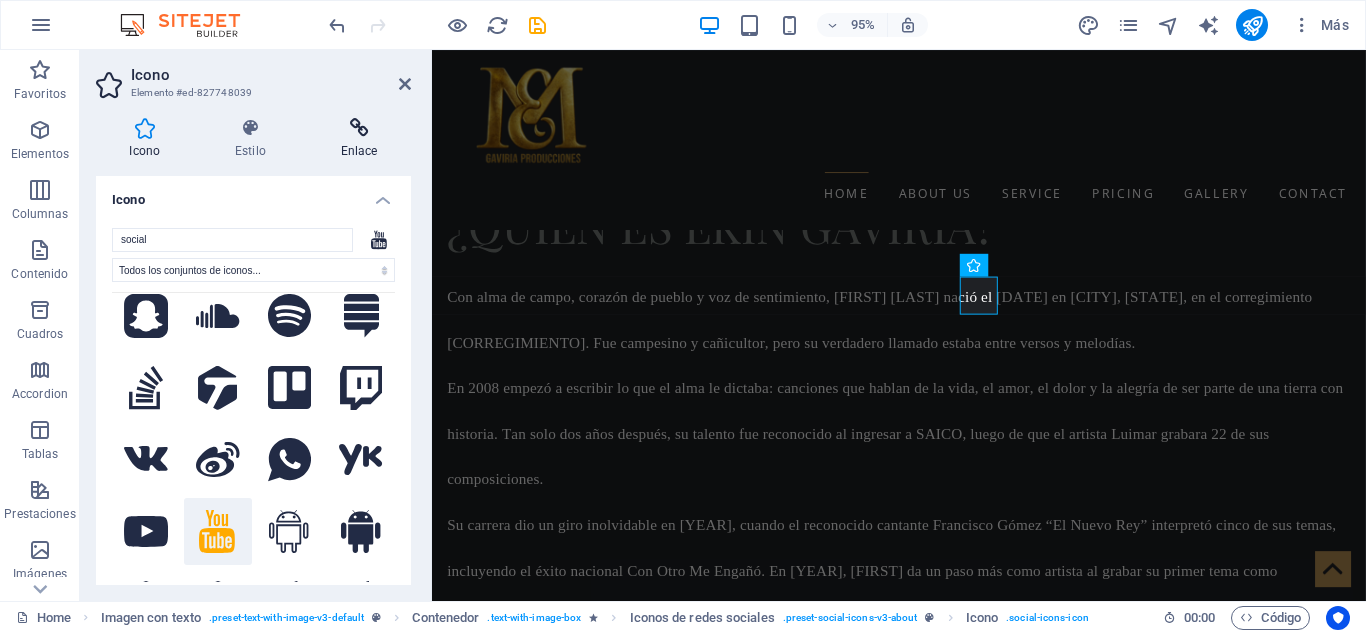 click at bounding box center (359, 128) 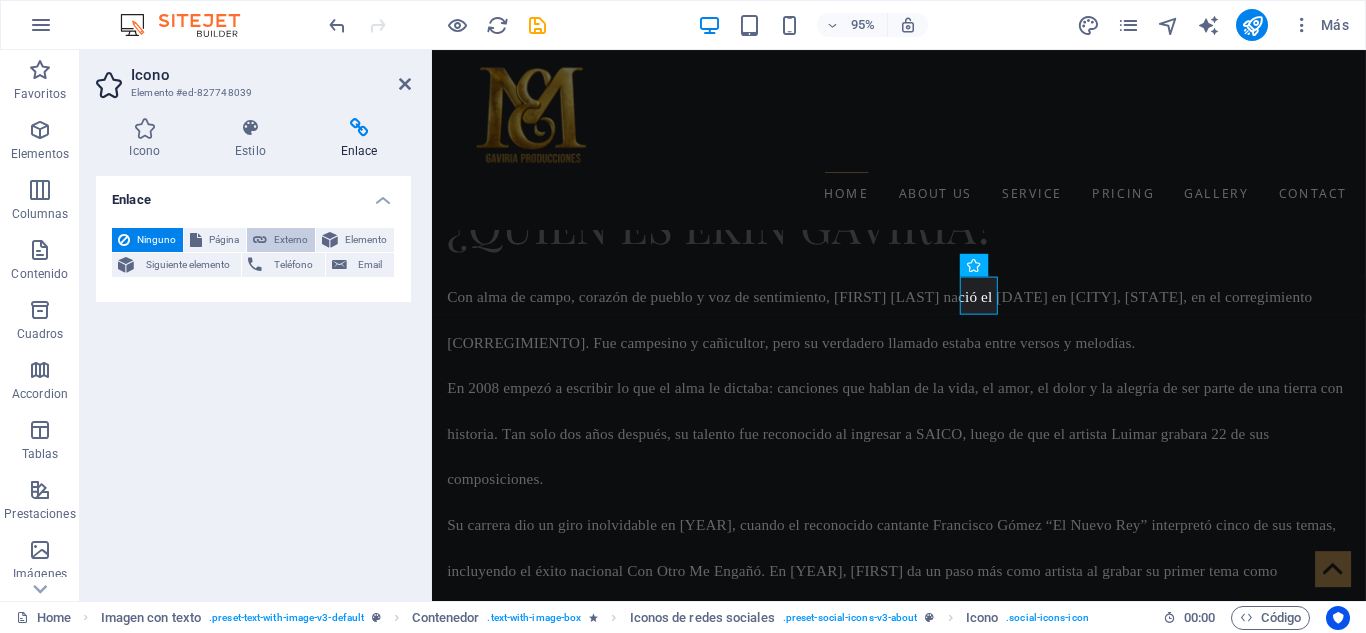 click on "Externo" at bounding box center [291, 240] 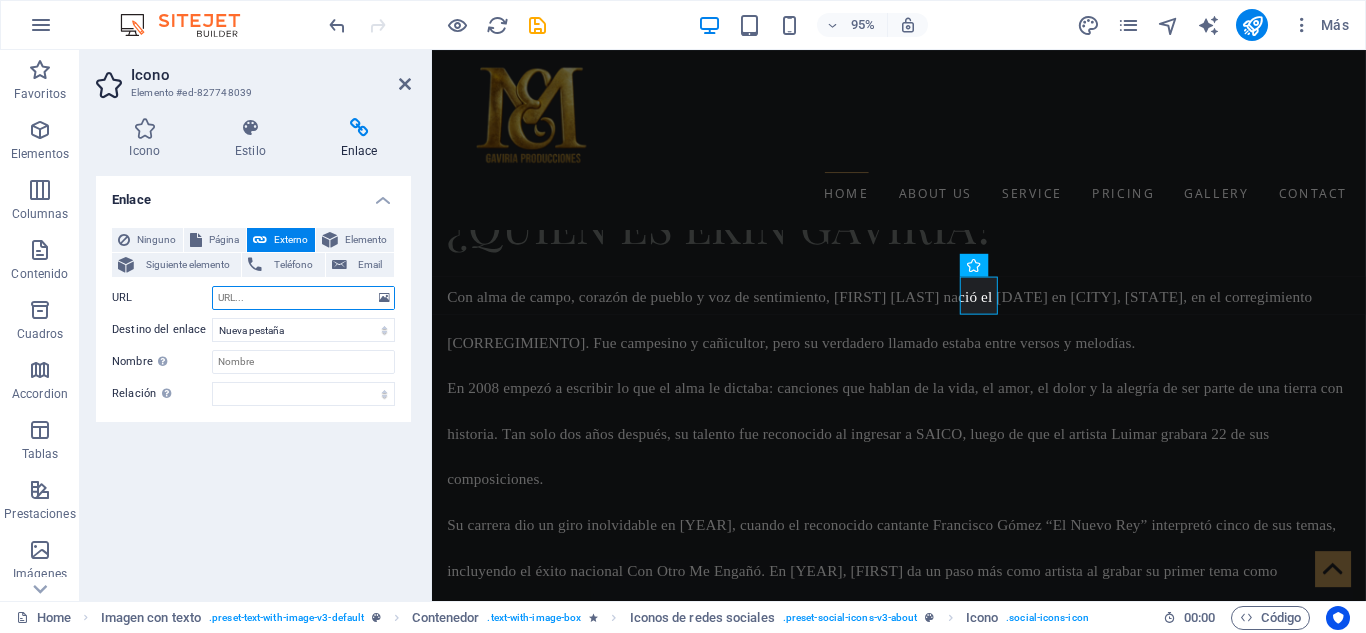 click on "URL" at bounding box center (303, 298) 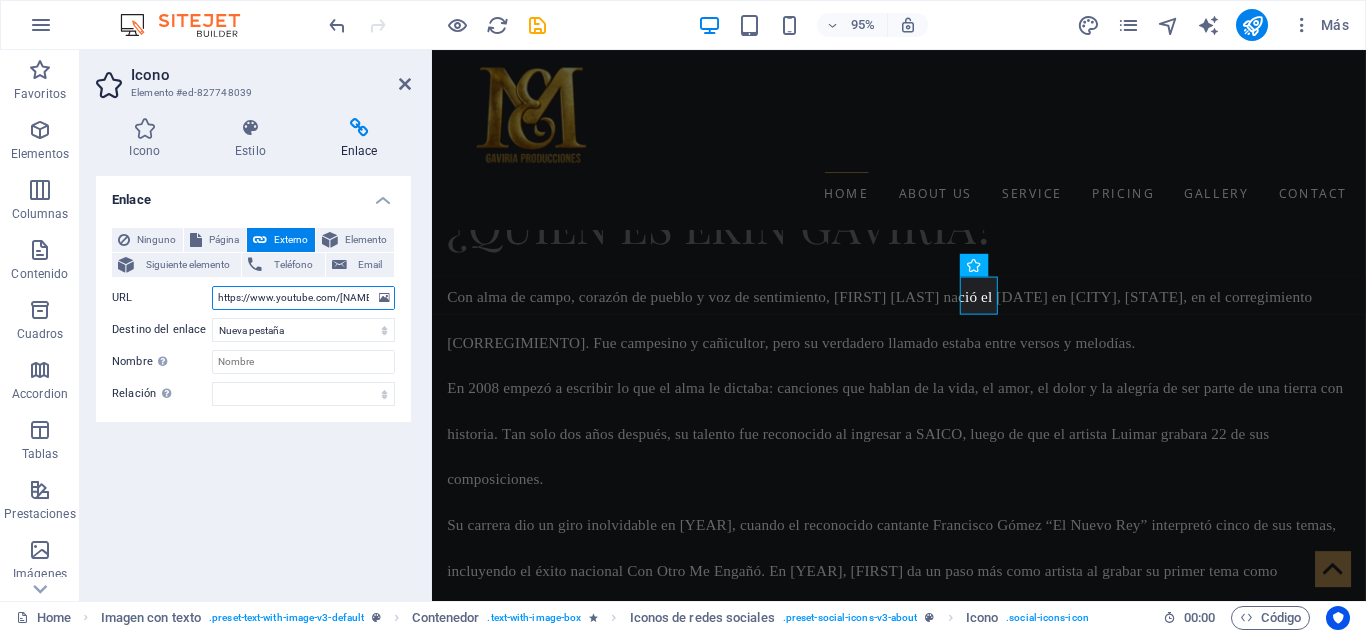 scroll, scrollTop: 0, scrollLeft: 107, axis: horizontal 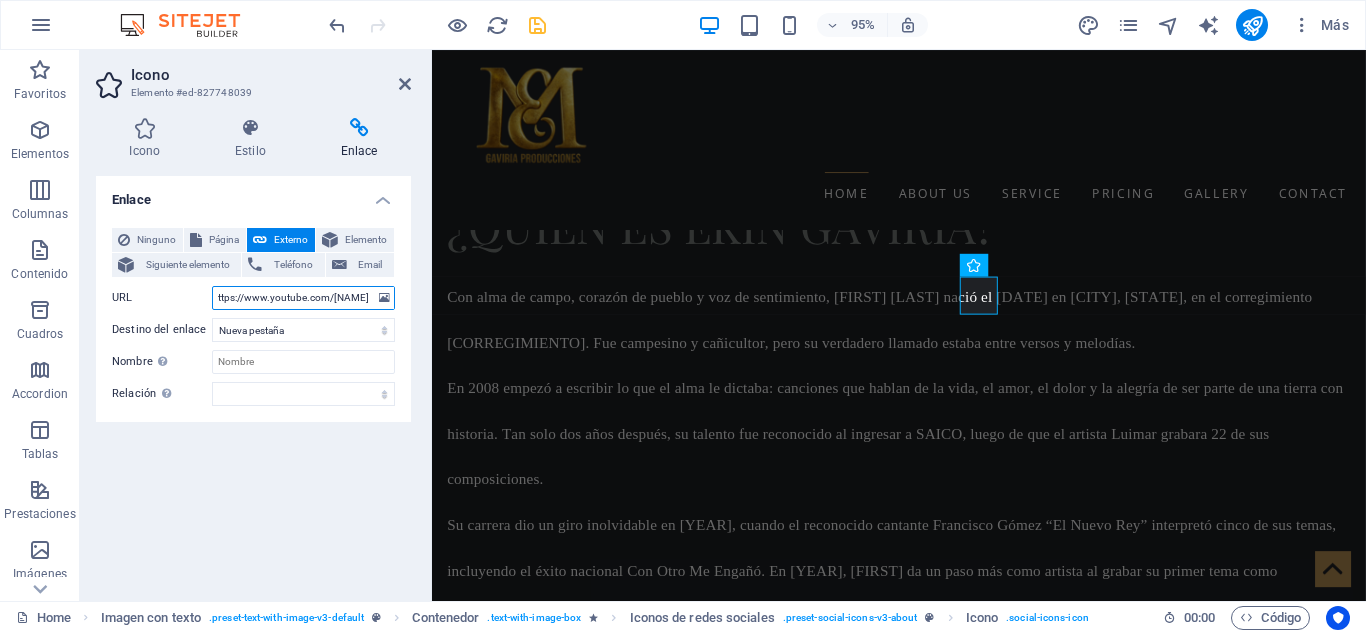 type on "https://www.youtube.com/@elkinemiliogaviriagomez3419" 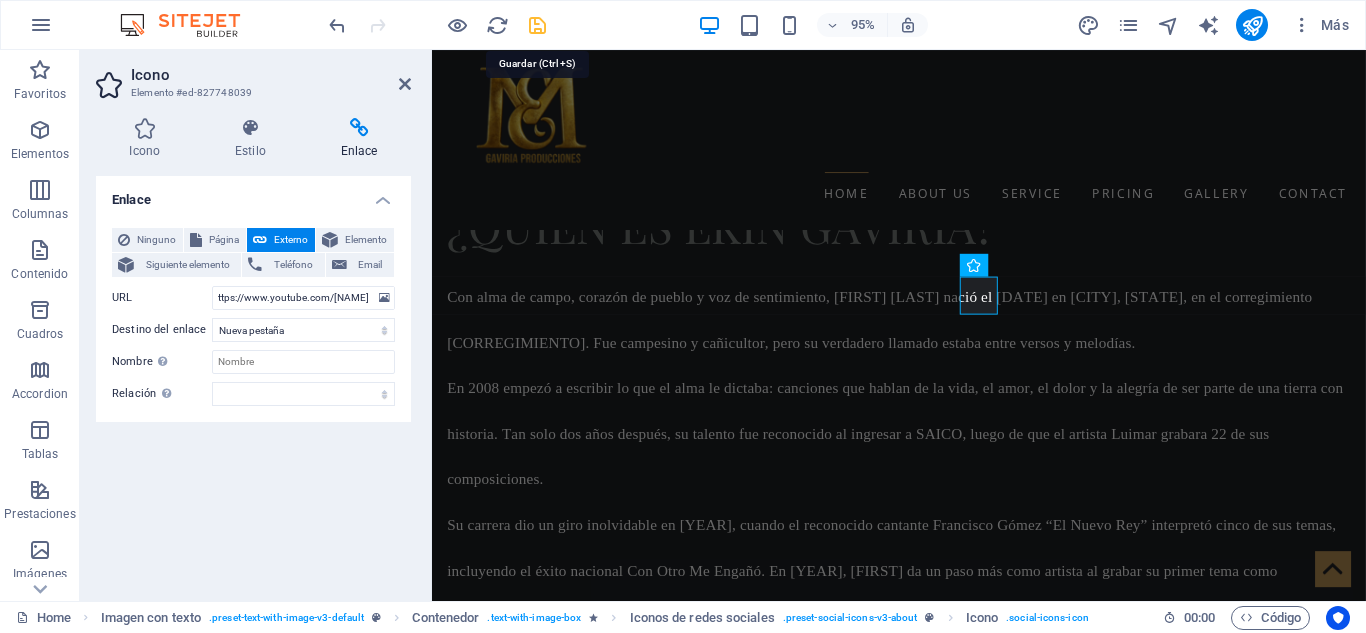 click at bounding box center (537, 25) 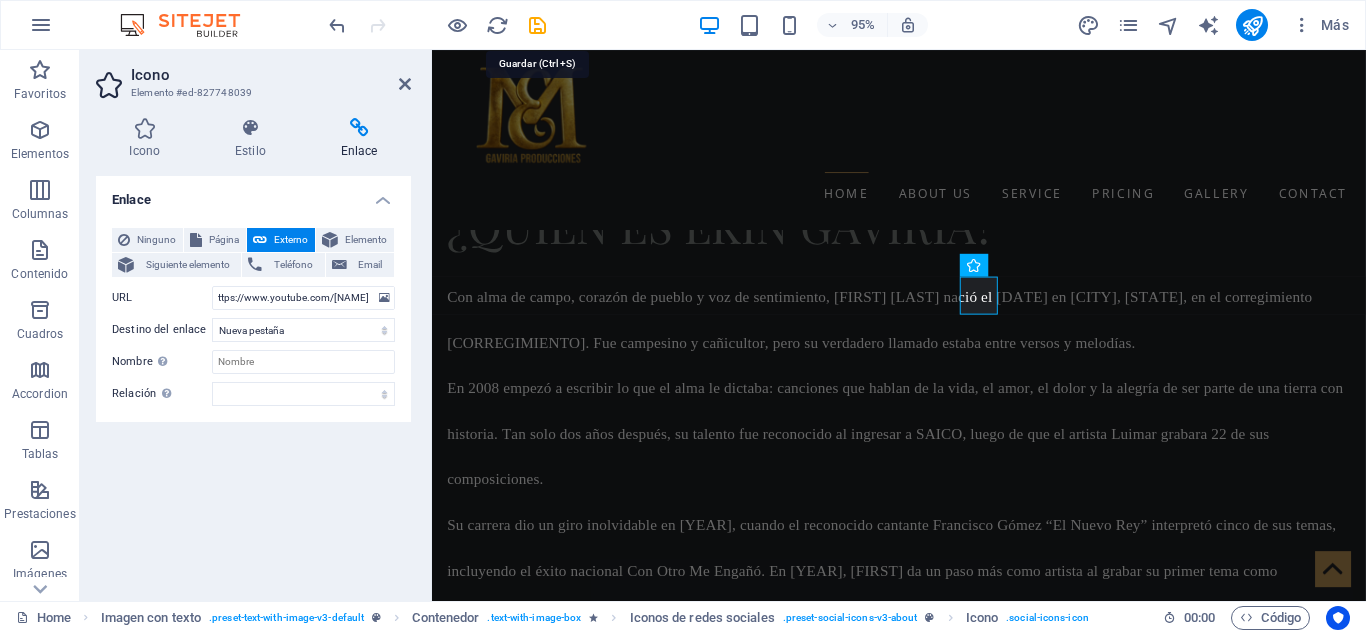 scroll, scrollTop: 0, scrollLeft: 0, axis: both 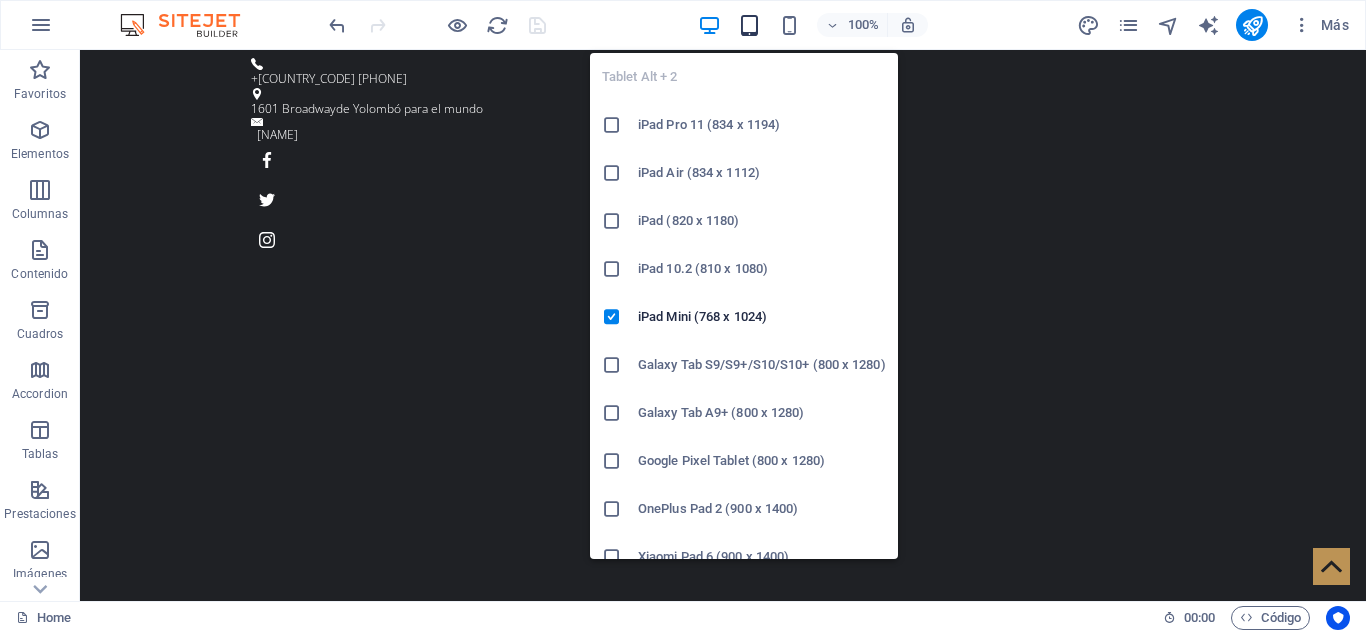 click at bounding box center (749, 25) 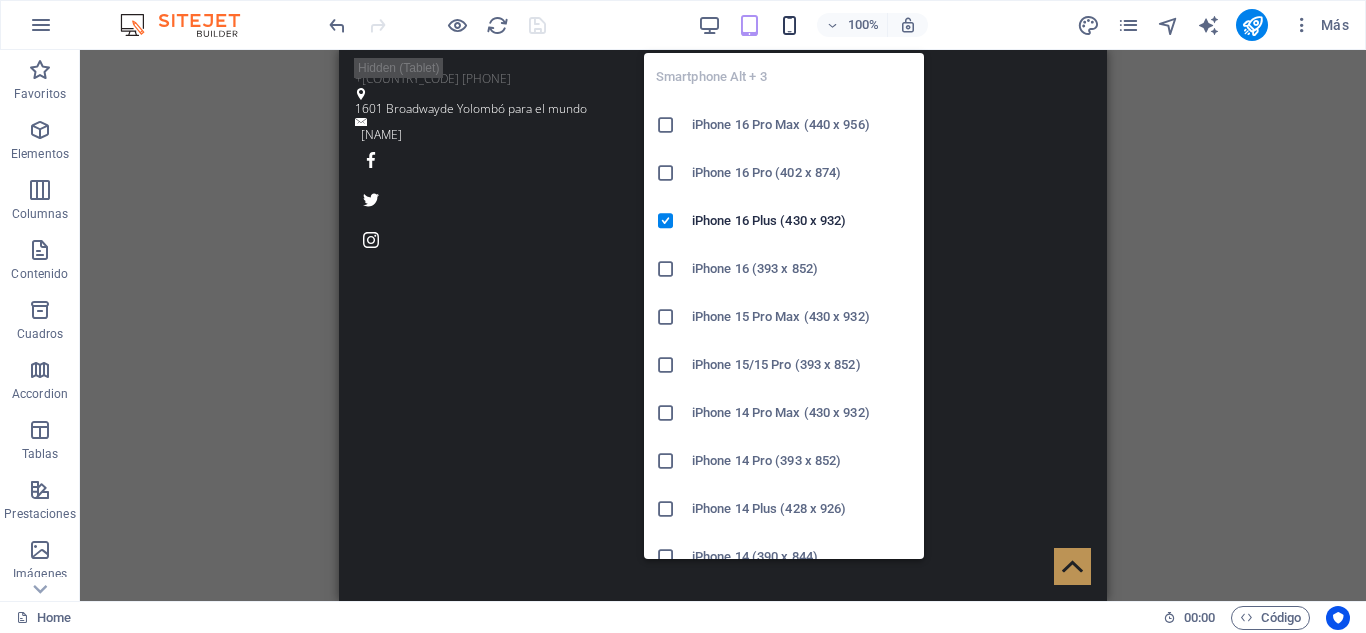 click at bounding box center (789, 25) 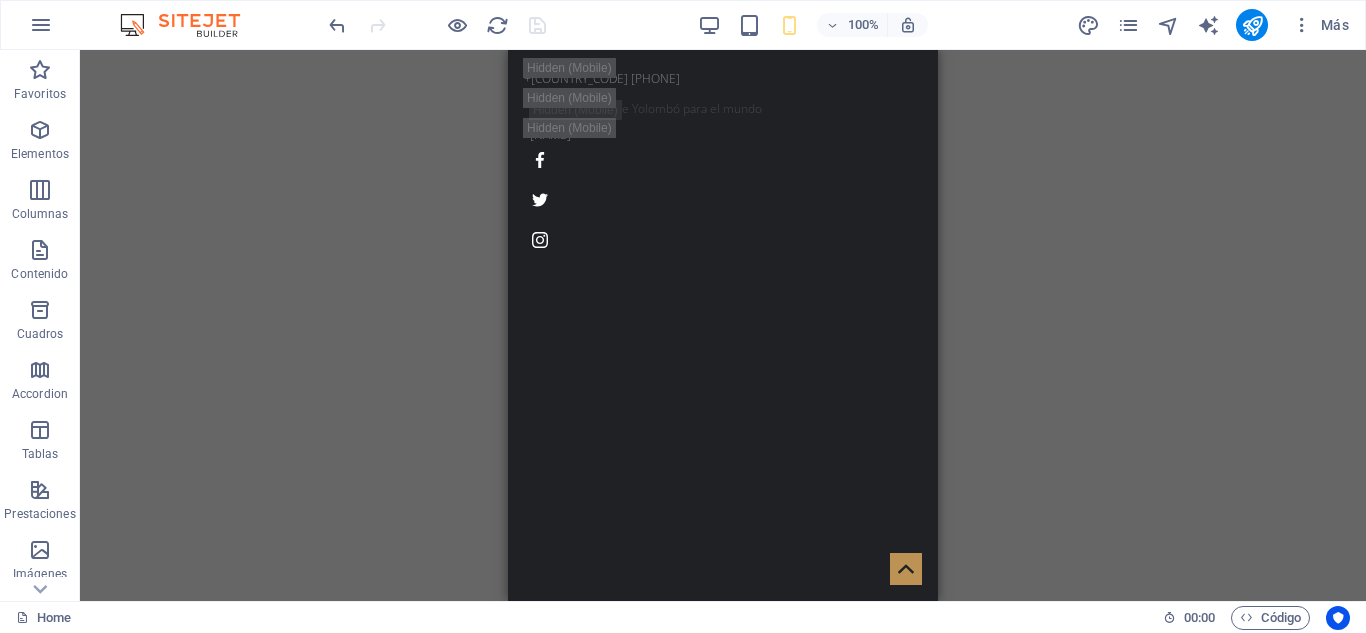 click on "H1   Banner   Banner   Contenedor   Imagen con texto   Texto   Contenedor   Separador   Imagen   Imagen   Separador   H3   Separador   Icono   Iconos de redes sociales   Icono   Logo   Barra de menús   Menú   H2   Contenedor   Separador   Barra de información   Contenedor" at bounding box center (723, 325) 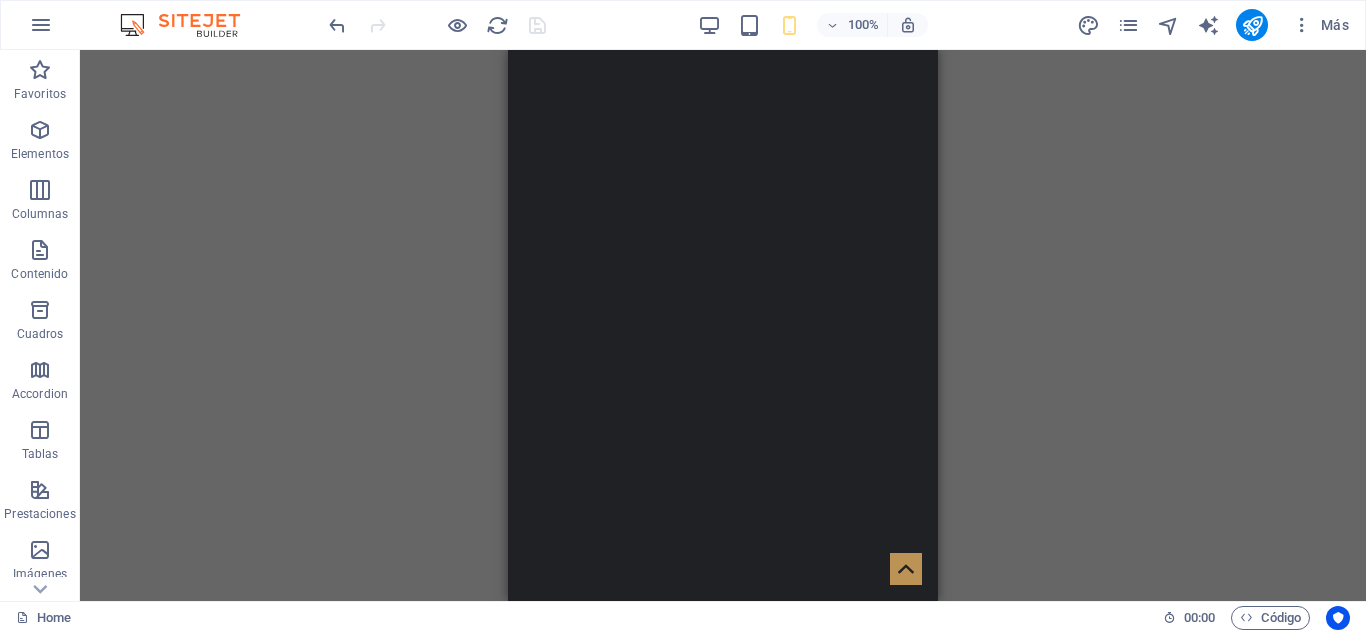 scroll, scrollTop: 0, scrollLeft: 0, axis: both 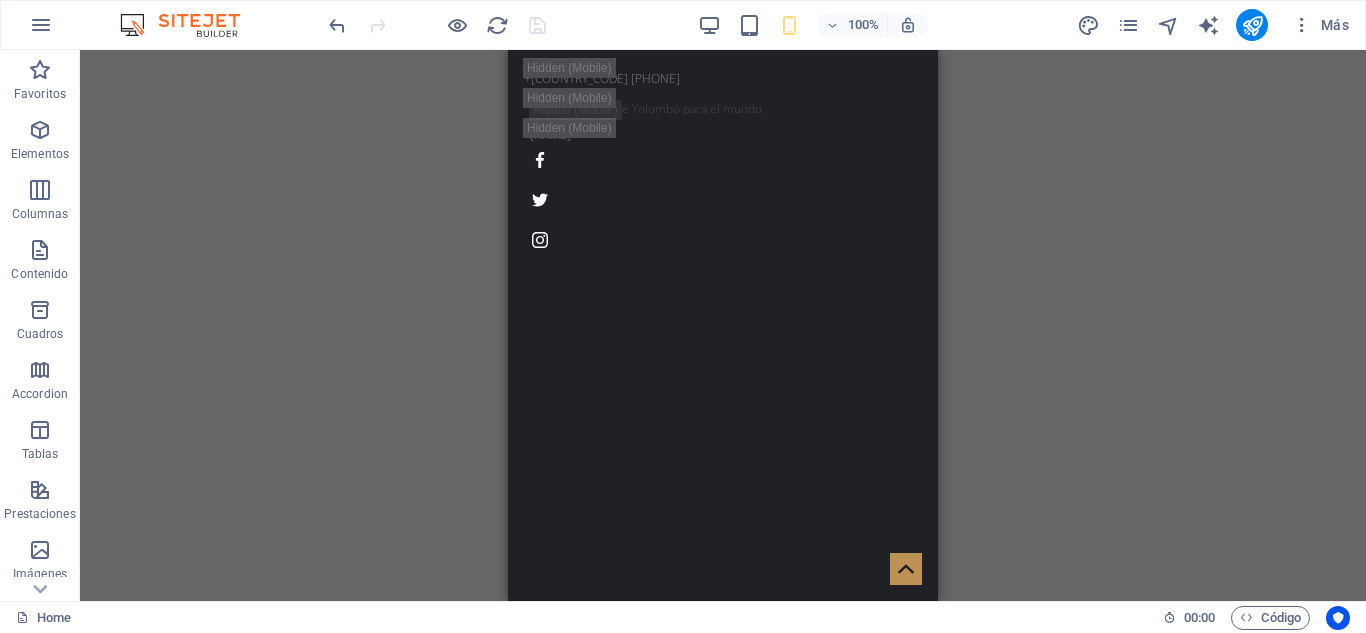 drag, startPoint x: 928, startPoint y: 78, endPoint x: 1453, endPoint y: 115, distance: 526.3022 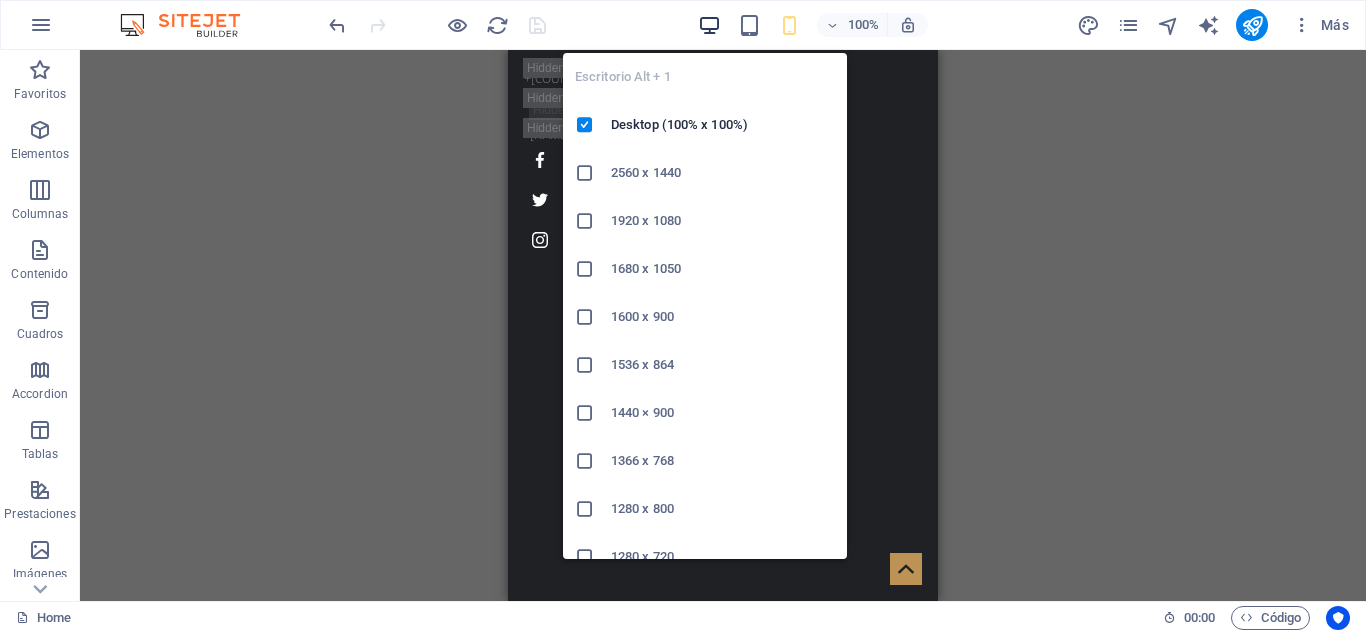 click at bounding box center [709, 25] 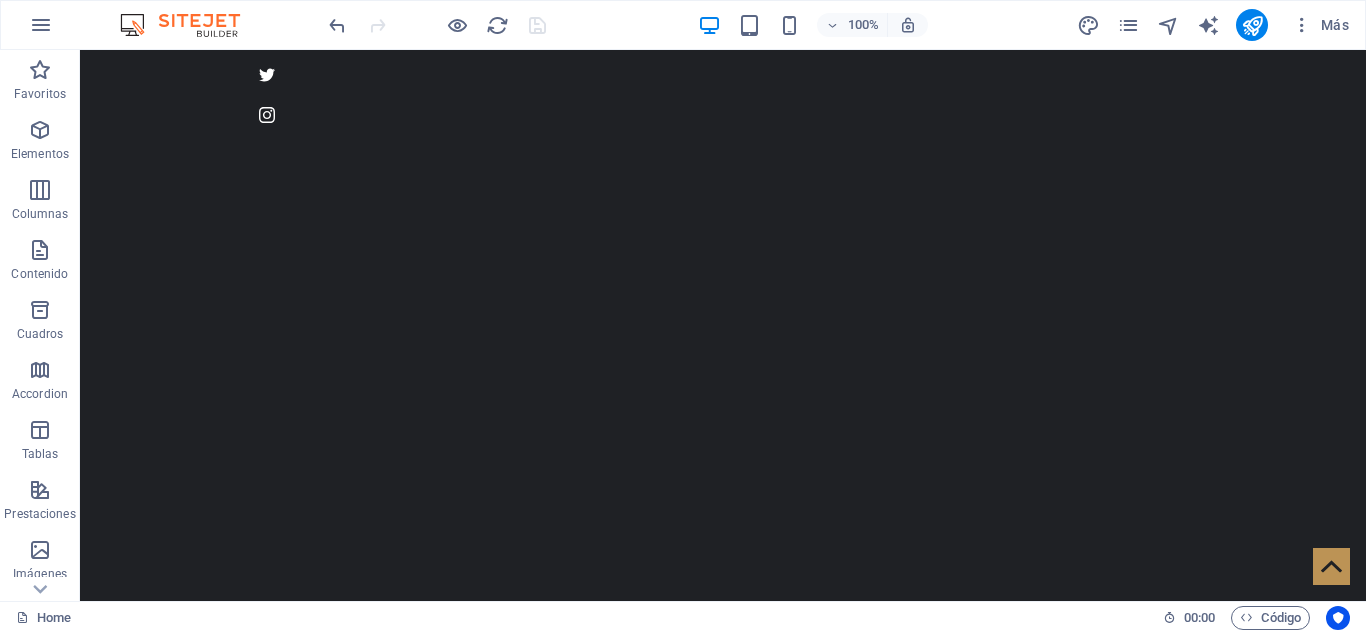 scroll, scrollTop: 0, scrollLeft: 0, axis: both 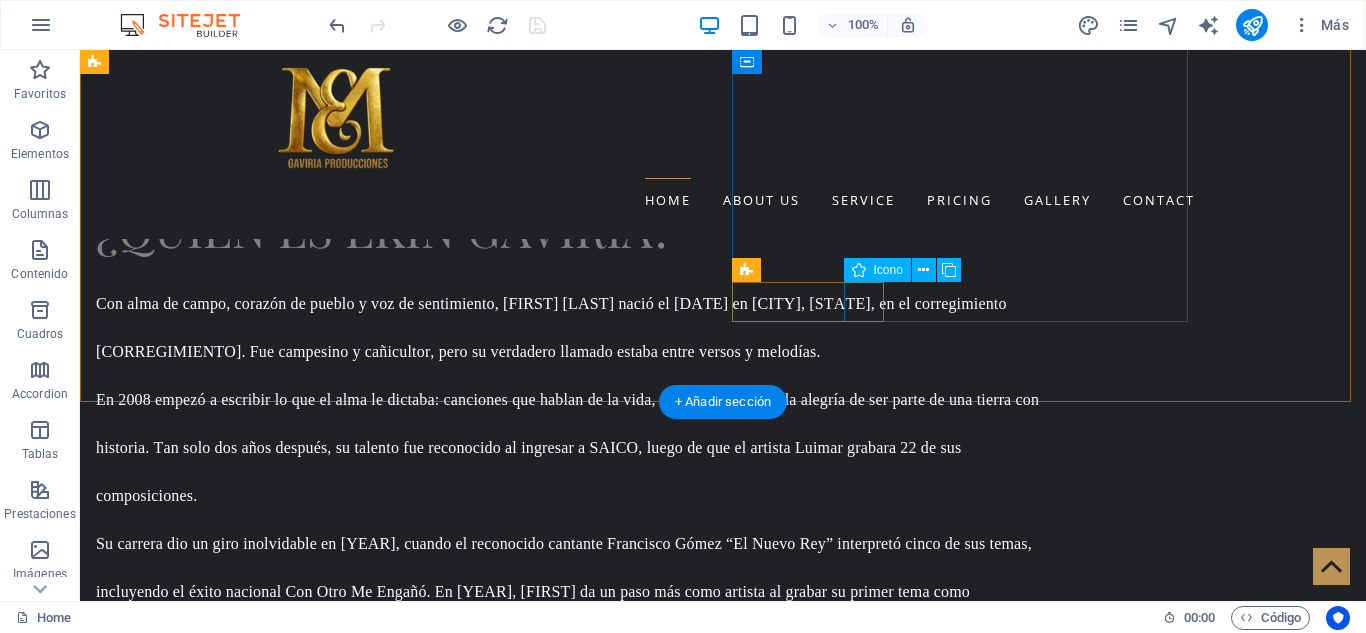 click at bounding box center (568, 1030) 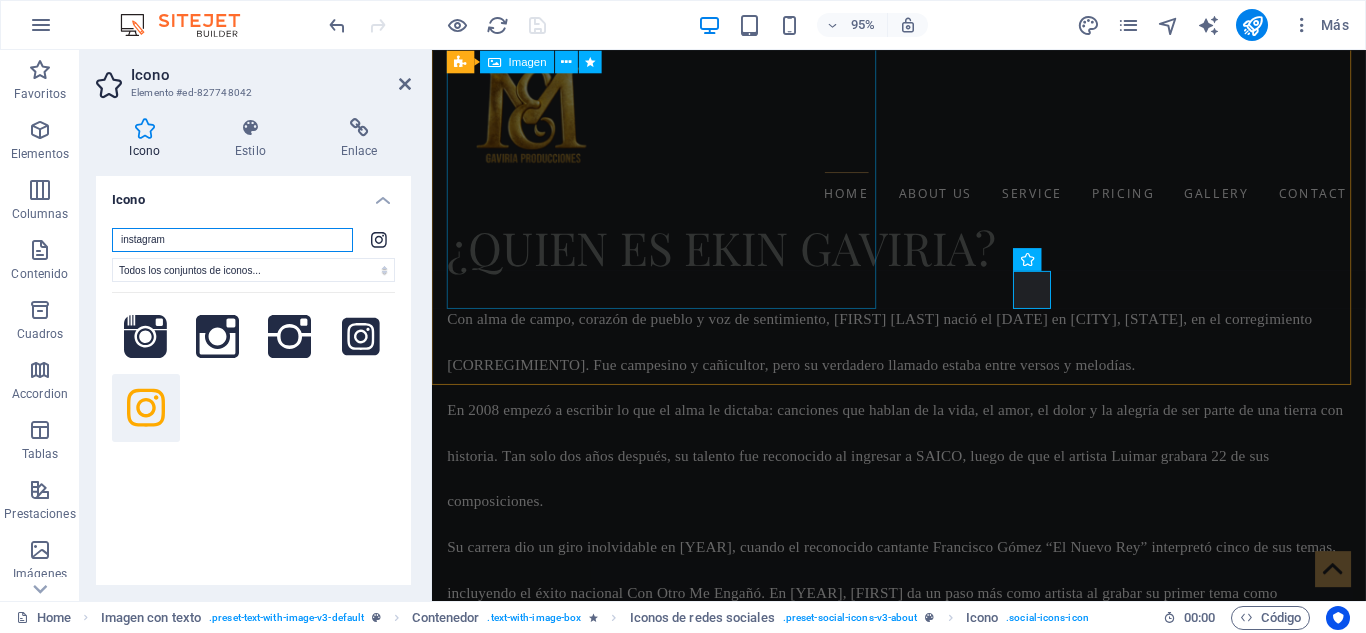 scroll, scrollTop: 1702, scrollLeft: 0, axis: vertical 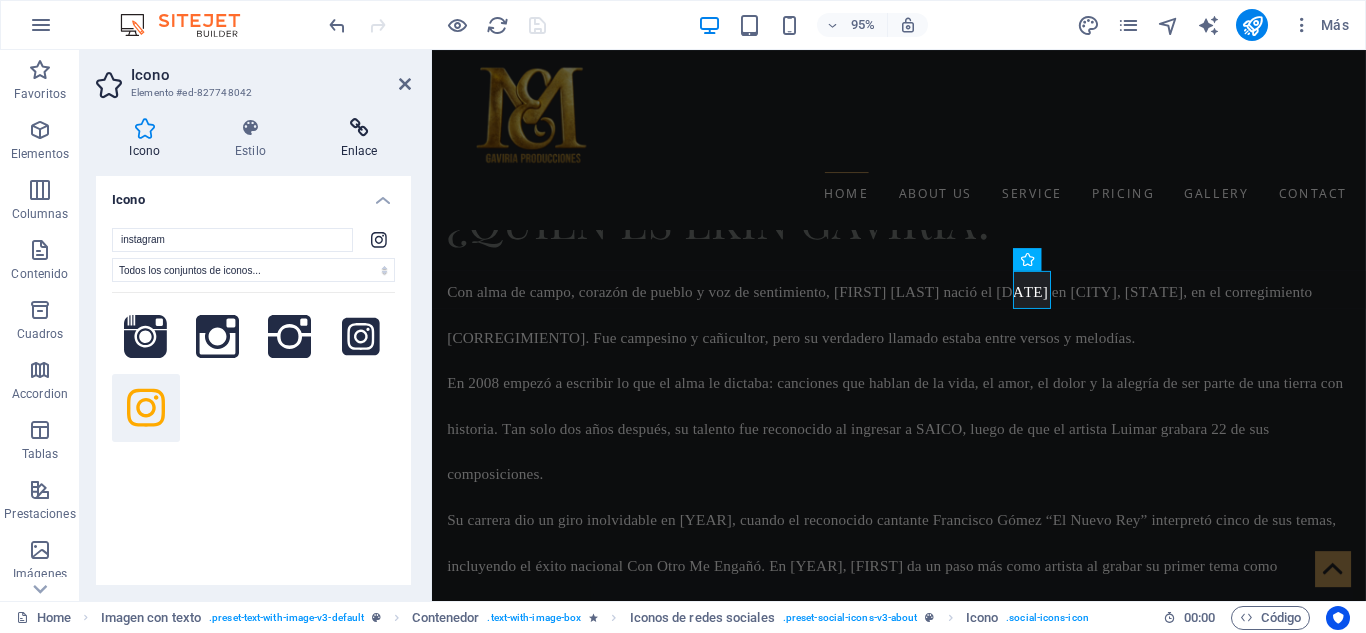 click on "Enlace" at bounding box center (359, 139) 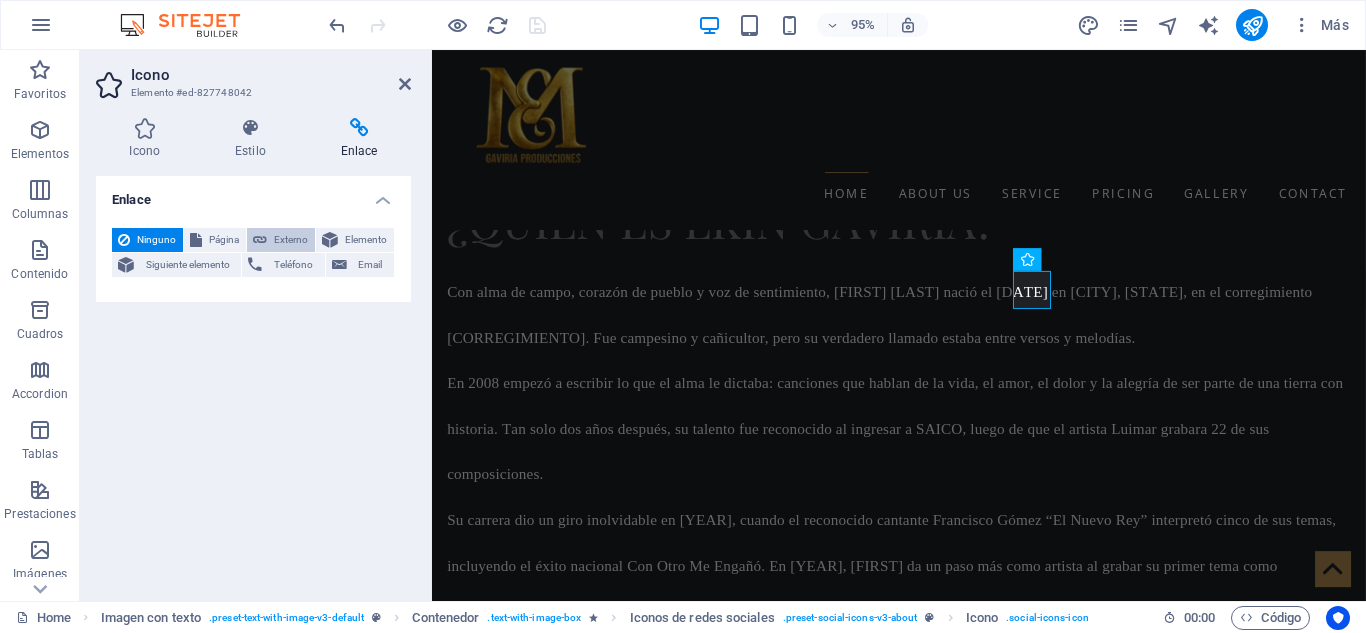click on "Externo" at bounding box center [291, 240] 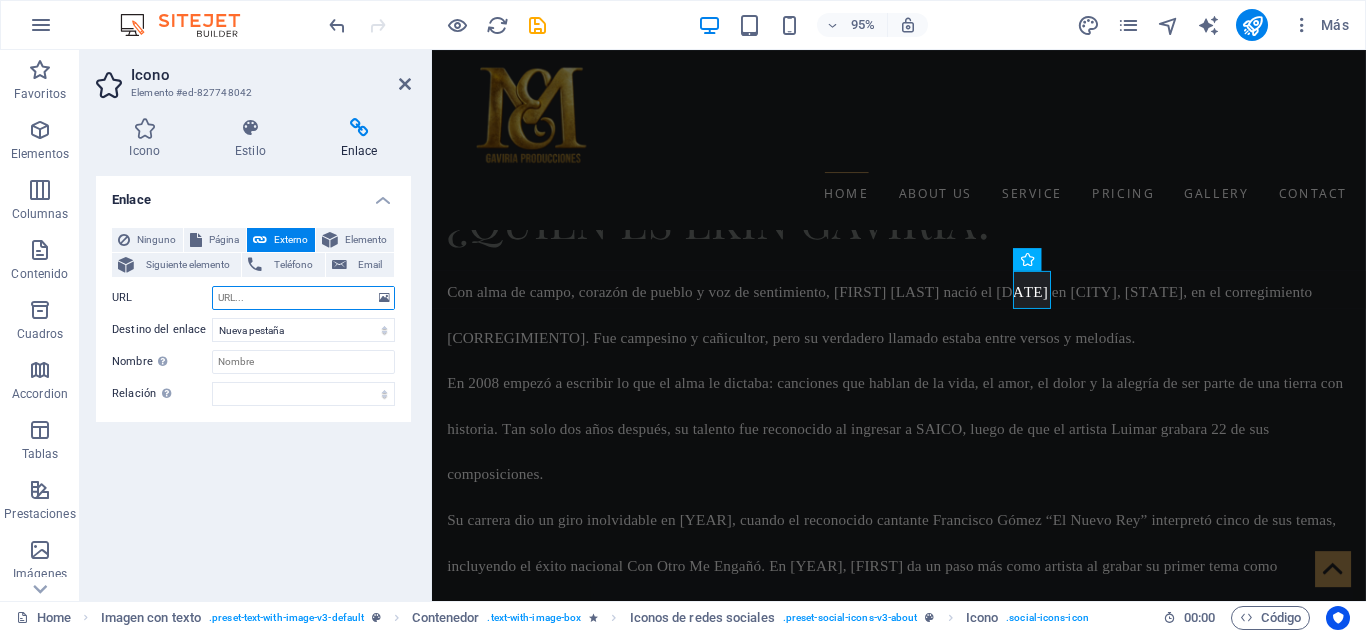 paste on "https://www.instagram.com/elkinemiliogaviriagomez/" 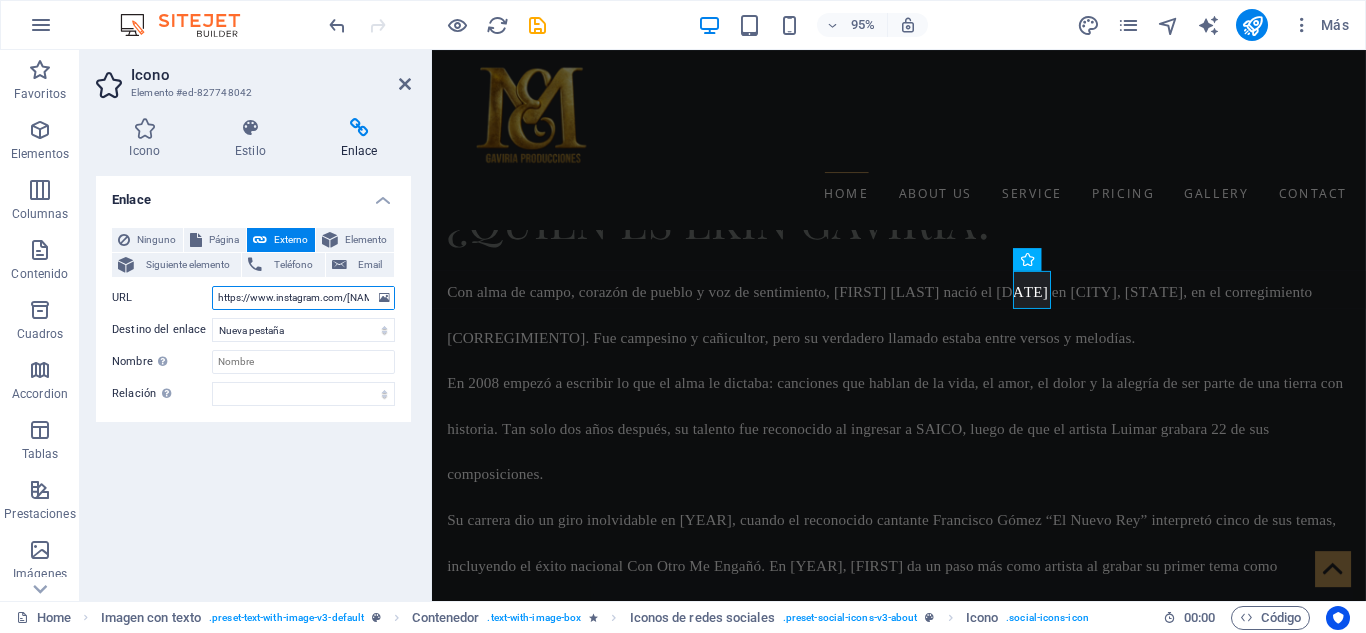scroll, scrollTop: 0, scrollLeft: 89, axis: horizontal 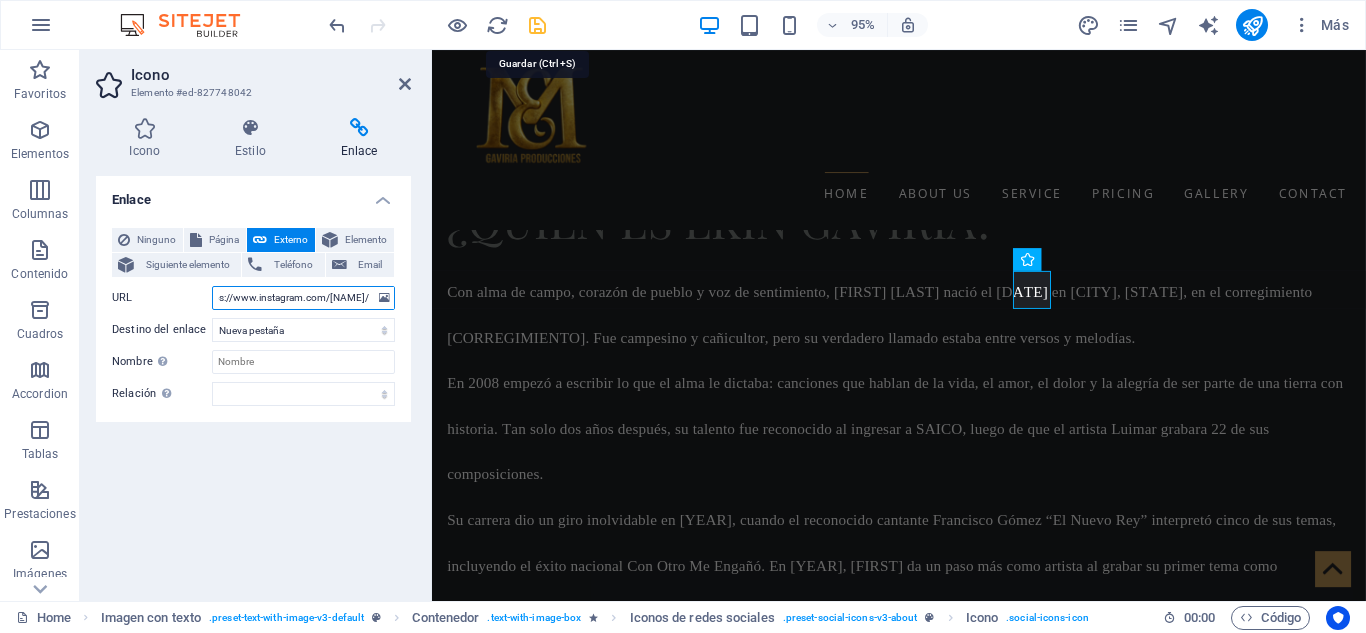 type on "https://www.instagram.com/elkinemiliogaviriagomez/" 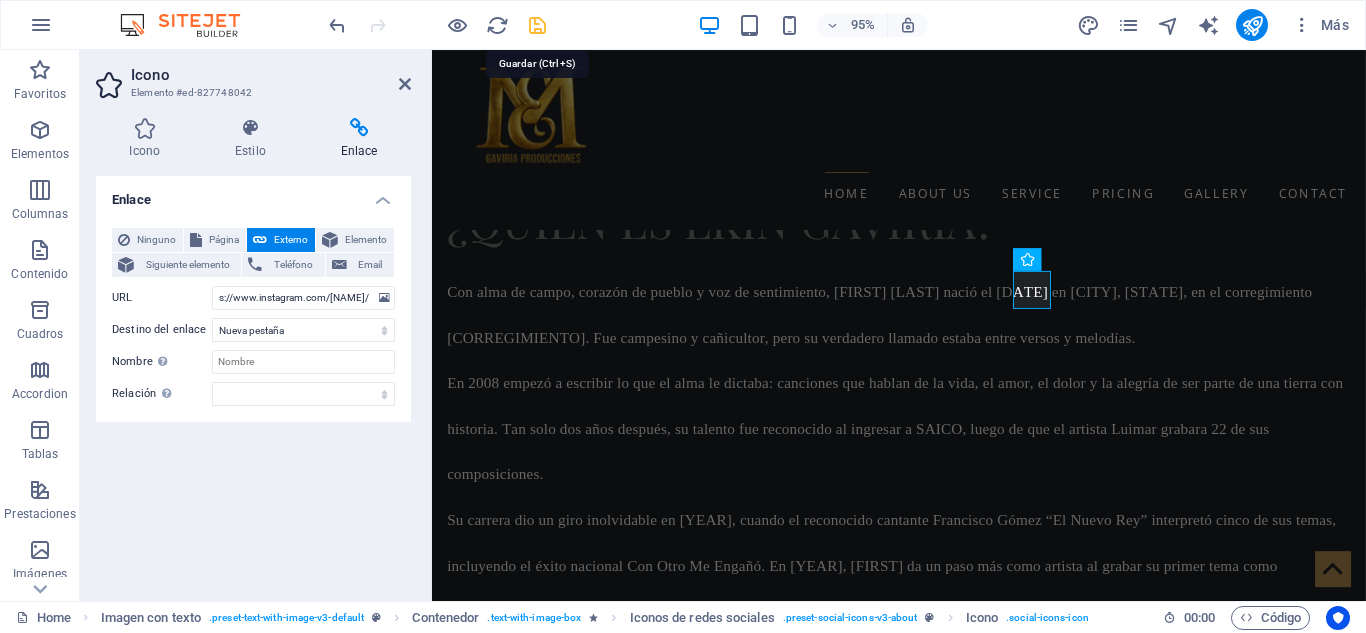 click at bounding box center (537, 25) 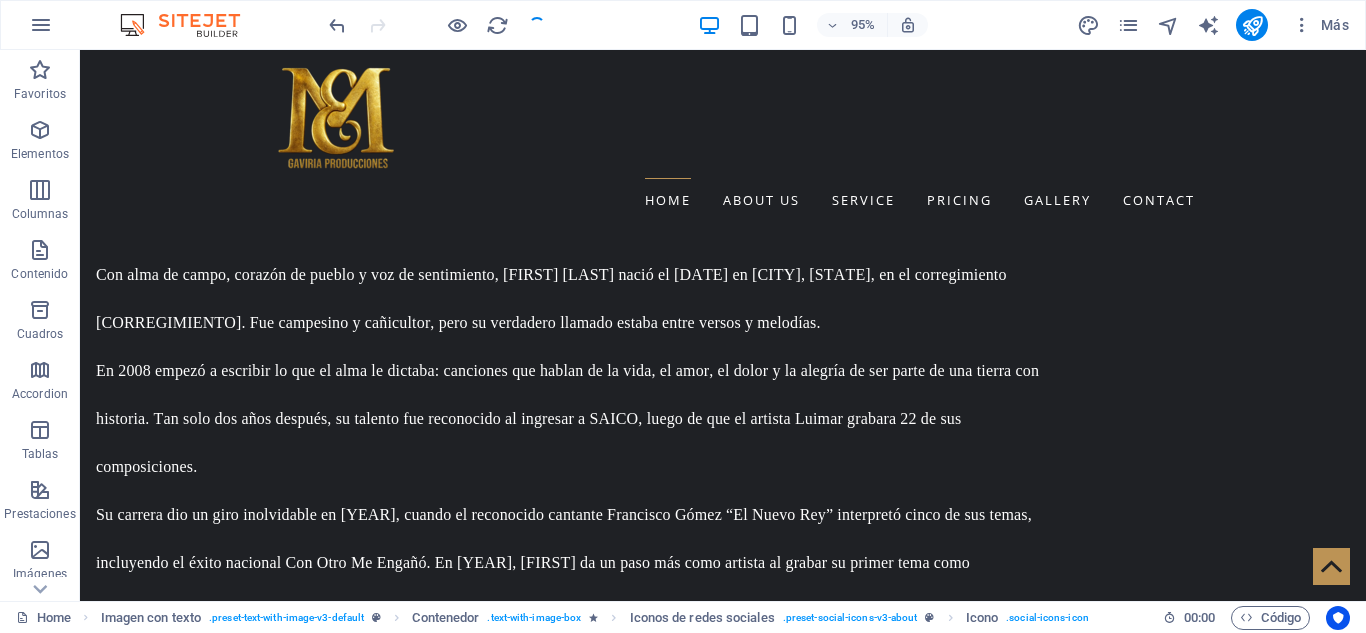 scroll, scrollTop: 1673, scrollLeft: 0, axis: vertical 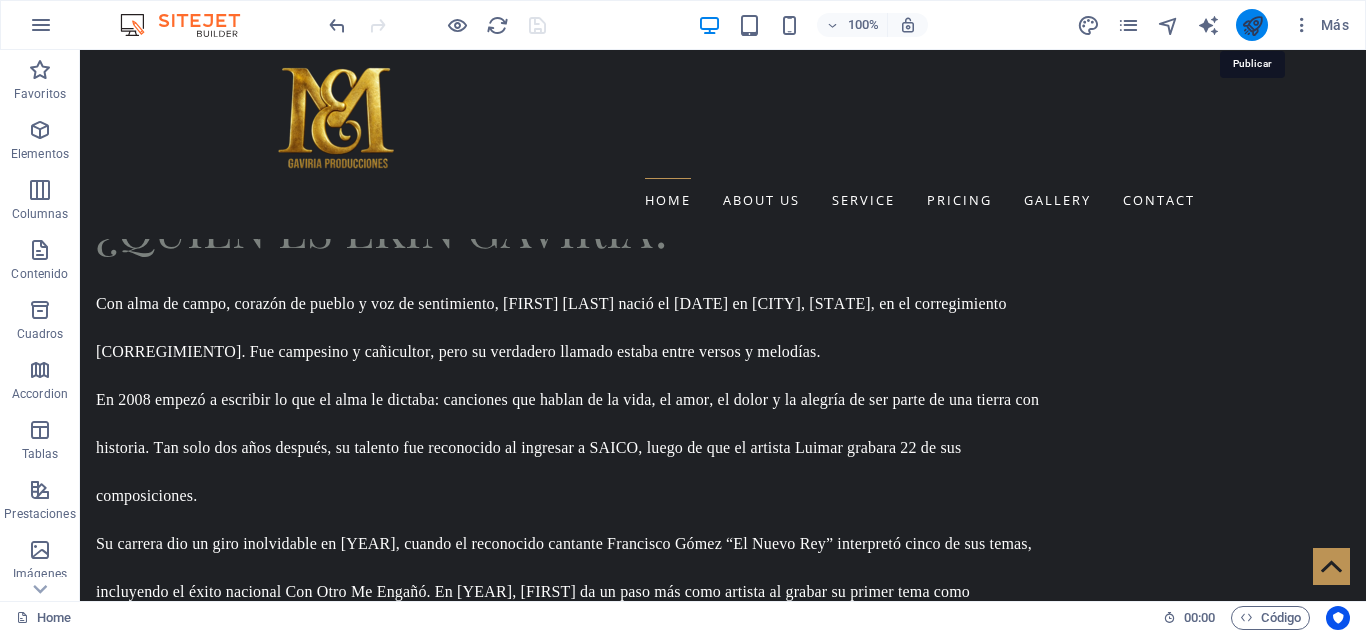 click at bounding box center (1252, 25) 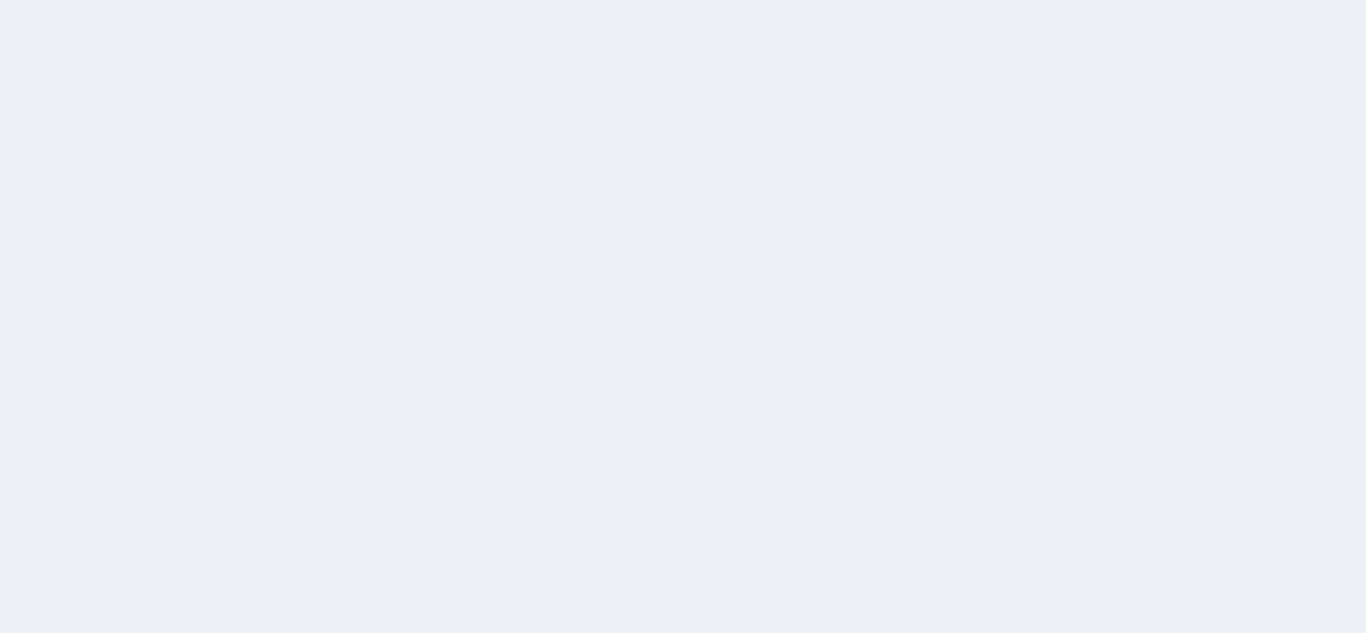 scroll, scrollTop: 0, scrollLeft: 0, axis: both 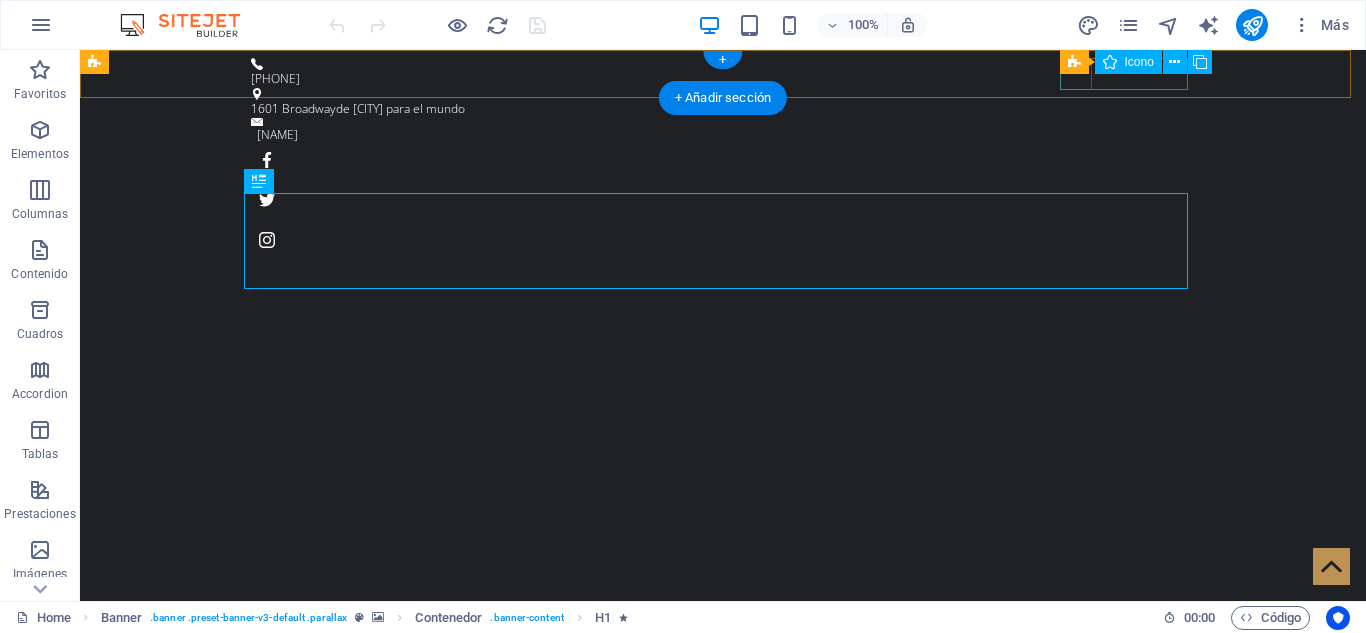 click at bounding box center [723, 160] 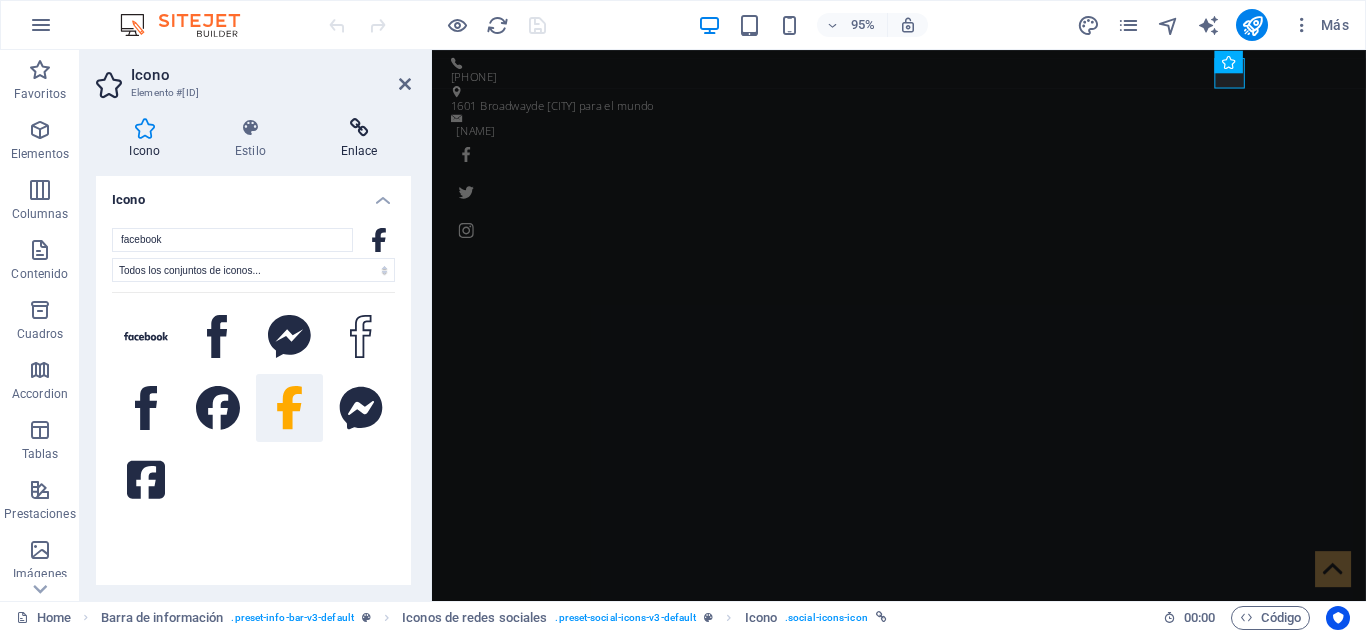 click on "Enlace" at bounding box center (359, 139) 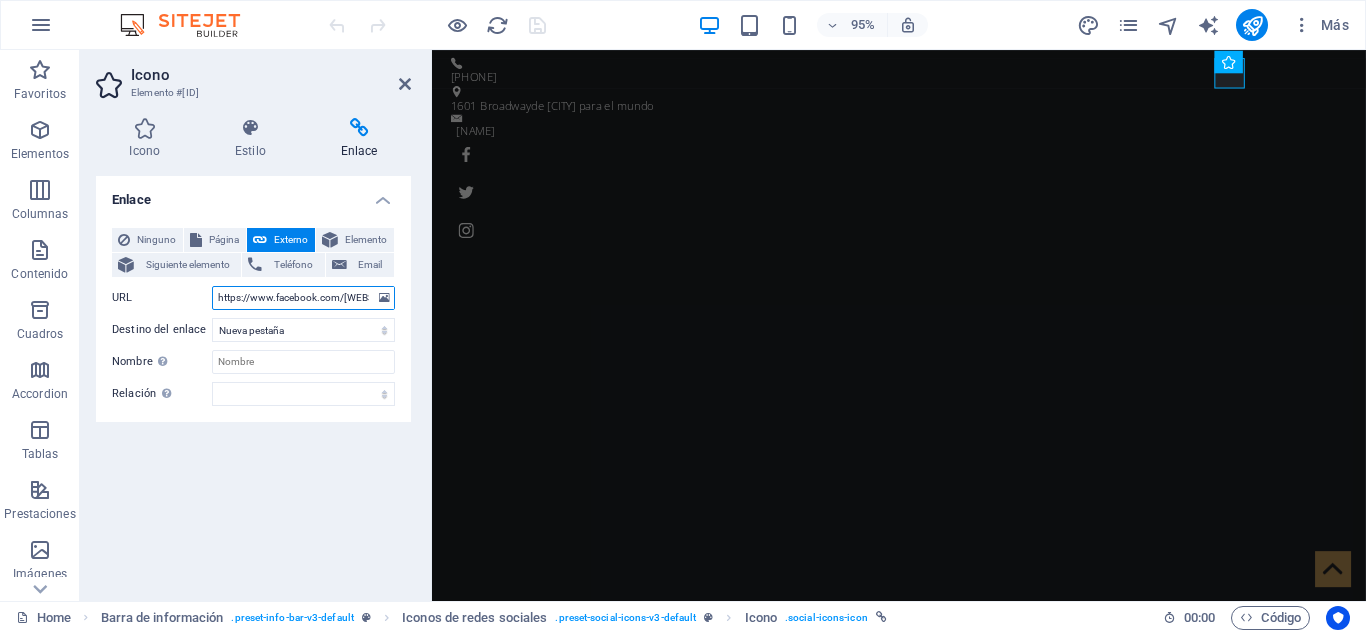 click on "https://www.facebook.com/elkinemilio.gaviriagomez" at bounding box center [303, 298] 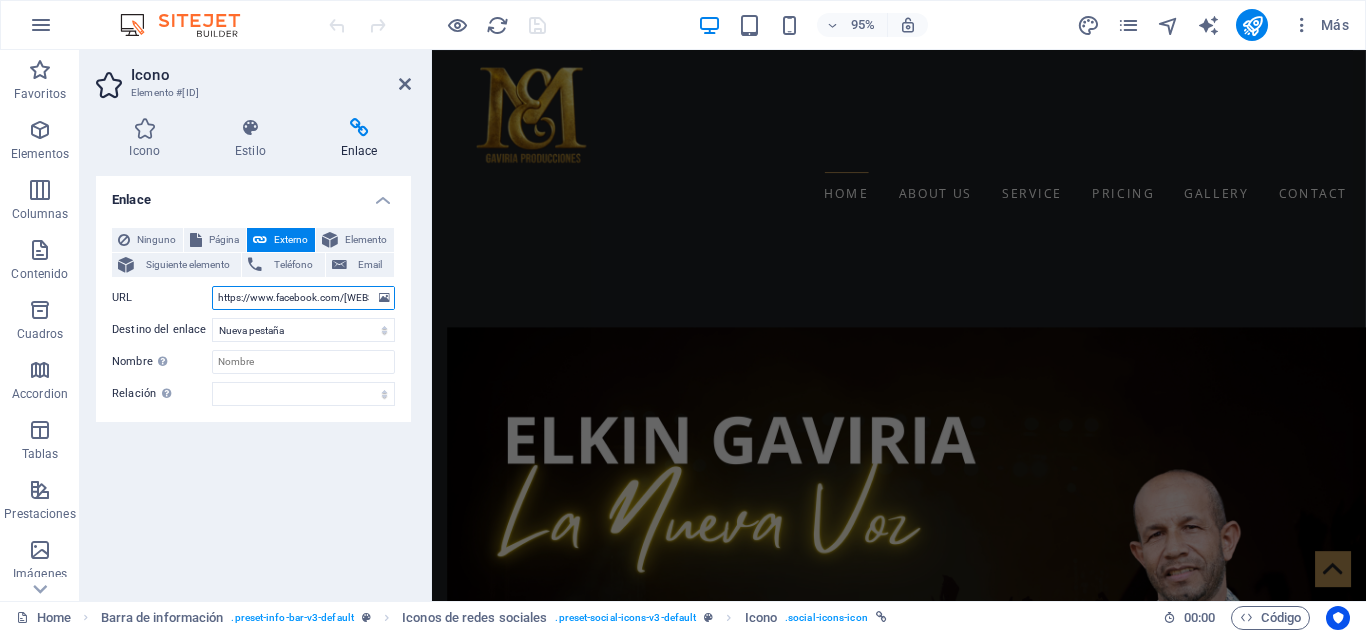 scroll, scrollTop: 508, scrollLeft: 0, axis: vertical 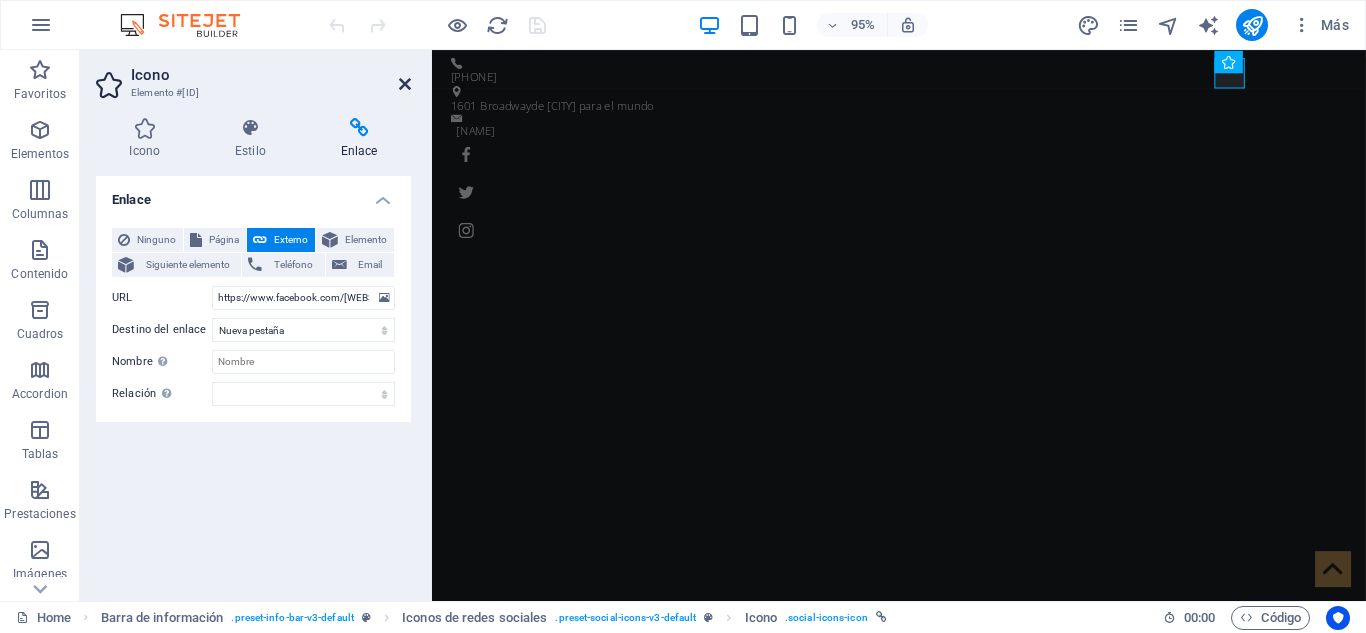 drag, startPoint x: 407, startPoint y: 87, endPoint x: 359, endPoint y: 34, distance: 71.50524 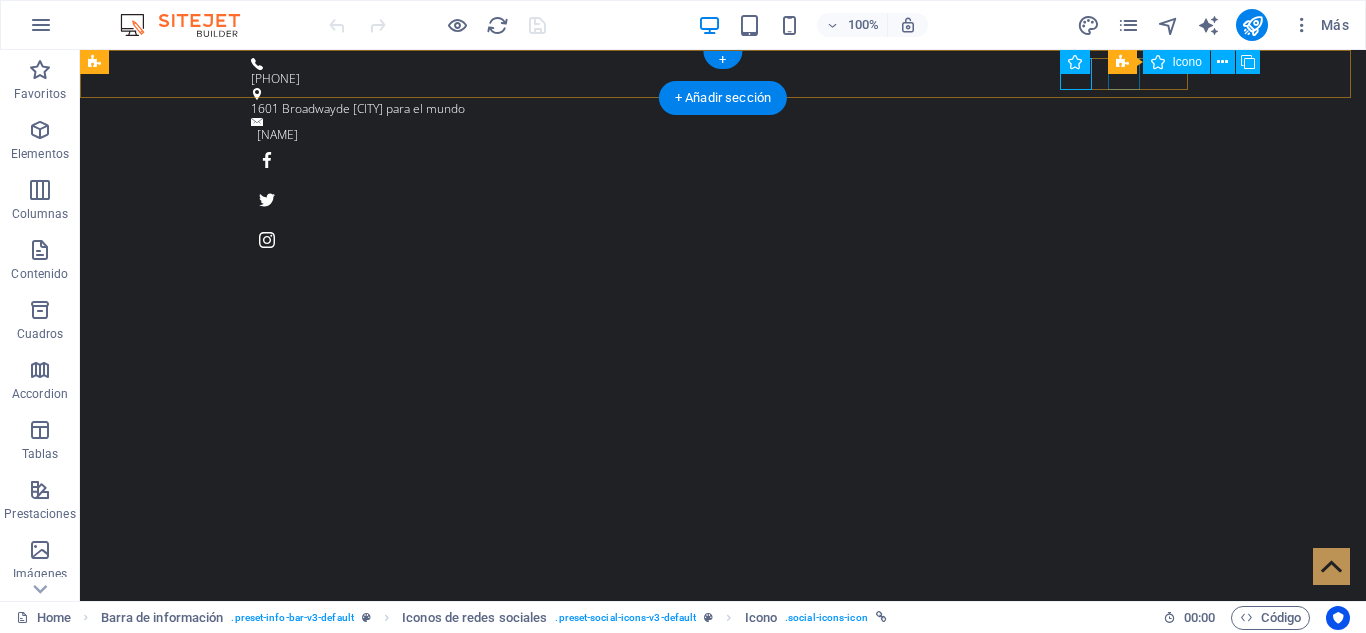 click at bounding box center (723, 200) 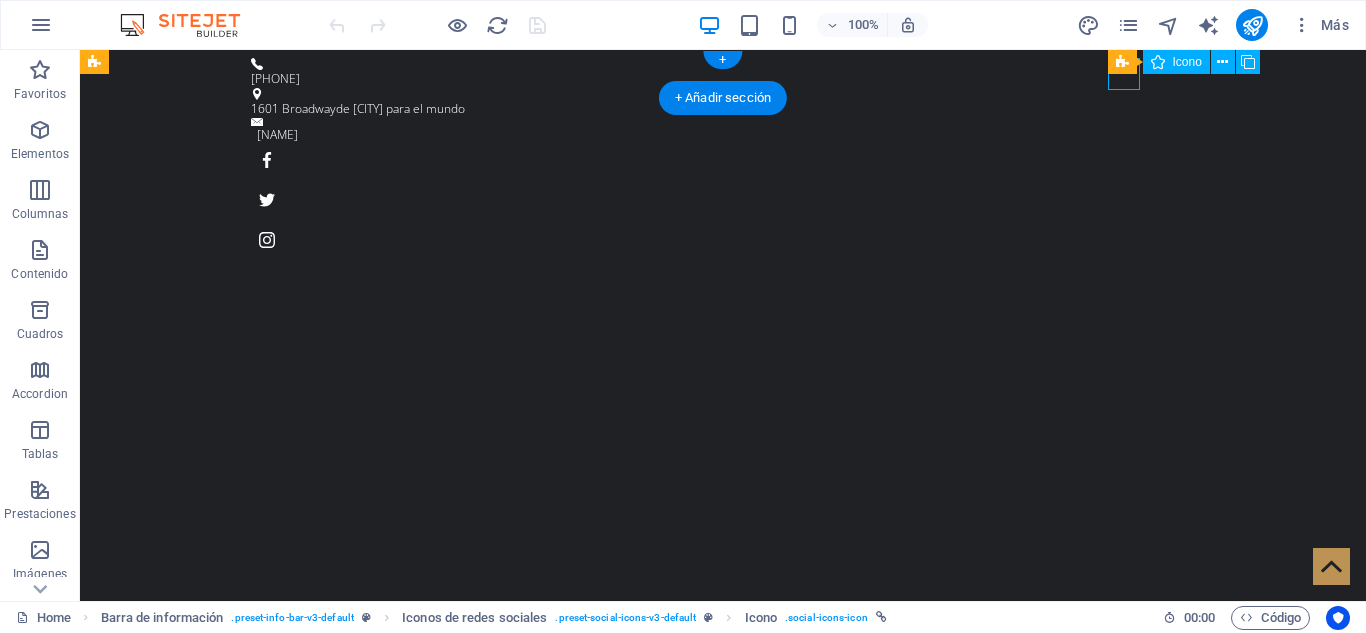 click at bounding box center (723, 200) 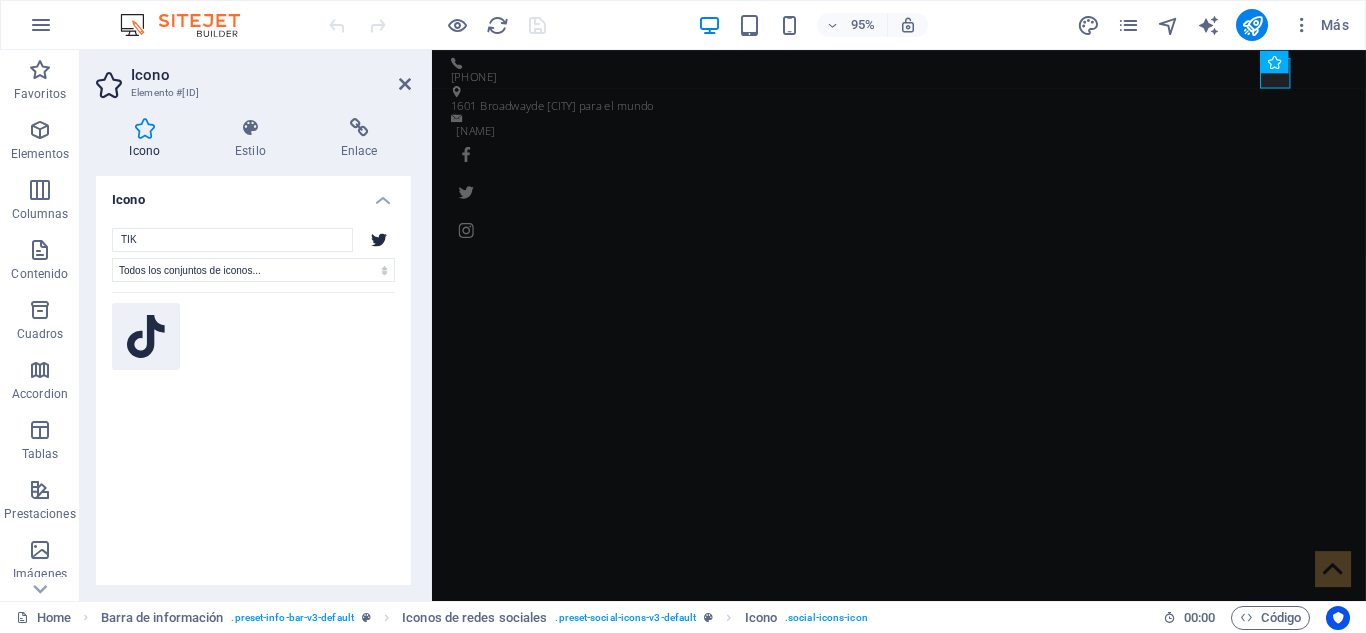 type on "TIK" 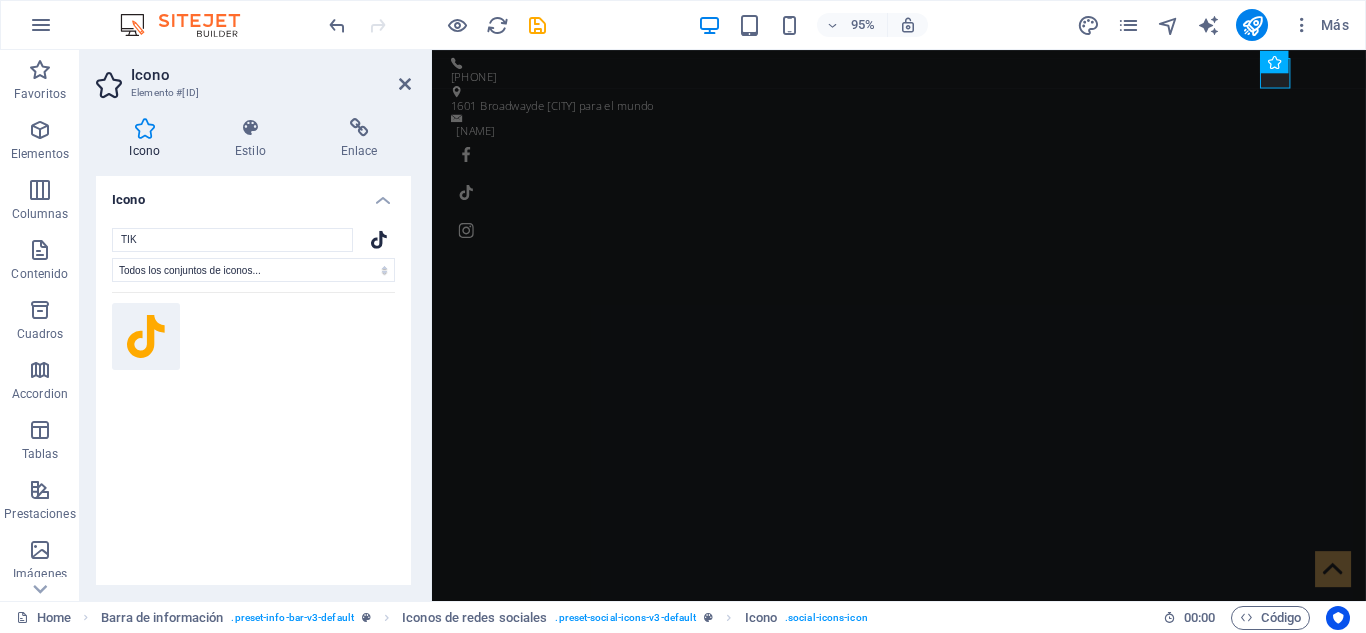 click 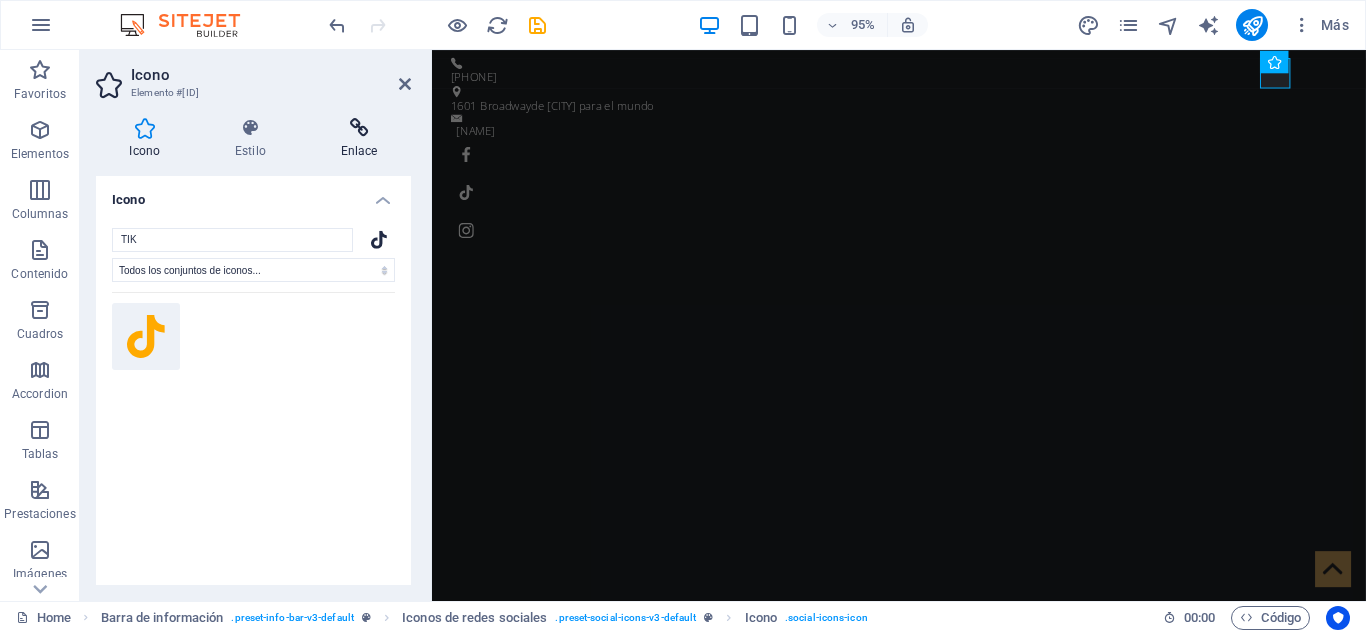 click at bounding box center (359, 128) 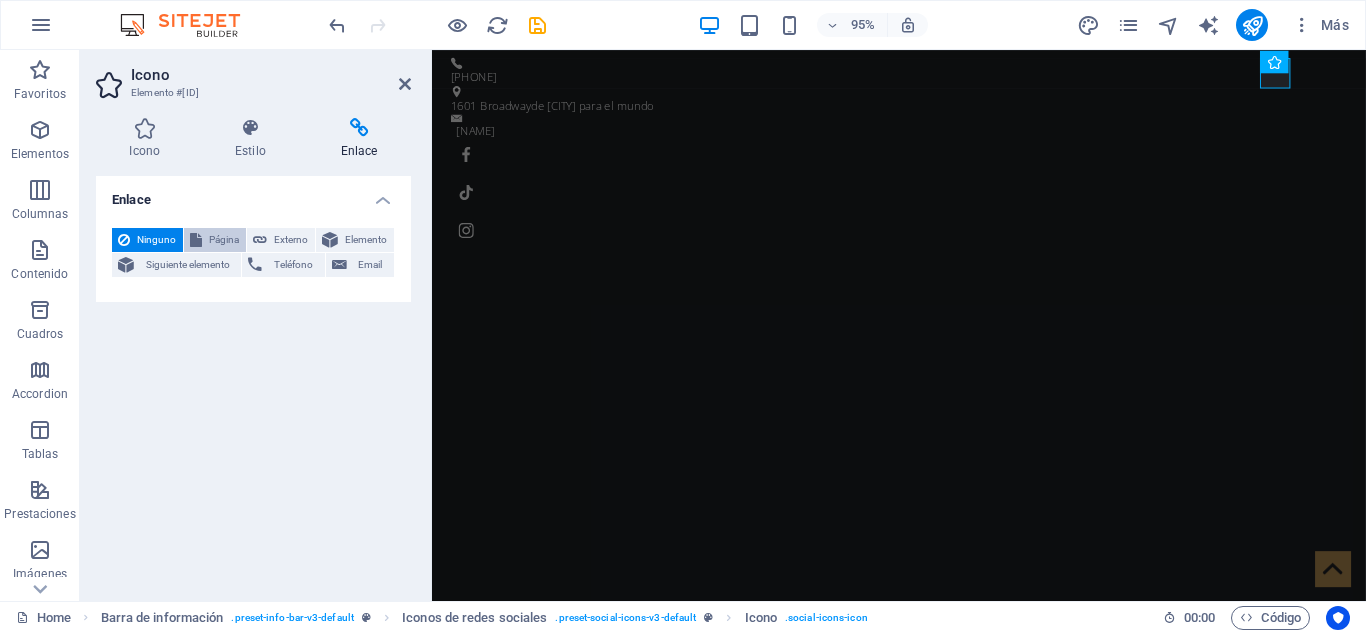 click on "Página" at bounding box center [224, 240] 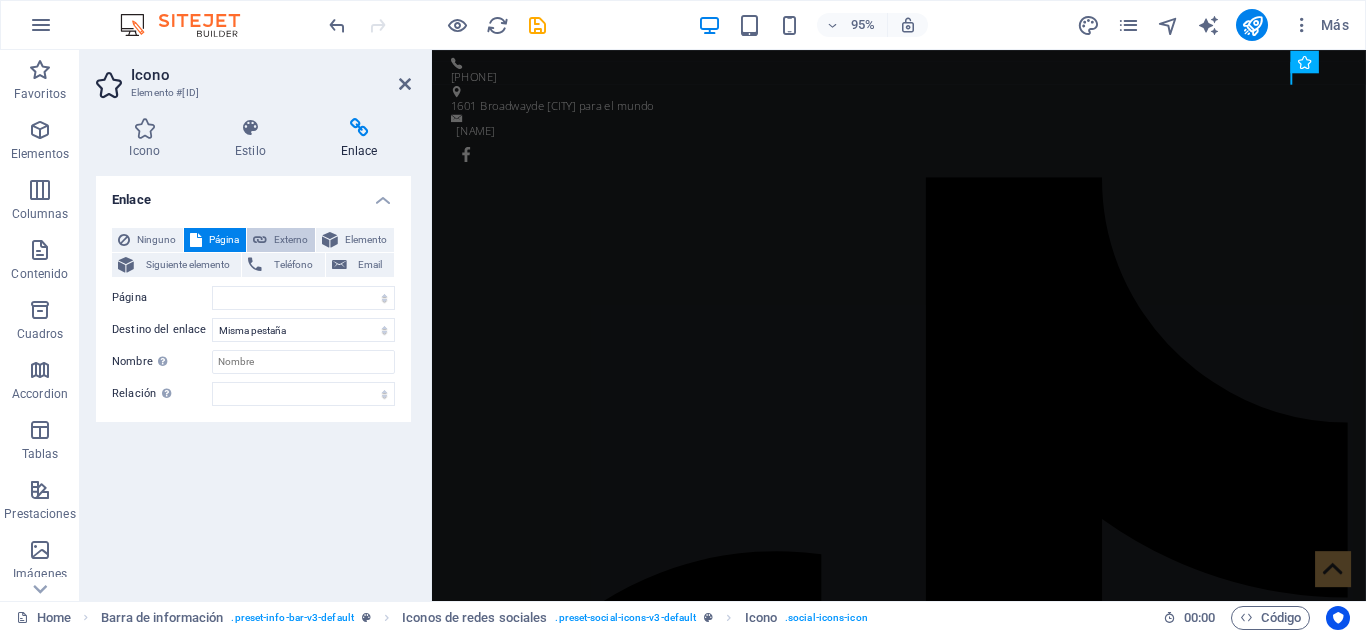 click on "Externo" at bounding box center [291, 240] 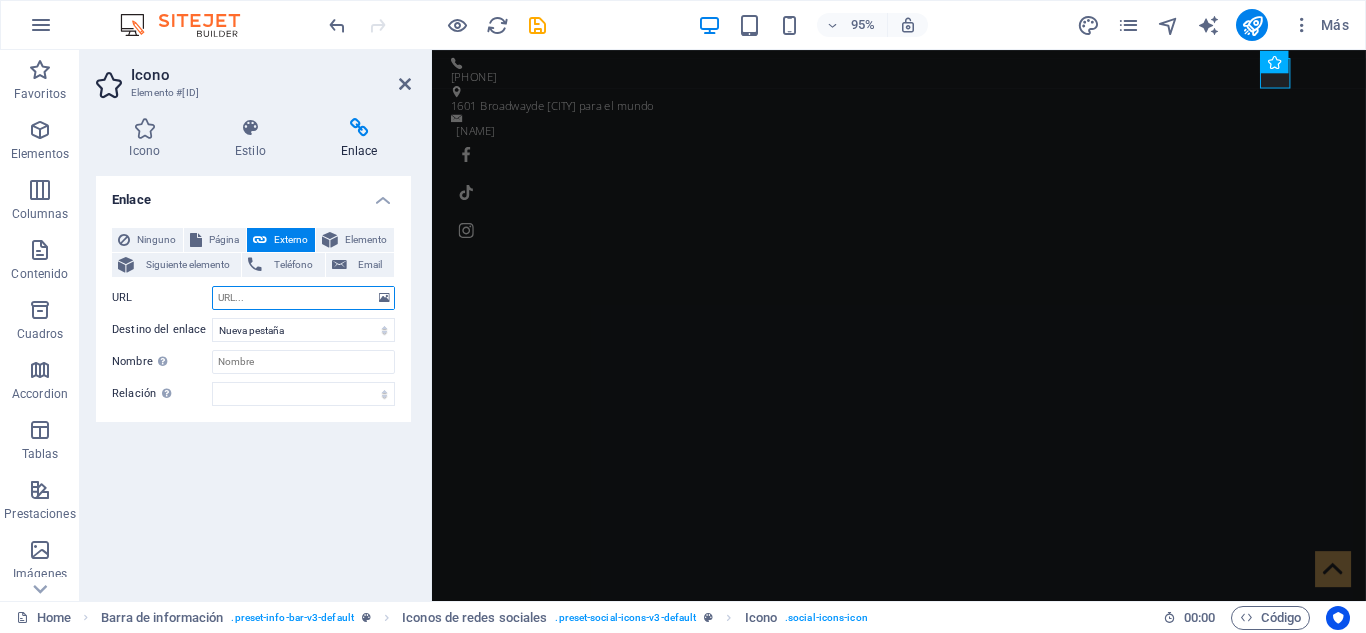 click on "URL" at bounding box center (303, 298) 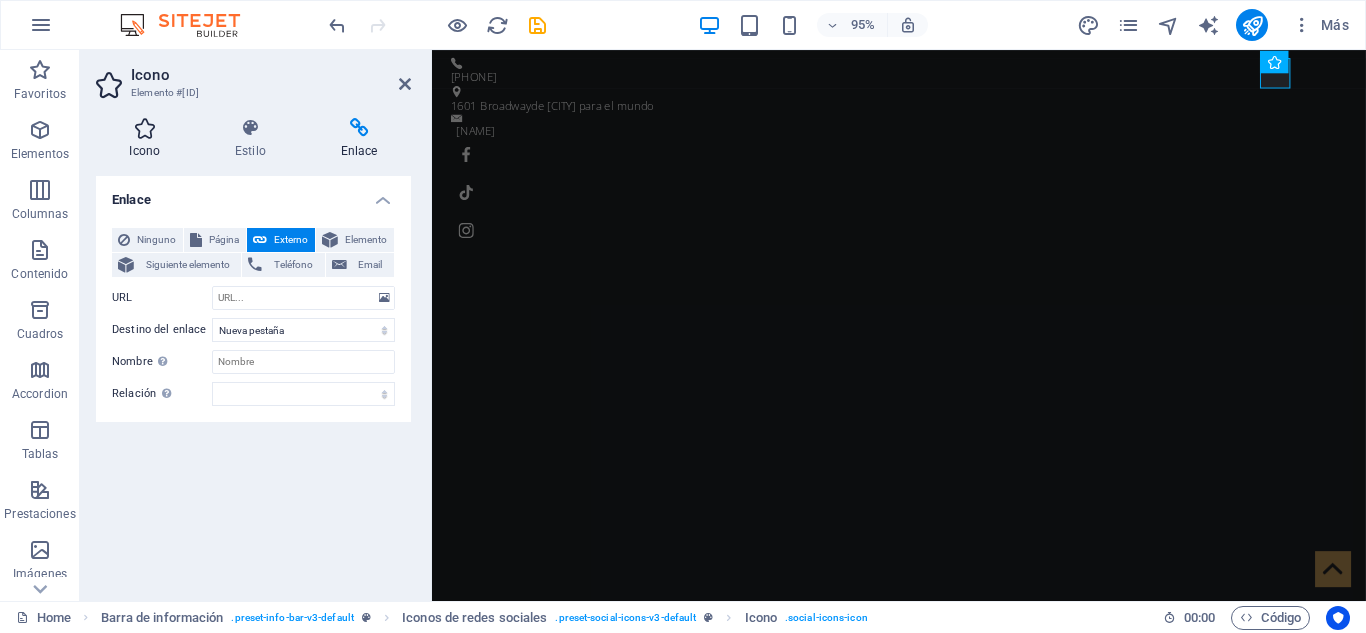 click on "Icono" at bounding box center (149, 139) 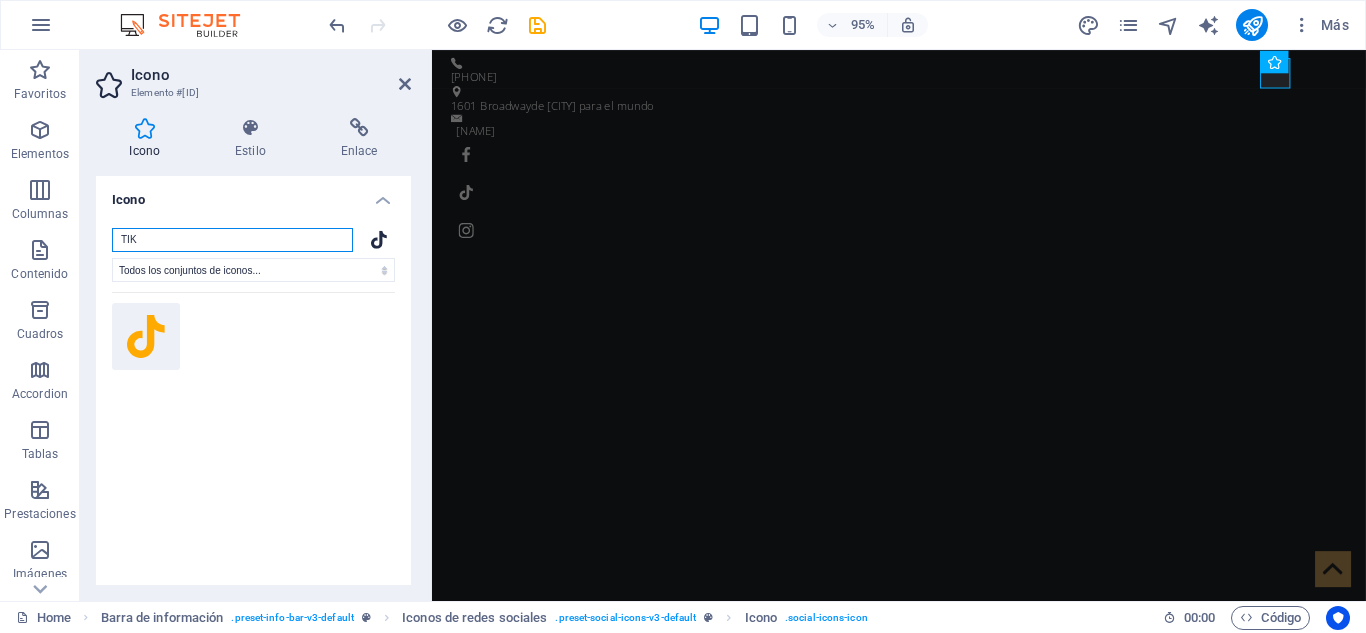 click on "TIK" at bounding box center [232, 240] 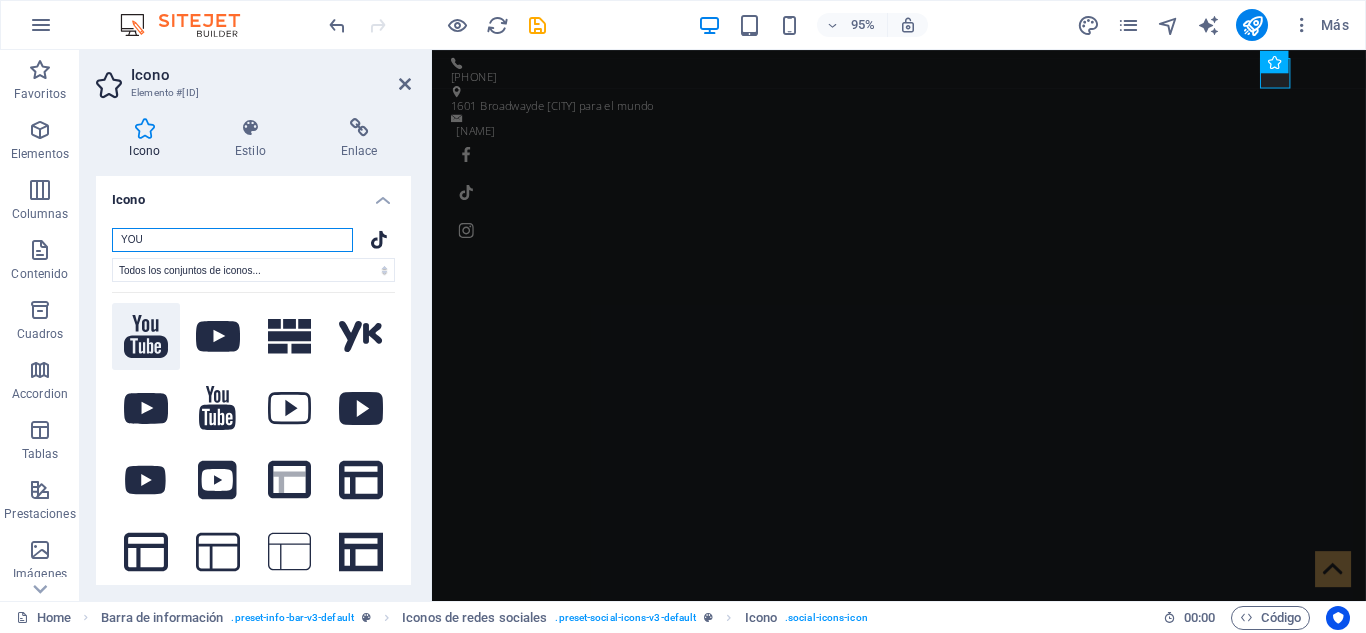 type on "YOU" 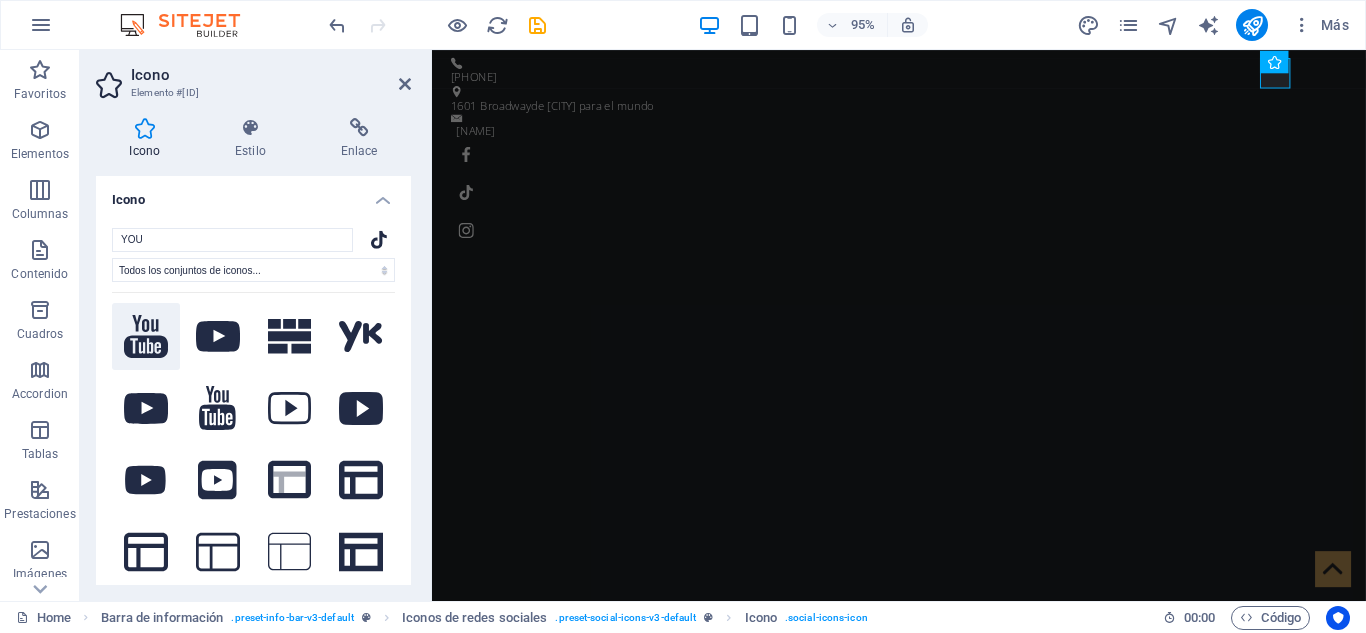 click 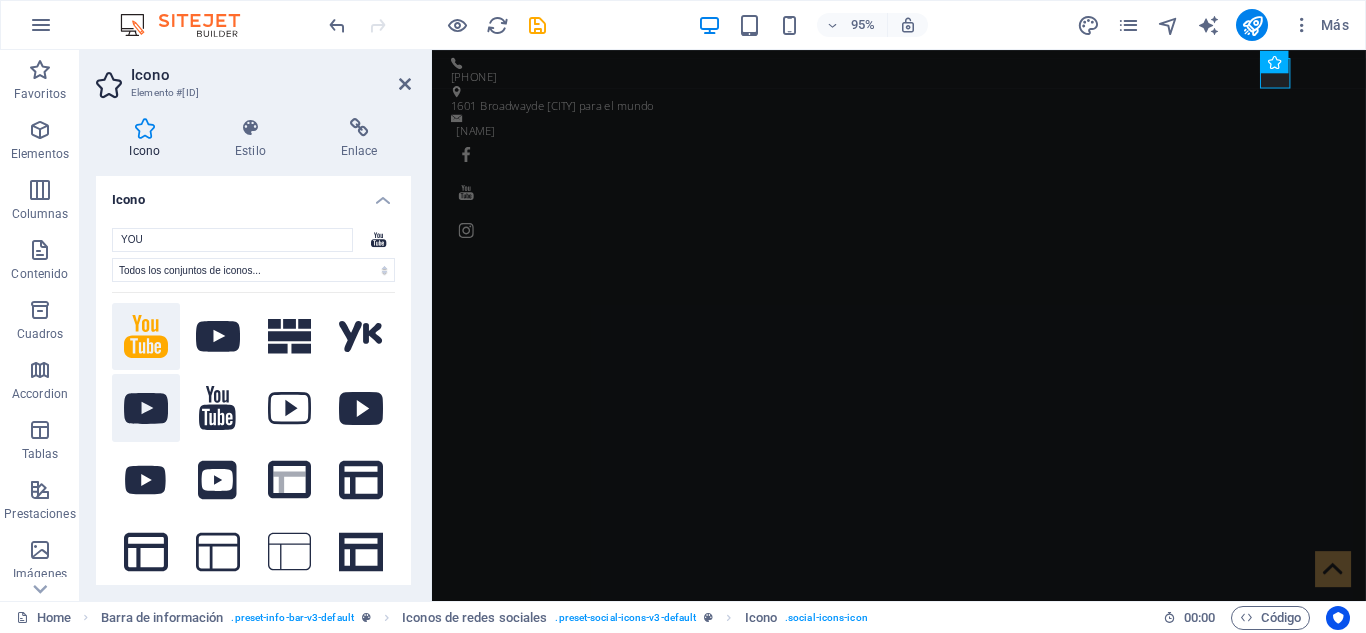 click 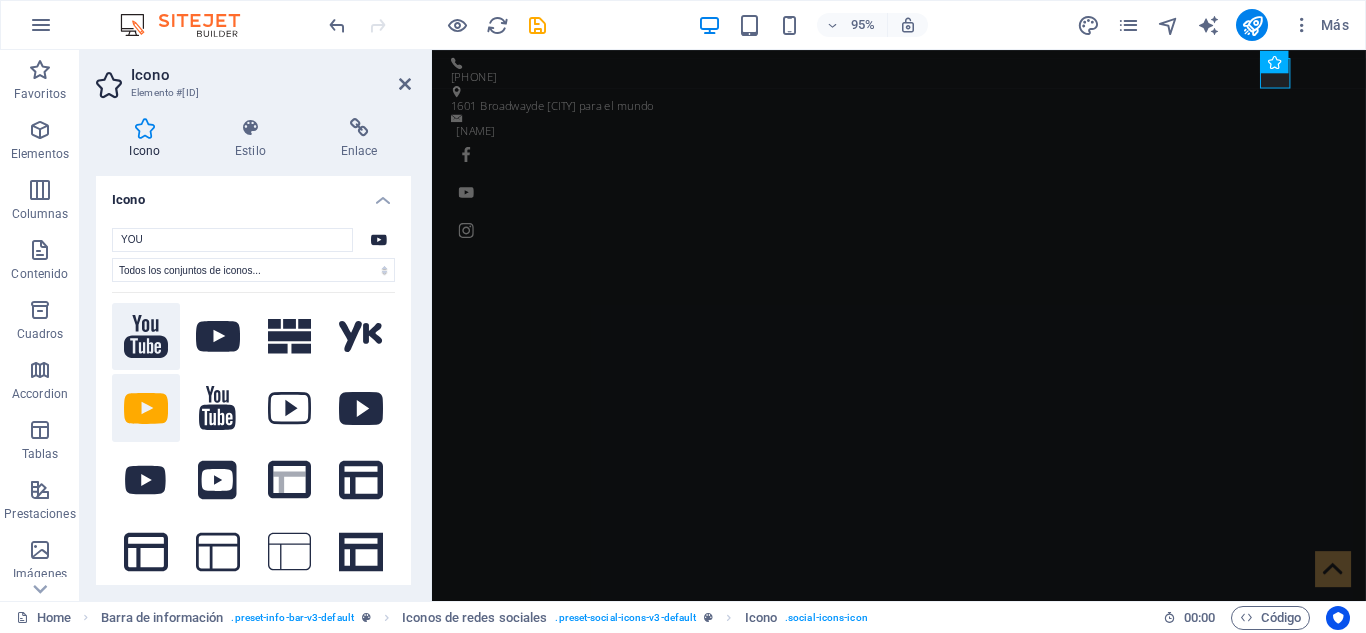 click 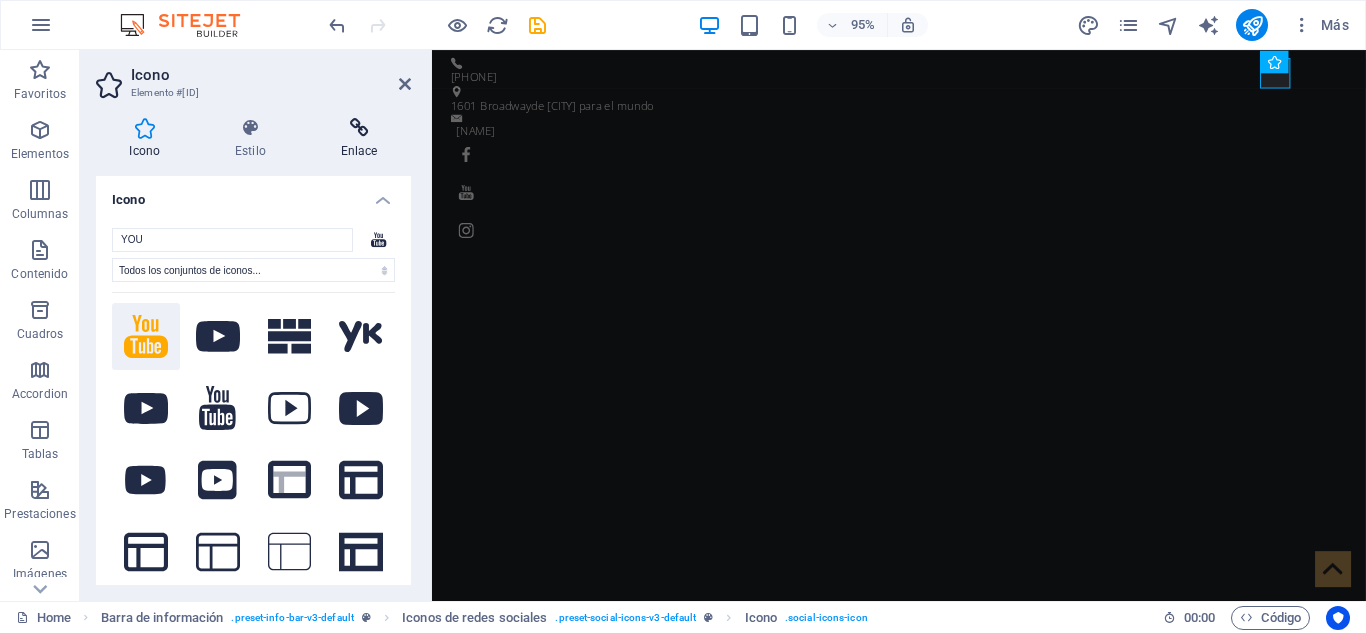 click on "Enlace" at bounding box center [359, 139] 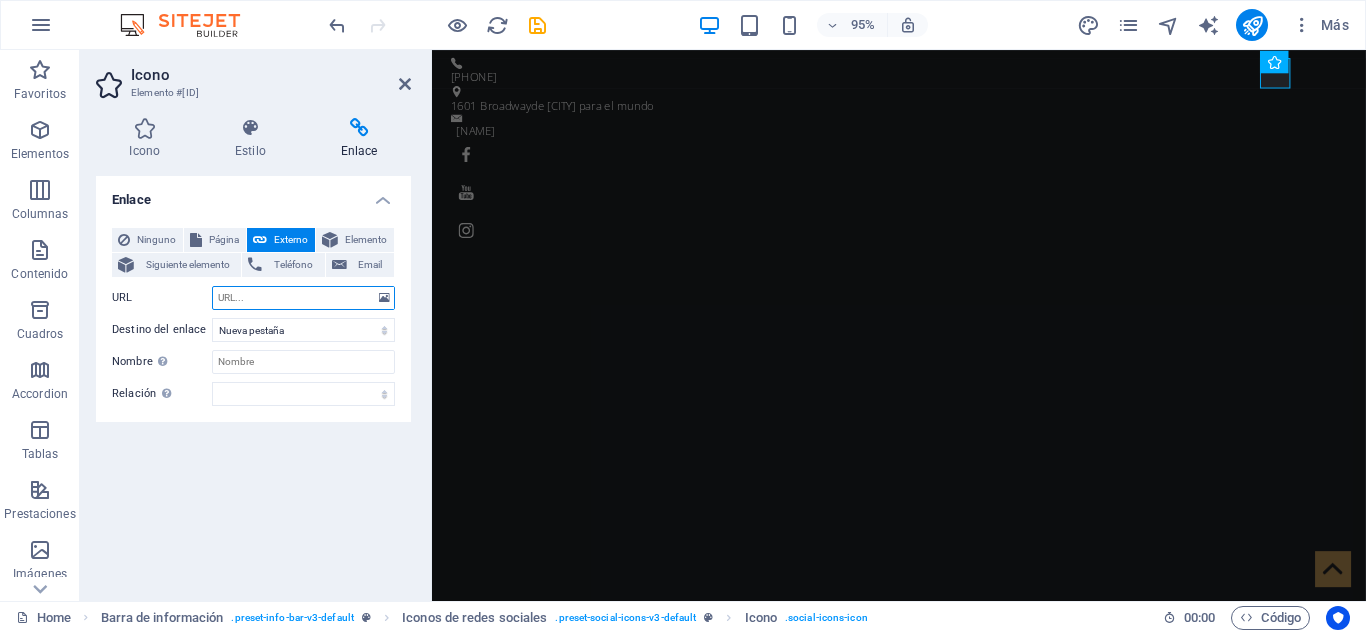 click on "URL" at bounding box center [303, 298] 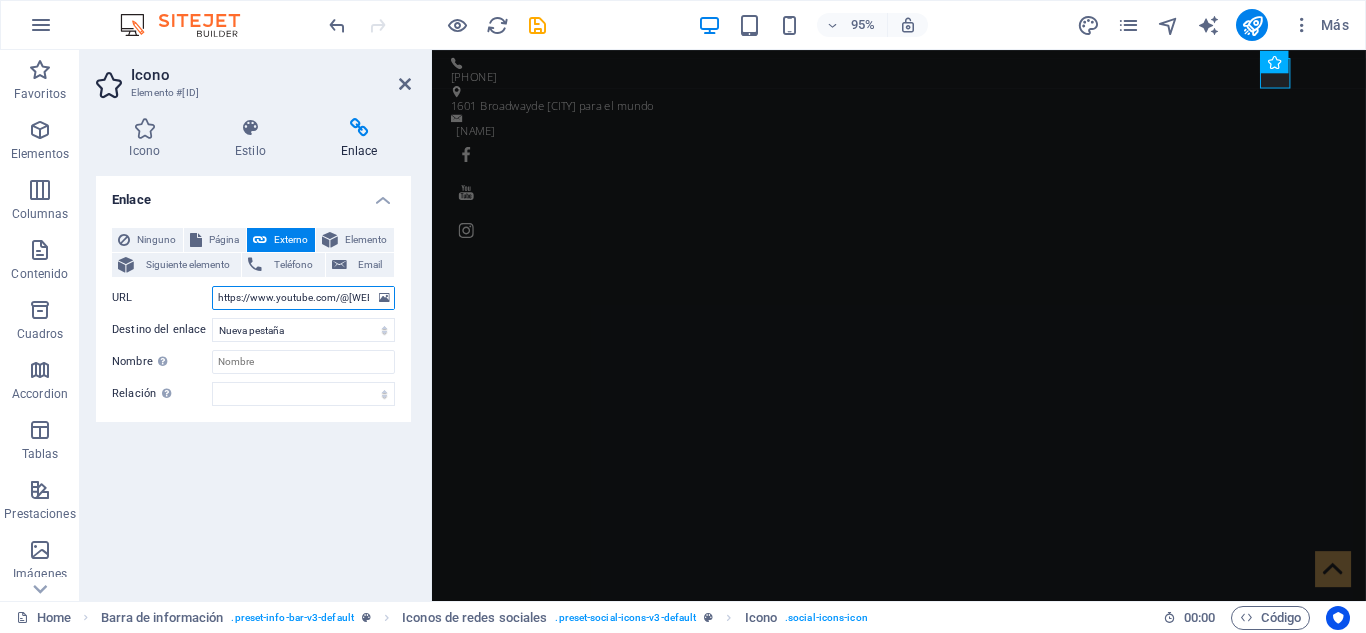 scroll, scrollTop: 0, scrollLeft: 107, axis: horizontal 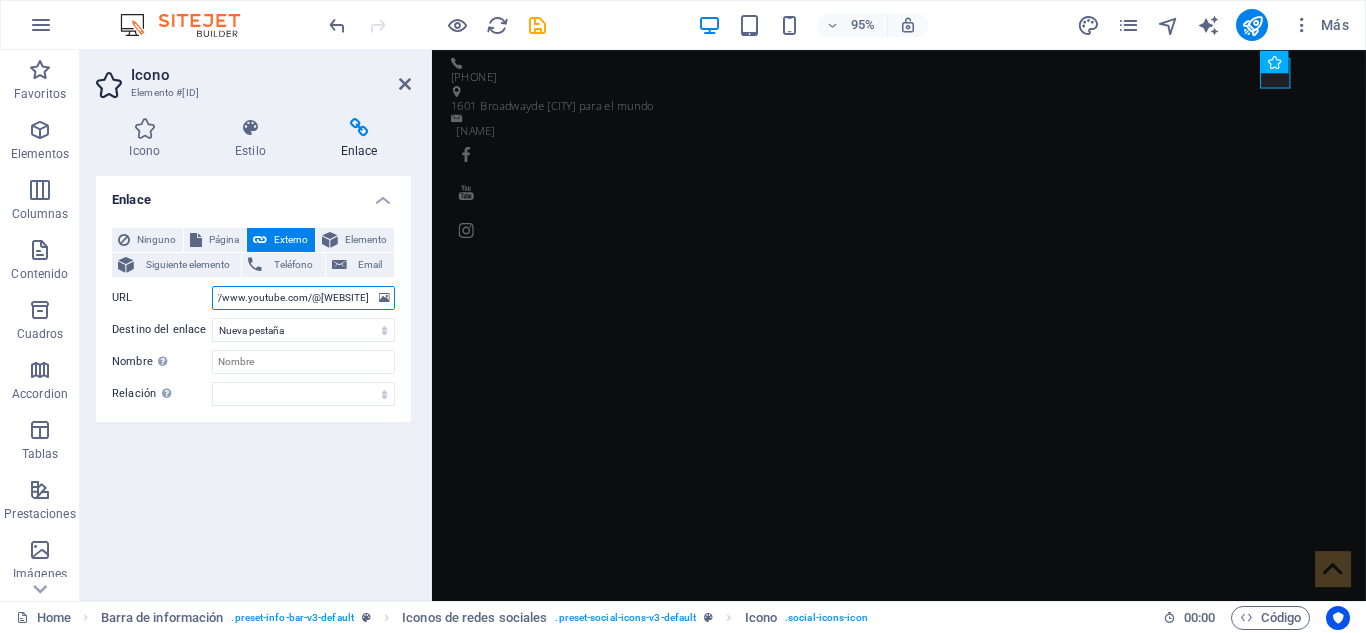 type on "https://www.youtube.com/@elkinemiliogaviriagomez3419" 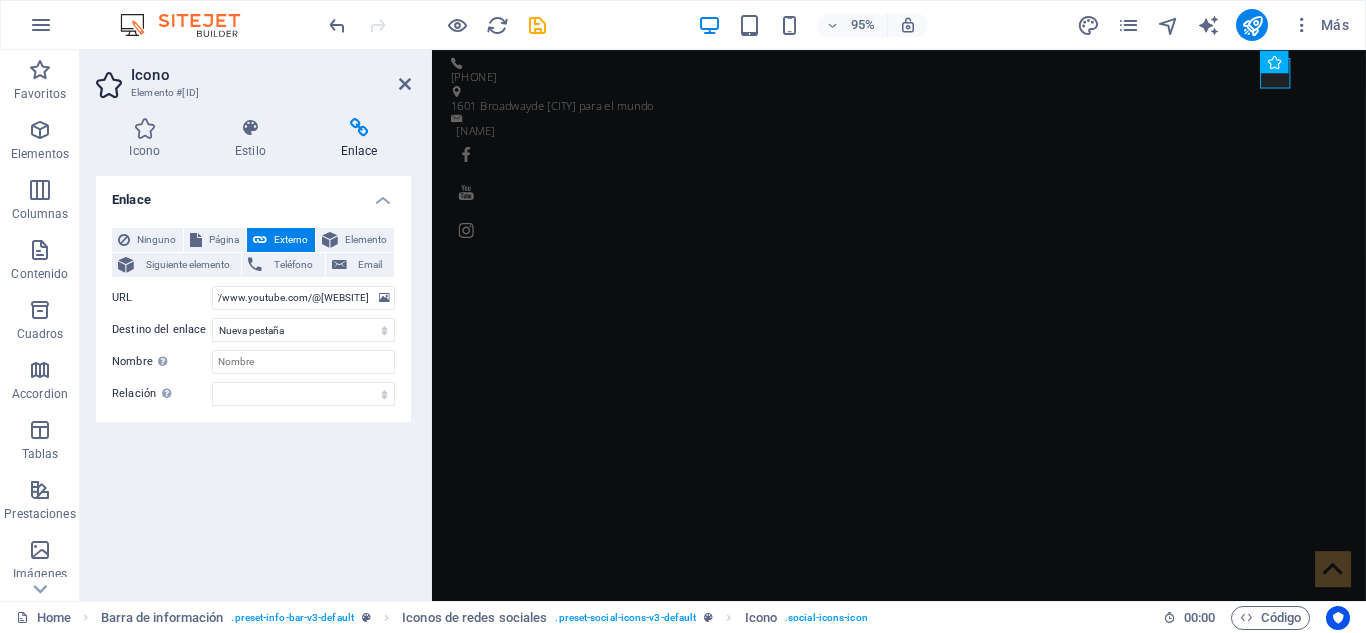 click at bounding box center [437, 25] 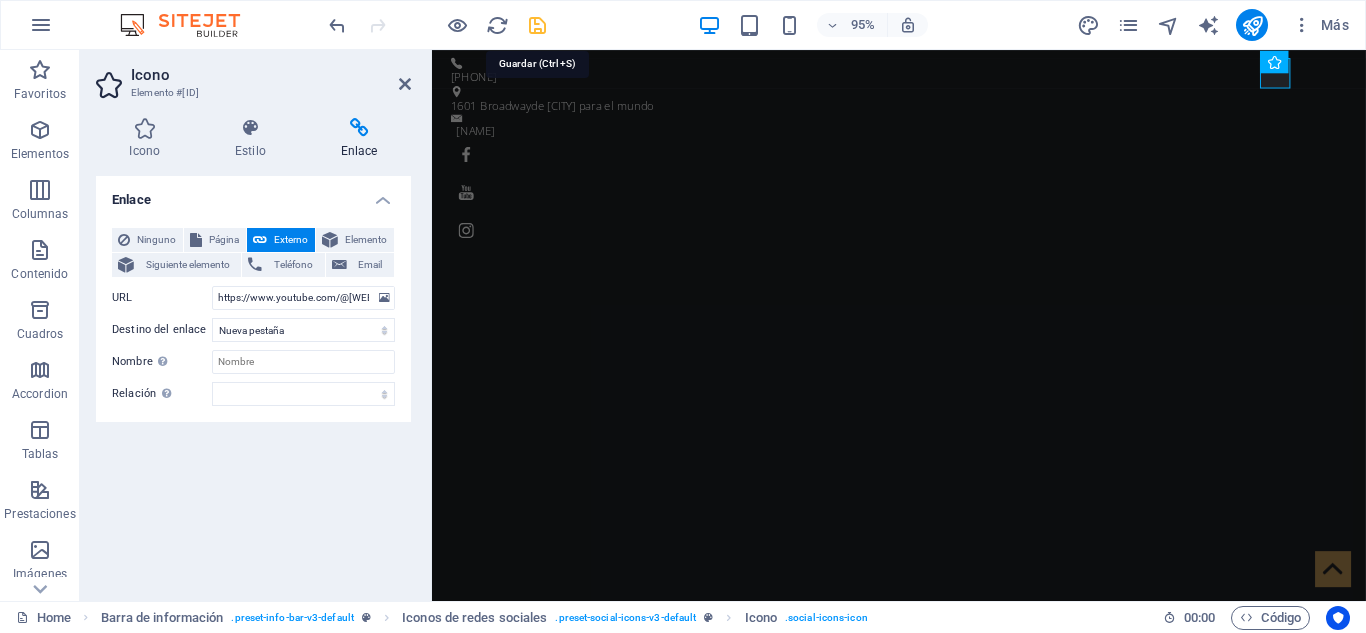 click at bounding box center [537, 25] 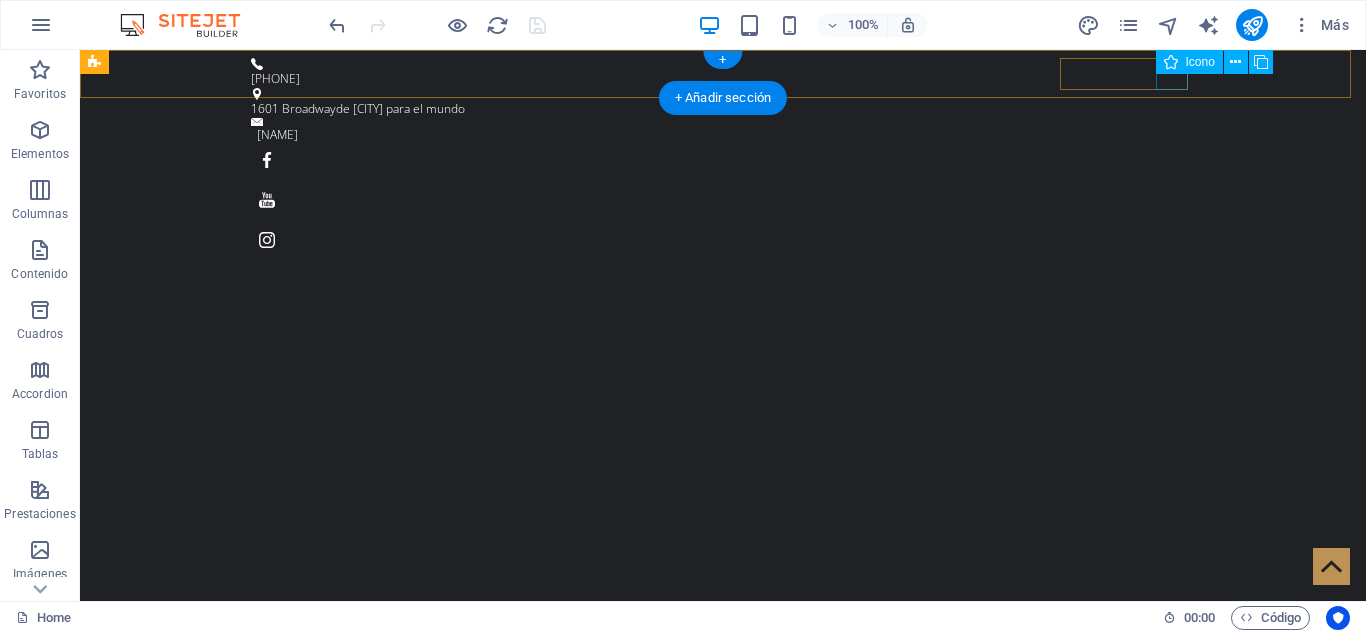 click at bounding box center [723, 240] 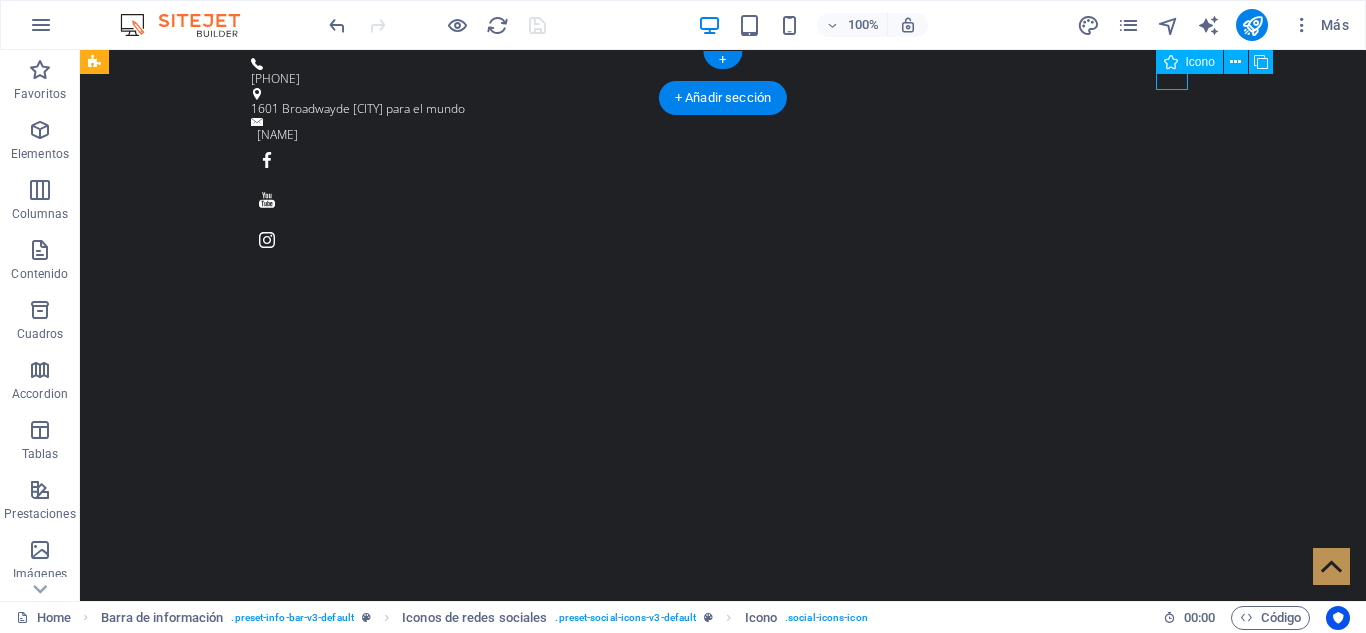 click at bounding box center [723, 240] 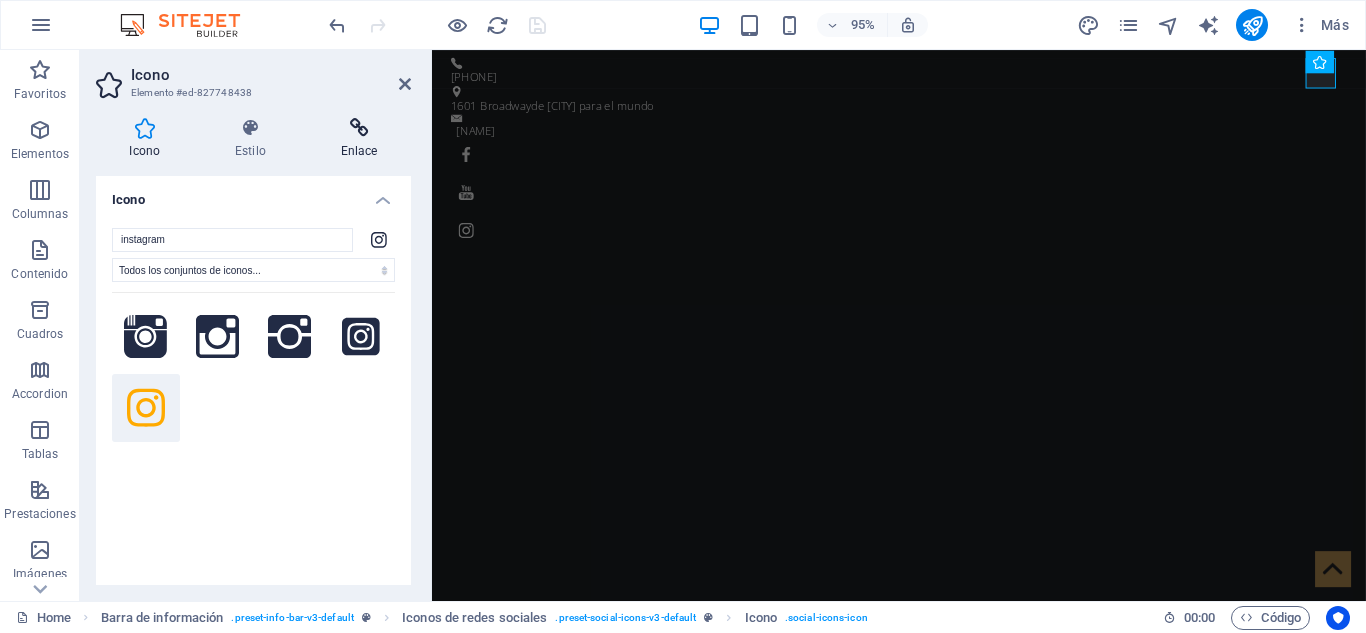 click at bounding box center (359, 128) 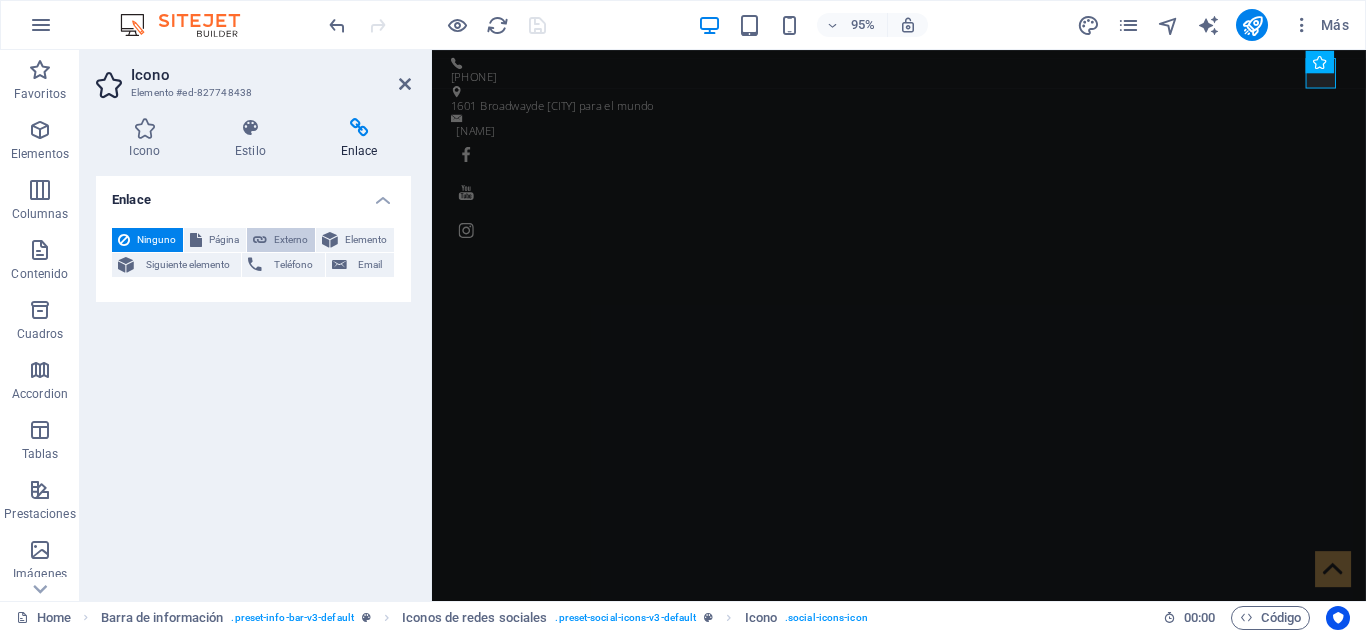 click at bounding box center (260, 240) 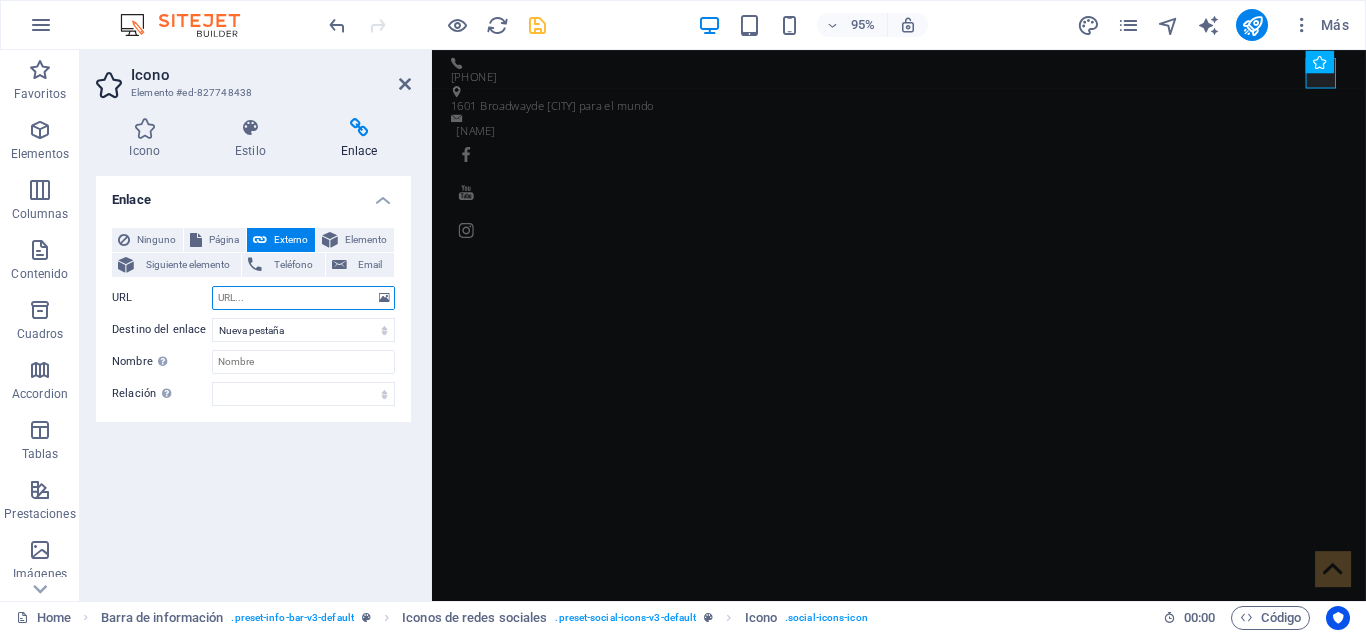 paste on "https://www.instagram.com/elkinemiliogaviriagomez/" 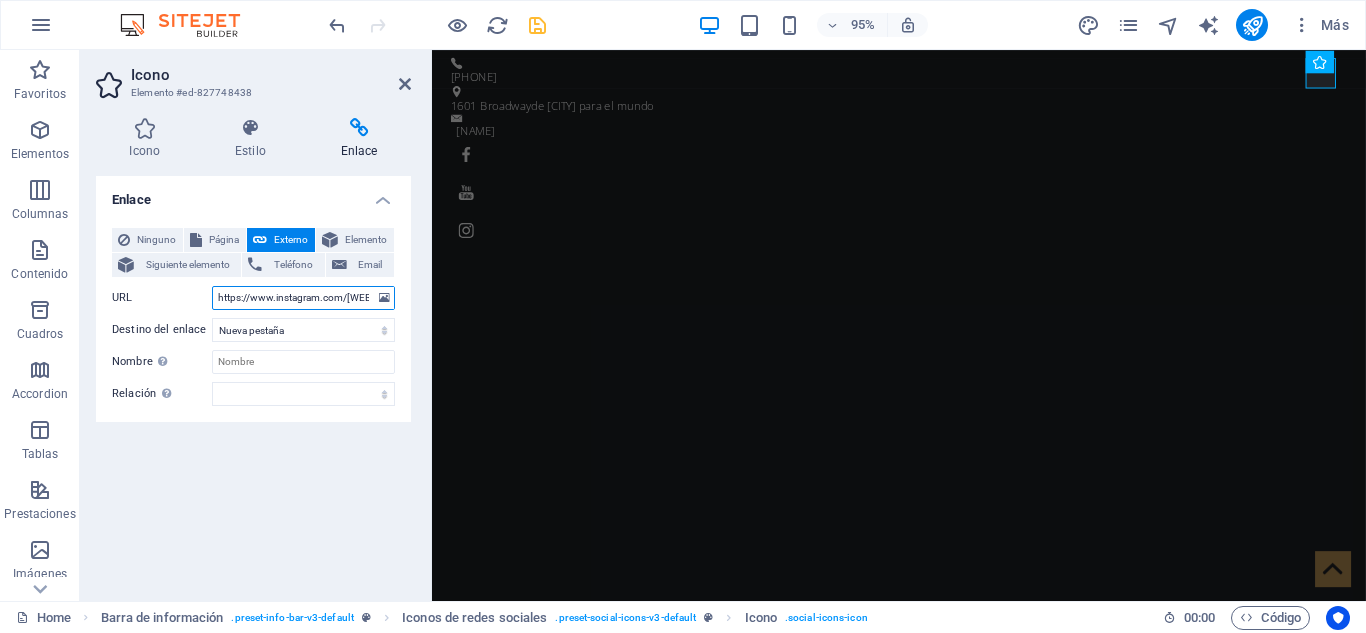 scroll, scrollTop: 0, scrollLeft: 89, axis: horizontal 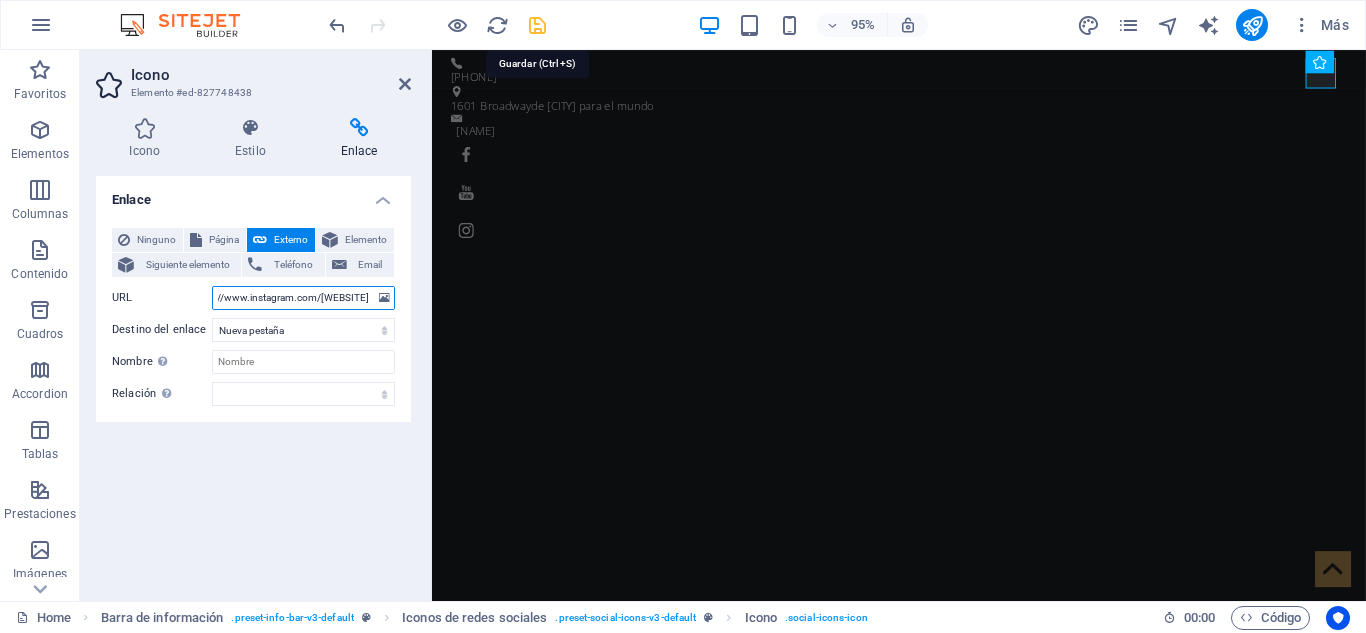 type on "https://www.instagram.com/elkinemiliogaviriagomez/" 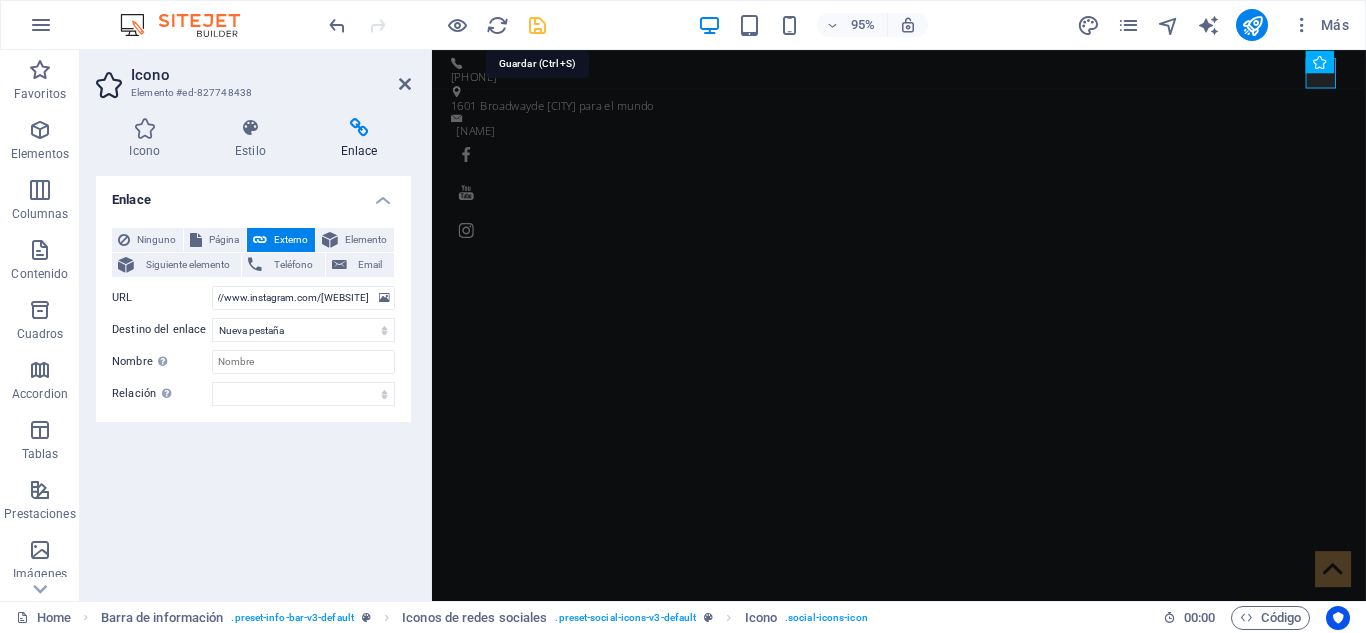click at bounding box center [537, 25] 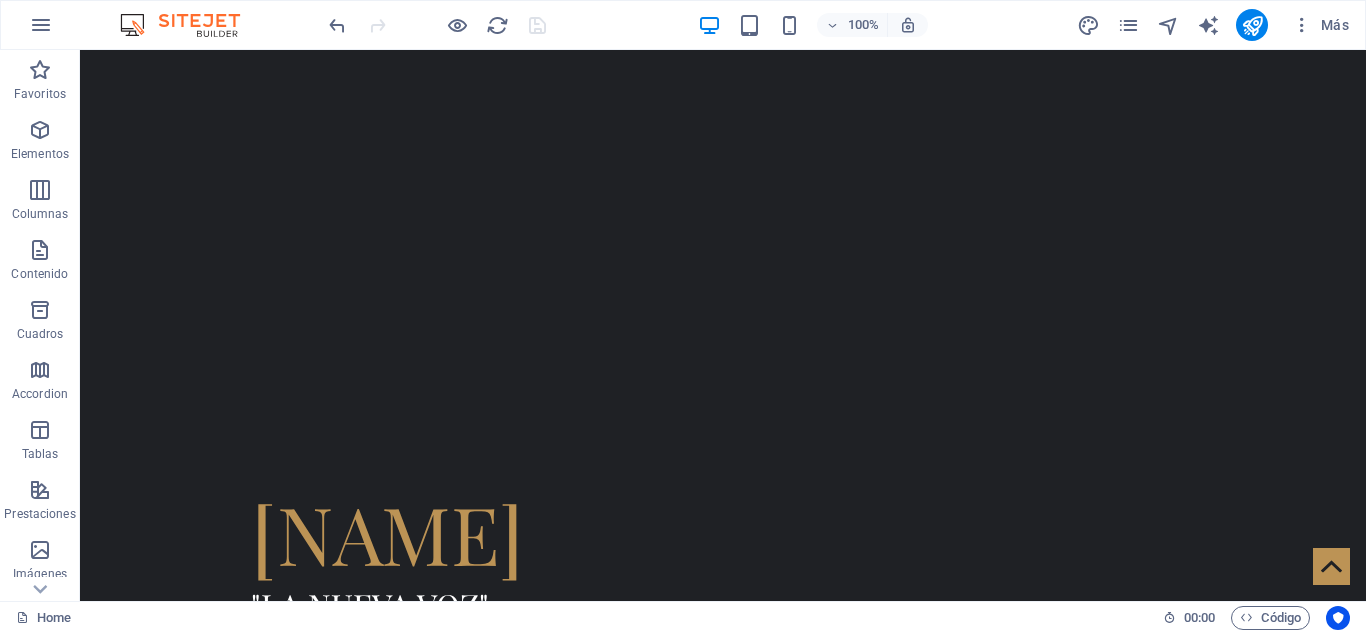 scroll, scrollTop: 0, scrollLeft: 0, axis: both 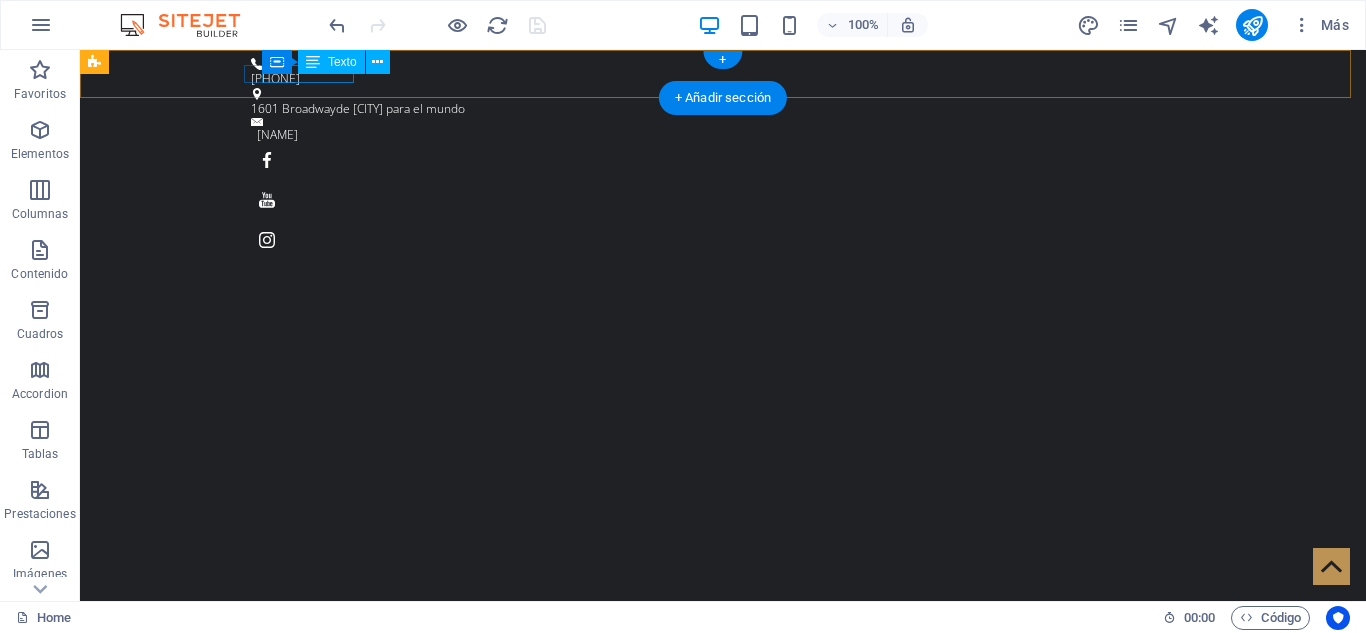 click on "+57 [PHONE]" at bounding box center [715, 79] 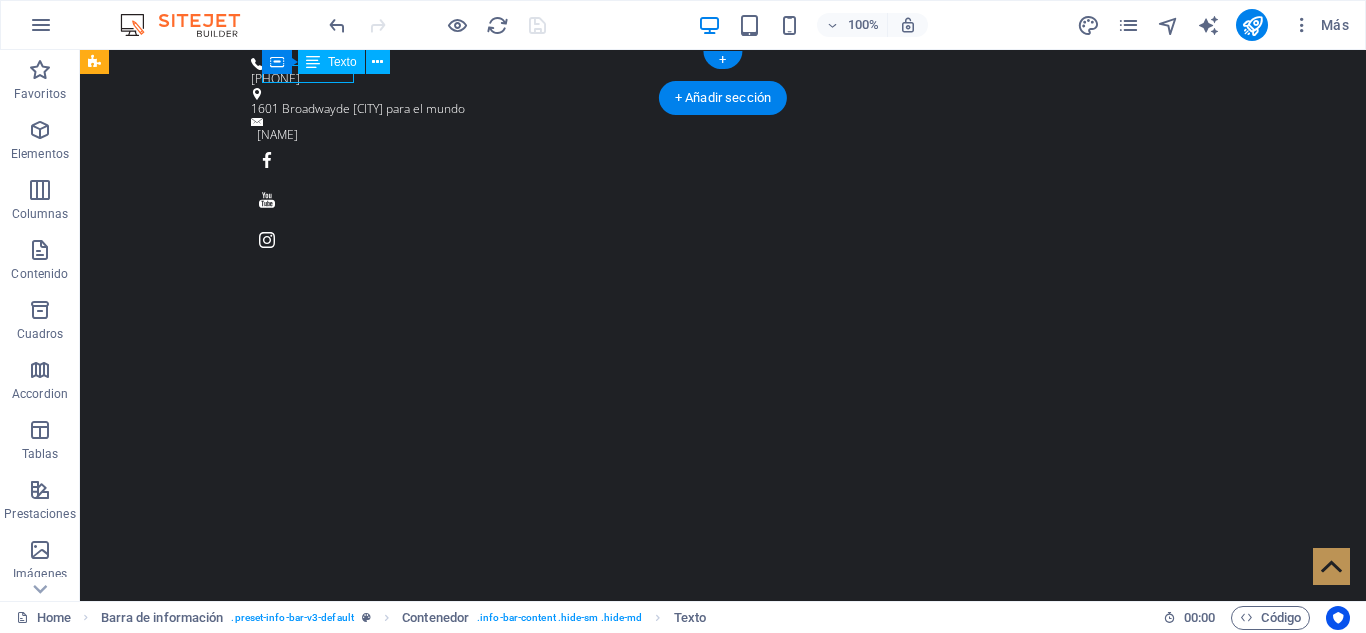 click on "+57 [PHONE]" at bounding box center (715, 79) 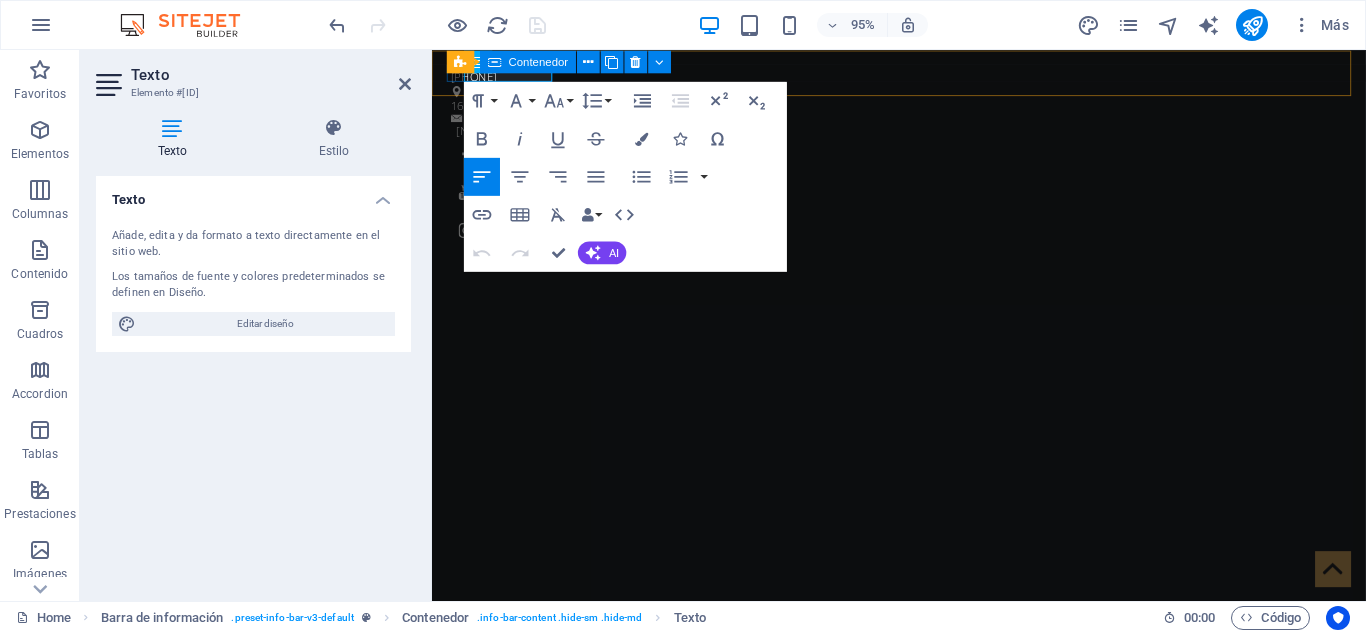 click on "Contenedor" at bounding box center (528, 61) 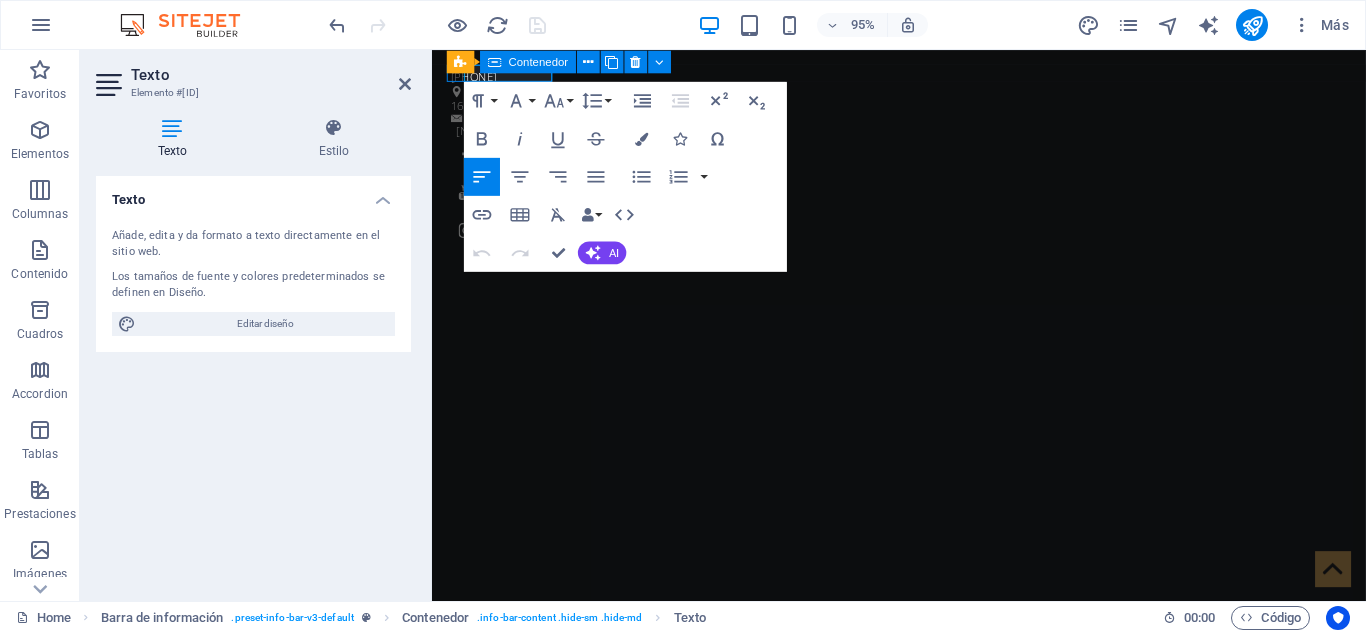 click on "Contenedor" at bounding box center (528, 61) 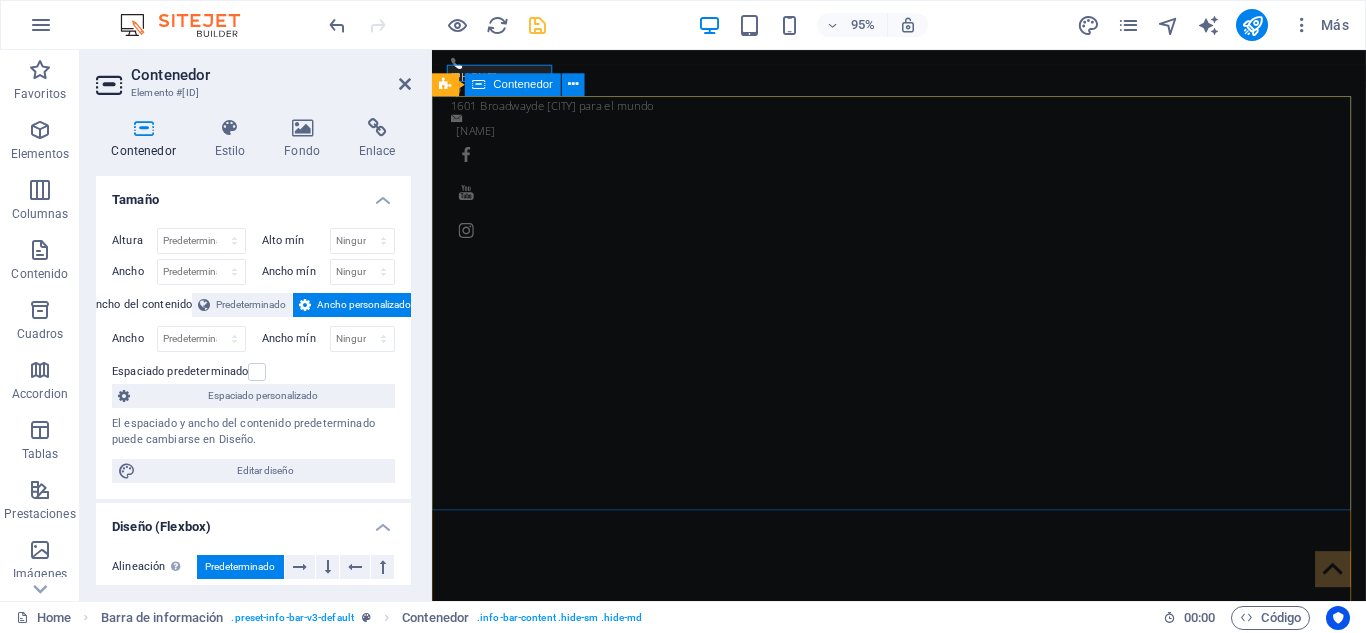 click on "Contenedor" at bounding box center [513, 84] 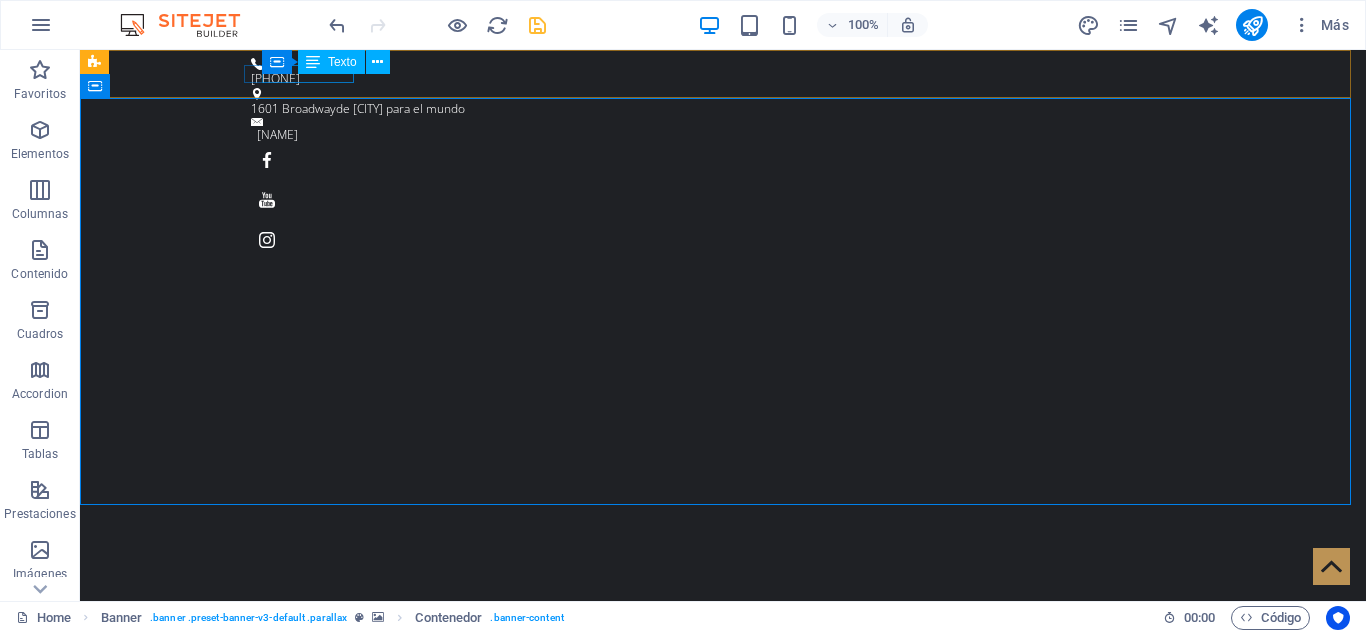 click on "Texto" at bounding box center (331, 62) 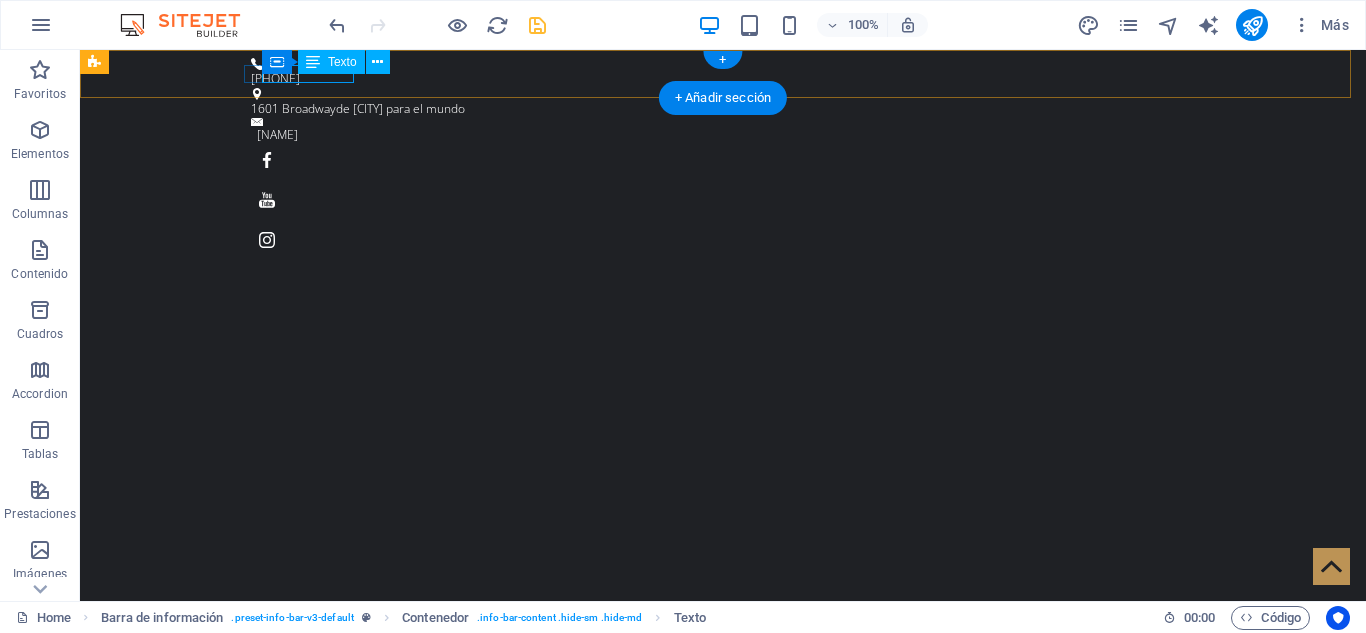 click on "+57 [PHONE]" at bounding box center (715, 79) 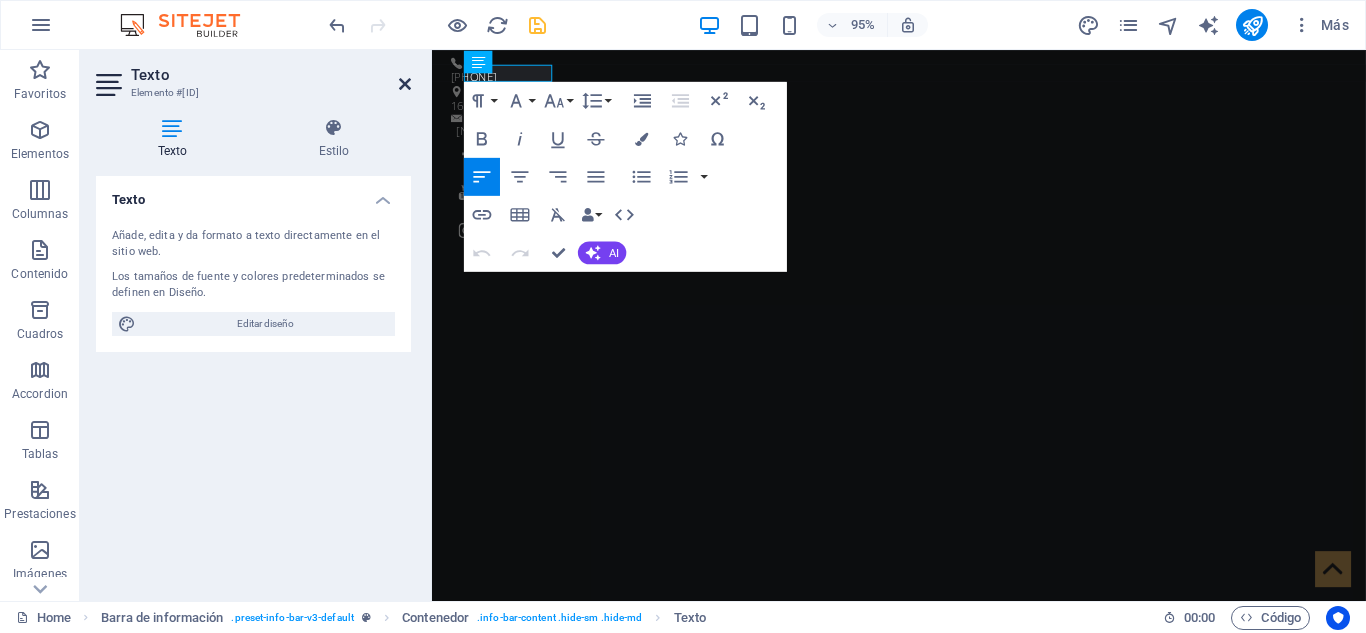 click at bounding box center [405, 84] 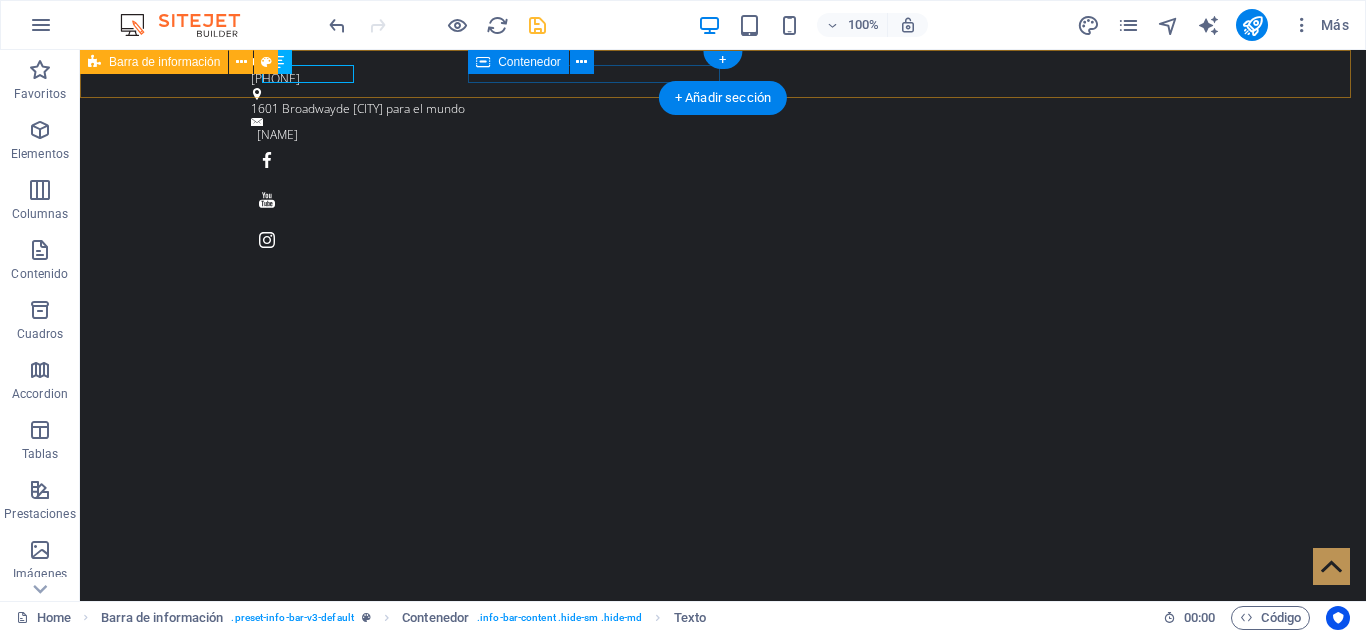click on "+57 3148184008 1601 Broadway  de Yolombó para el mundo Elkingavirialavoz" at bounding box center [723, 157] 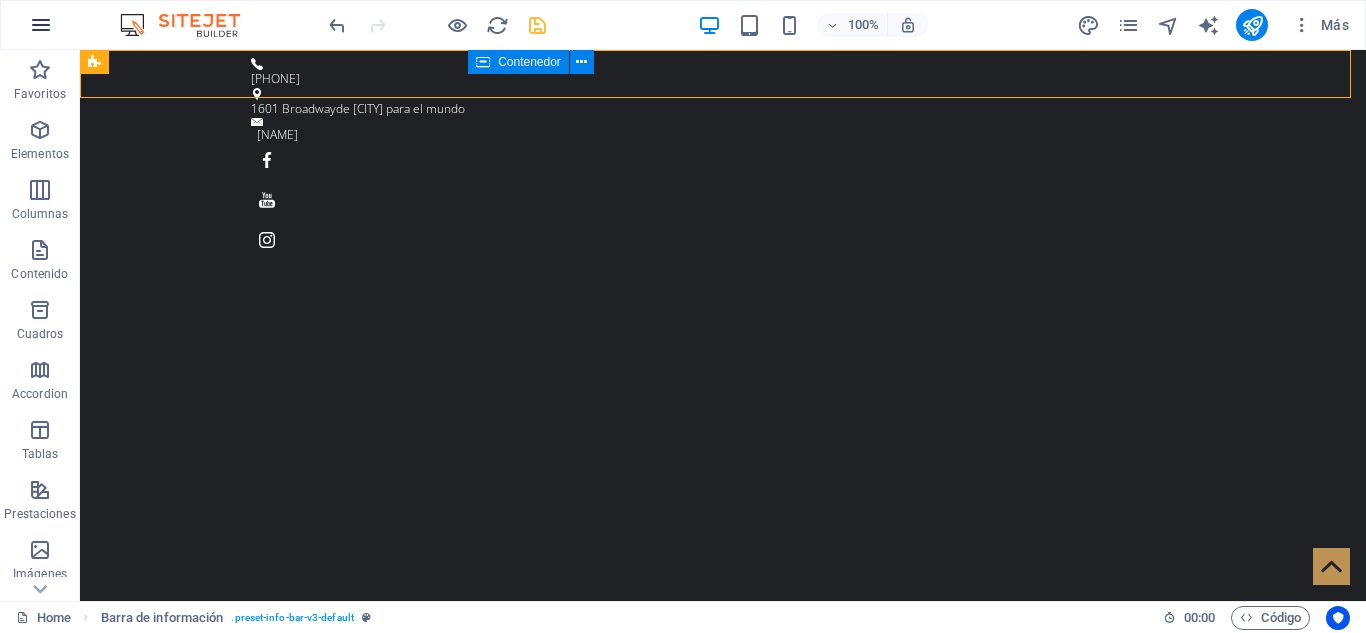 click at bounding box center (41, 25) 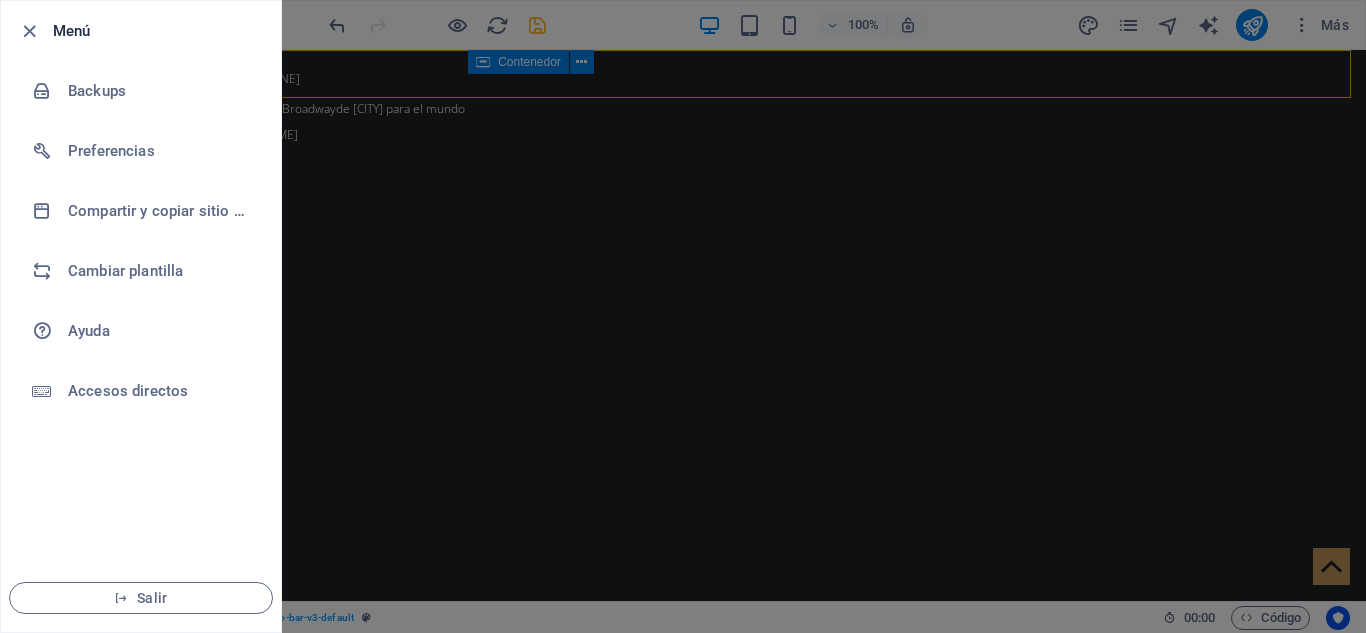 click at bounding box center [35, 31] 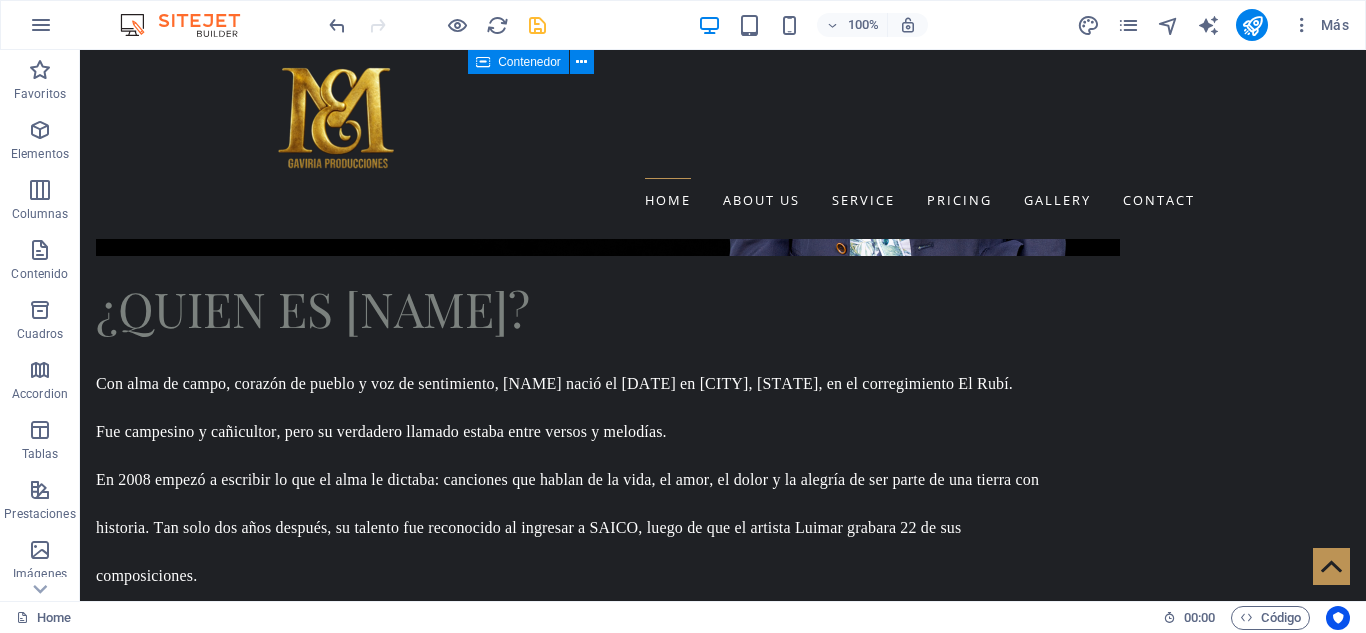 scroll, scrollTop: 1320, scrollLeft: 0, axis: vertical 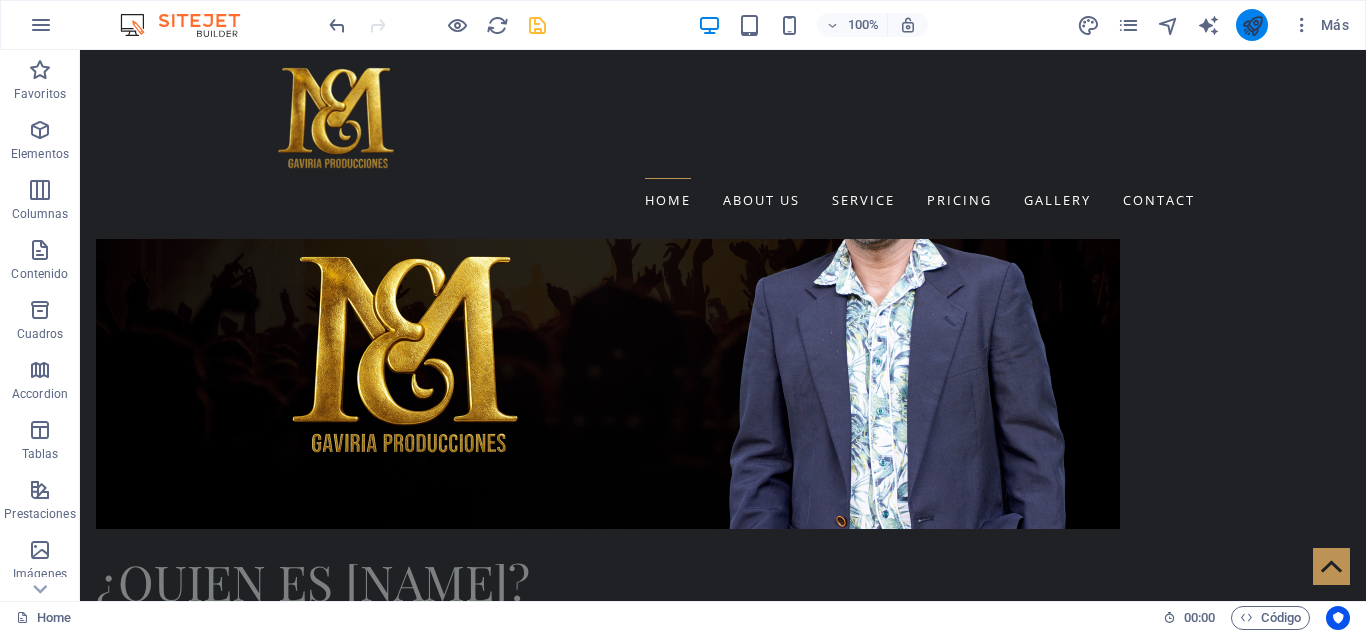 click at bounding box center [1252, 25] 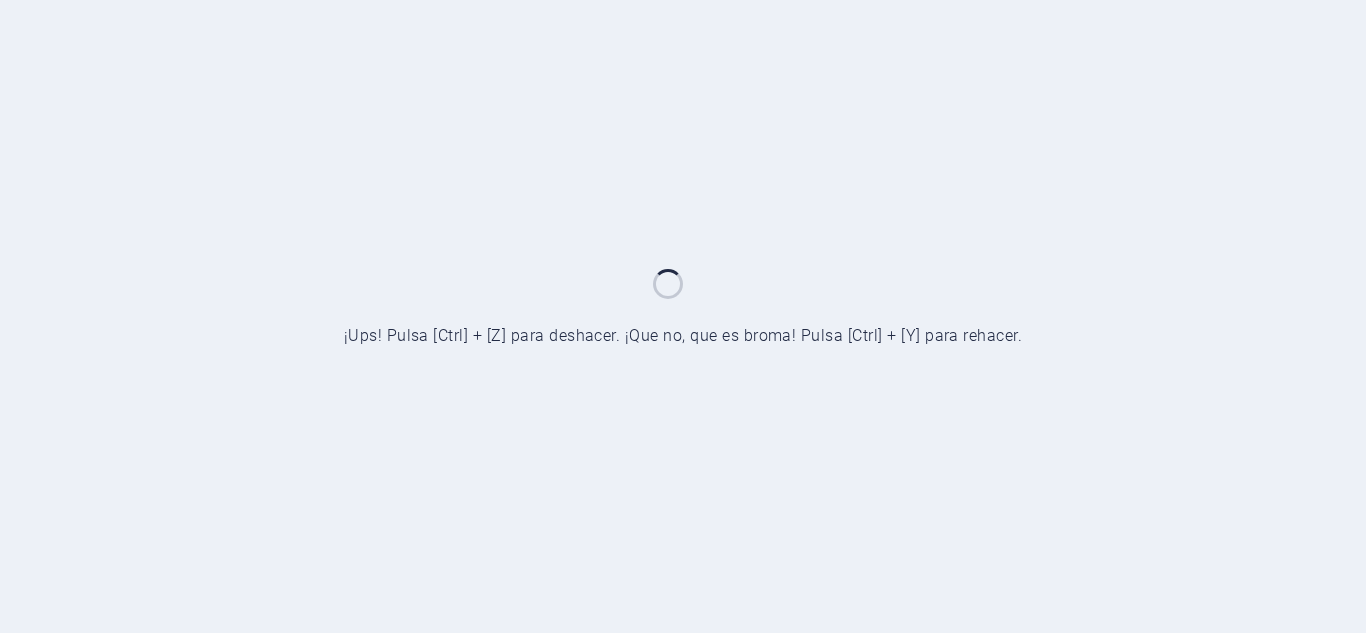 scroll, scrollTop: 0, scrollLeft: 0, axis: both 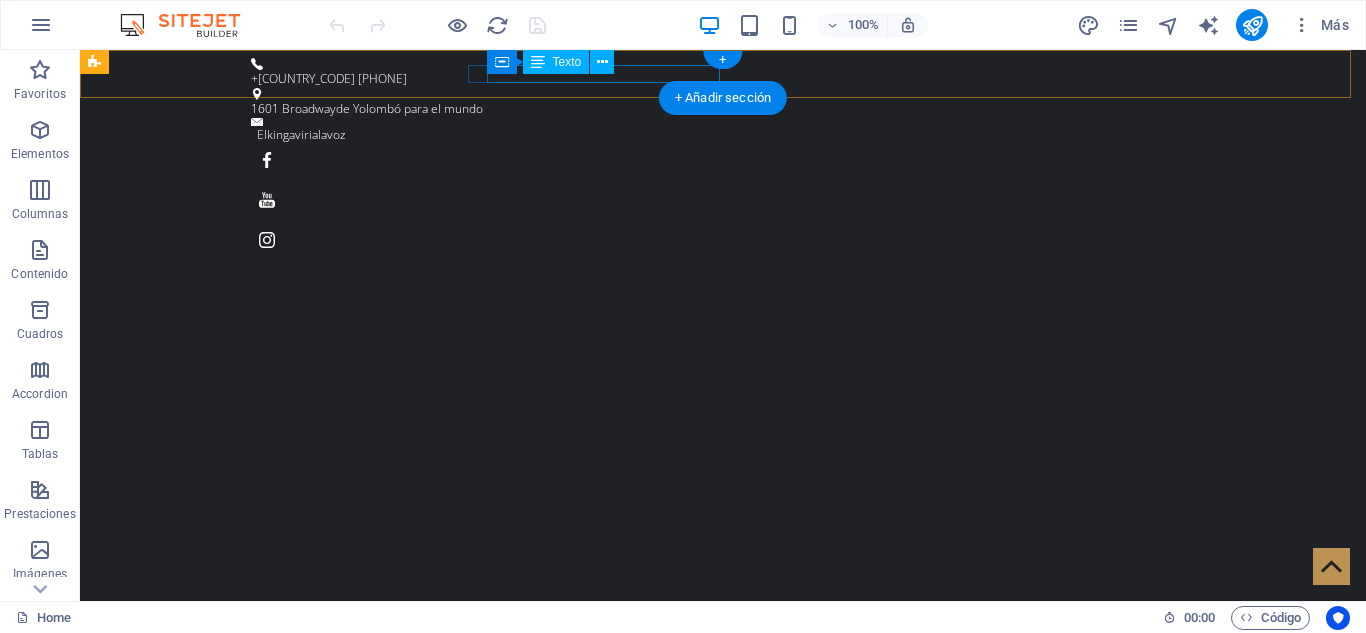 click on "1601 Broadway  de Yolombó para el mundo" at bounding box center [715, 109] 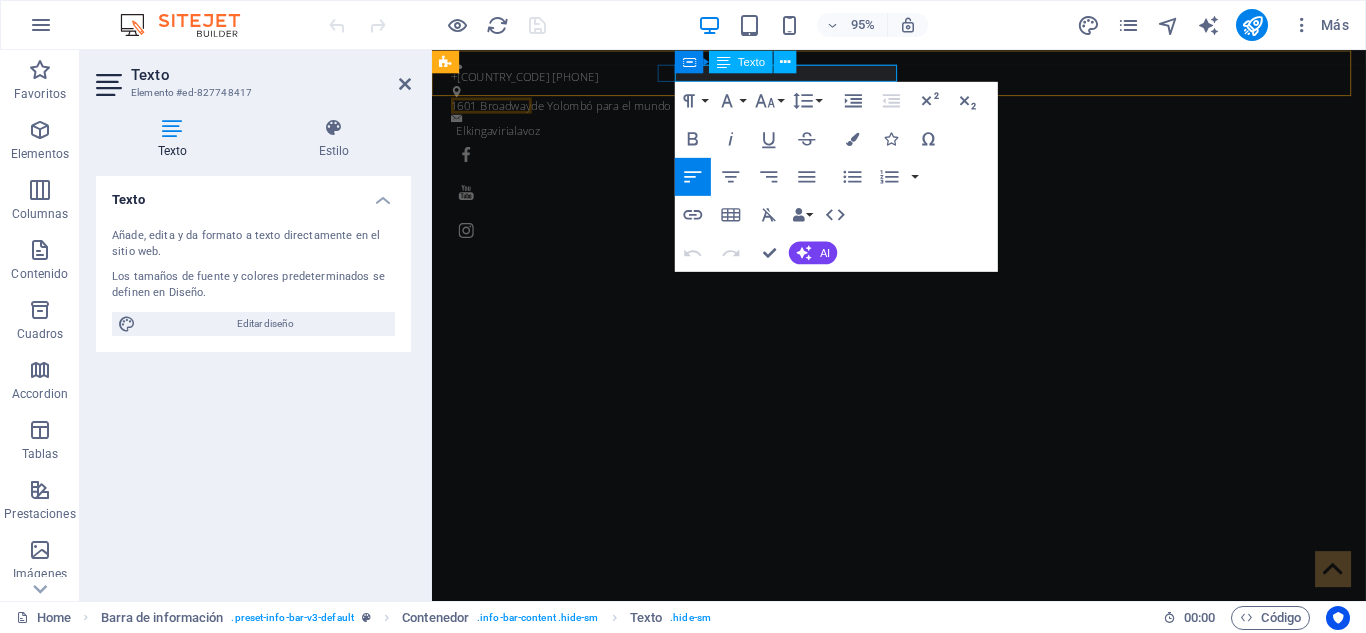 click on "1601 Broadway" at bounding box center [494, 108] 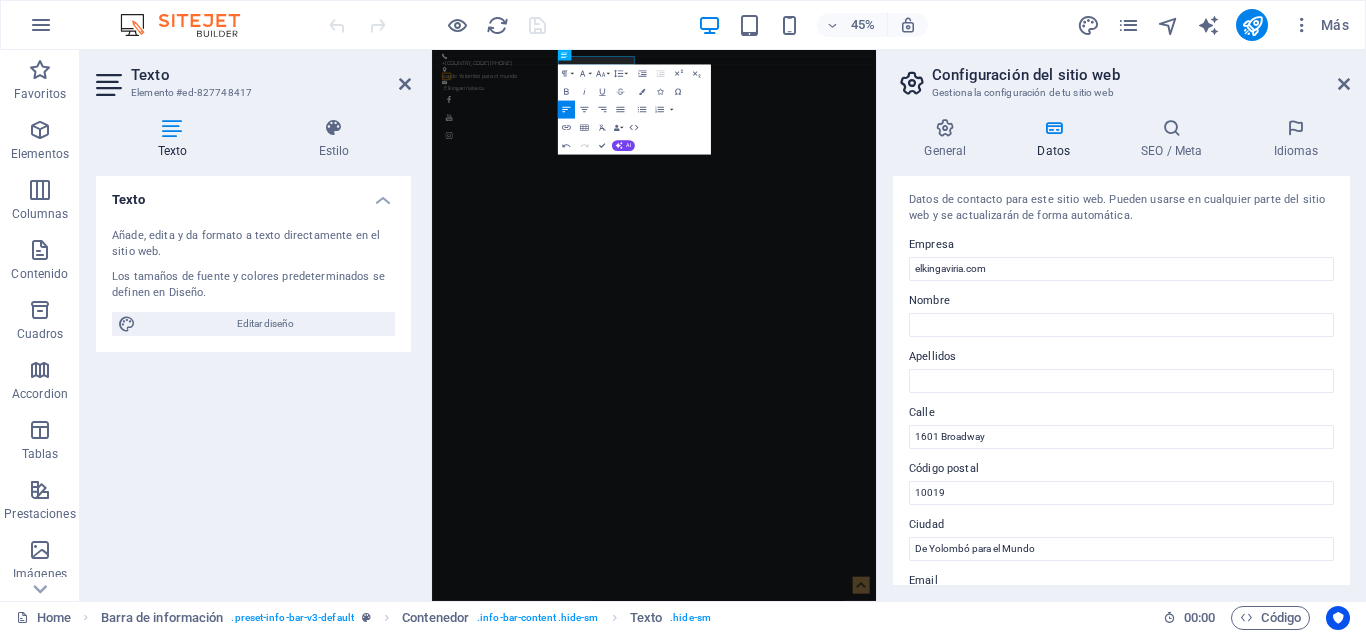 click on "45% Más" at bounding box center (841, 25) 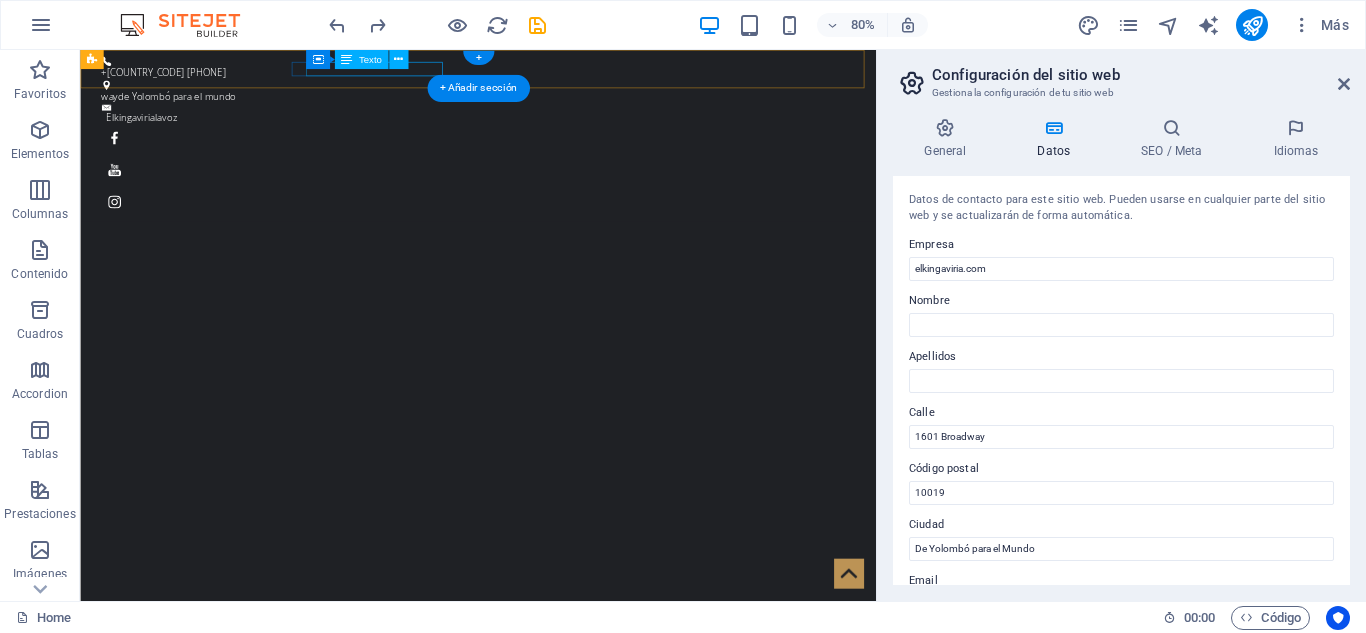 click on "way  de Yolombó para el mundo" at bounding box center (570, 109) 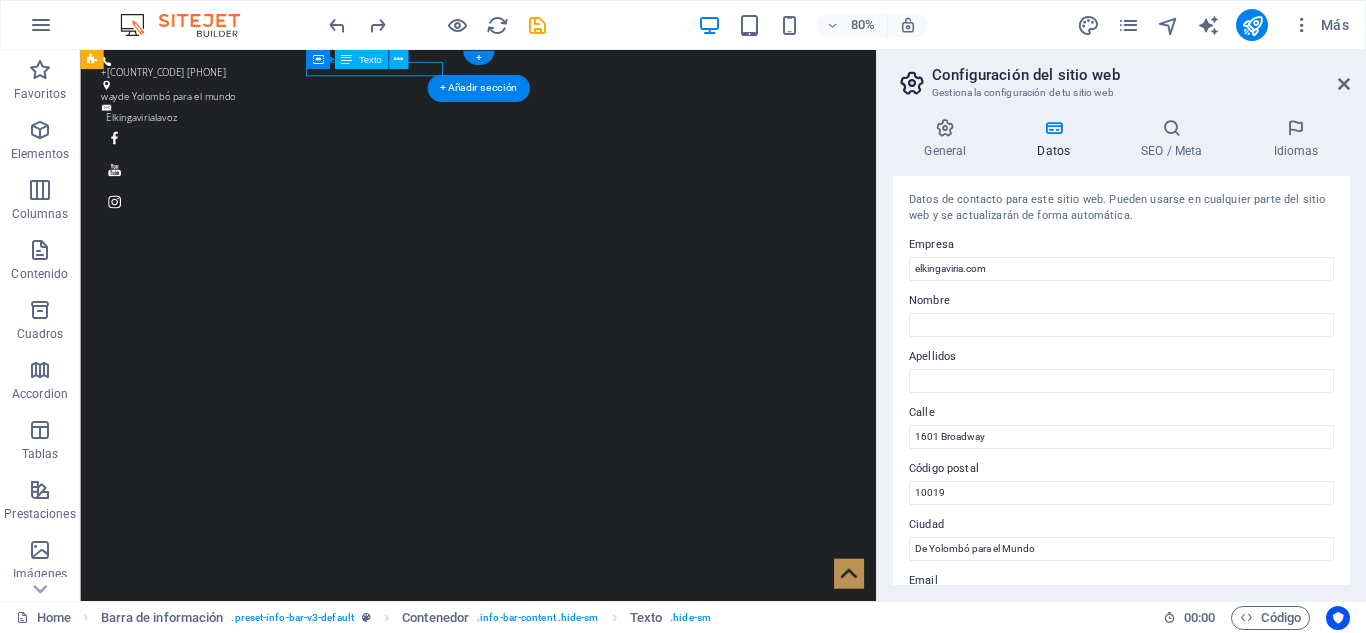 click on "way  de Yolombó para el mundo" at bounding box center [570, 109] 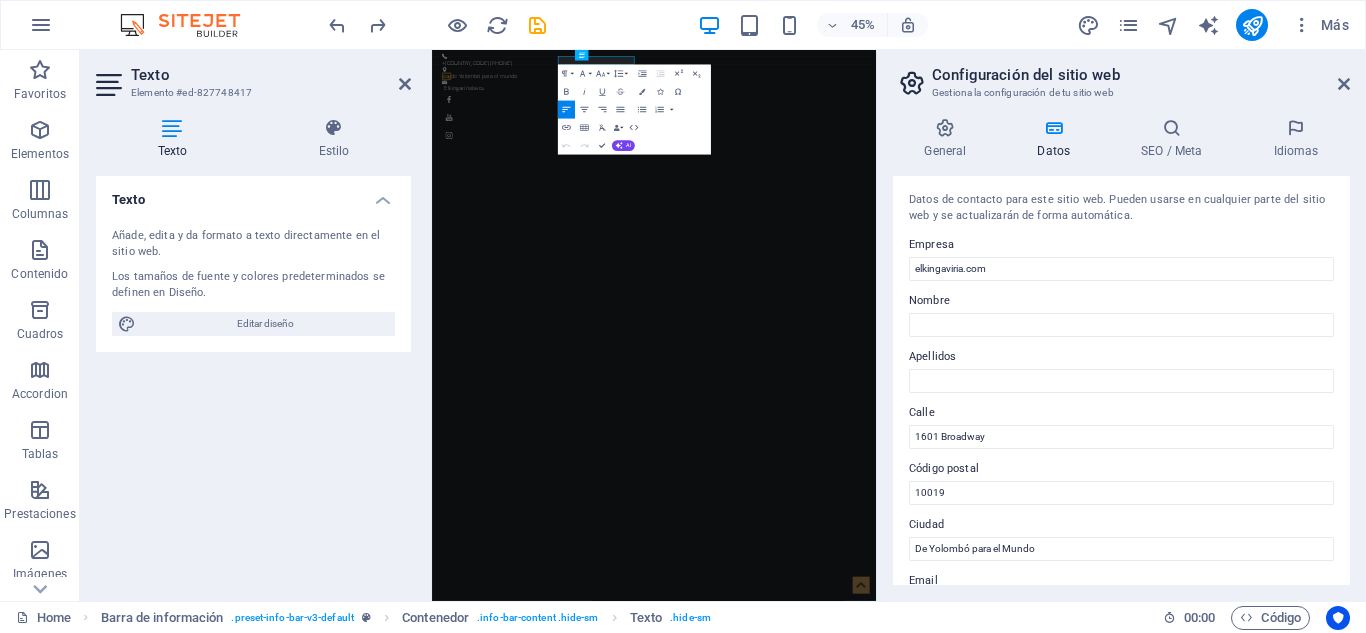 click on "45% Más" at bounding box center [841, 25] 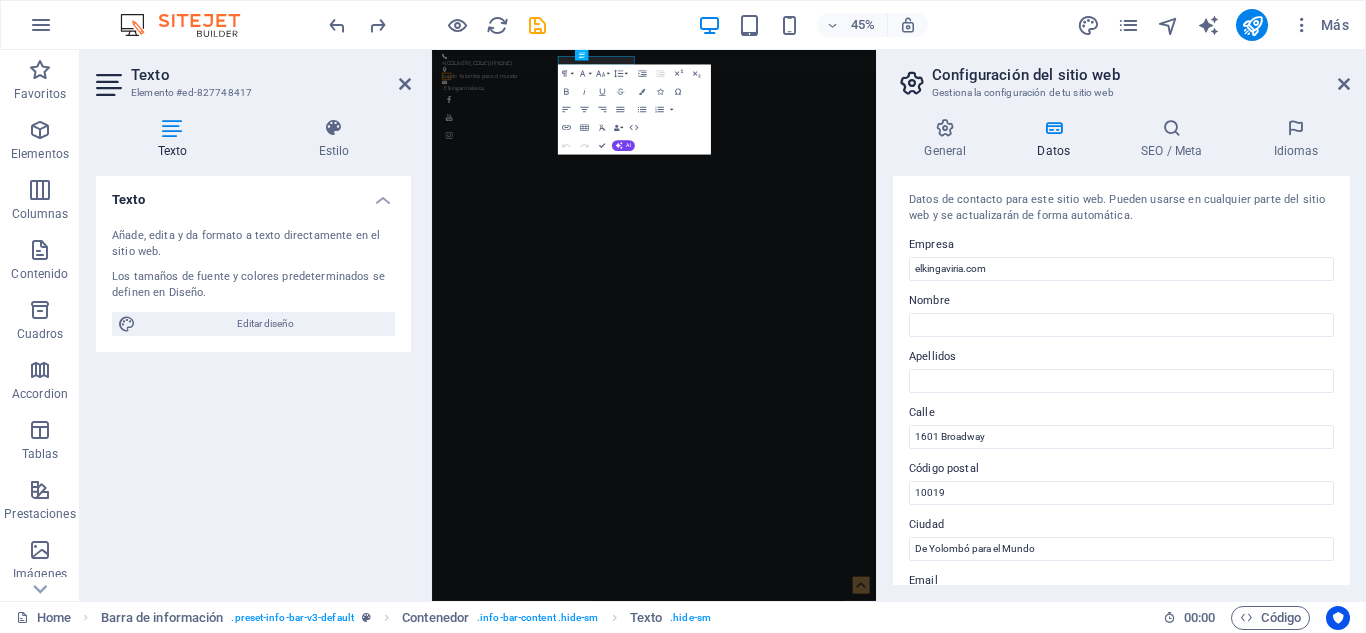 click on "45% Más" at bounding box center (841, 25) 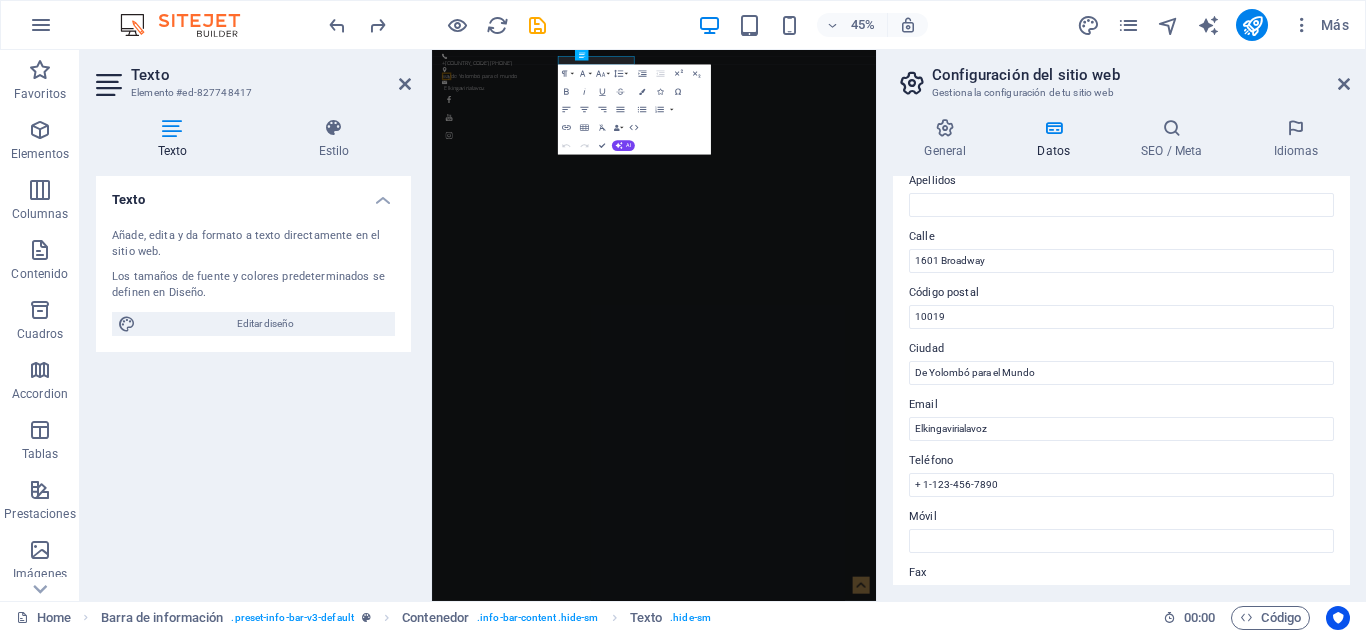 scroll, scrollTop: 225, scrollLeft: 0, axis: vertical 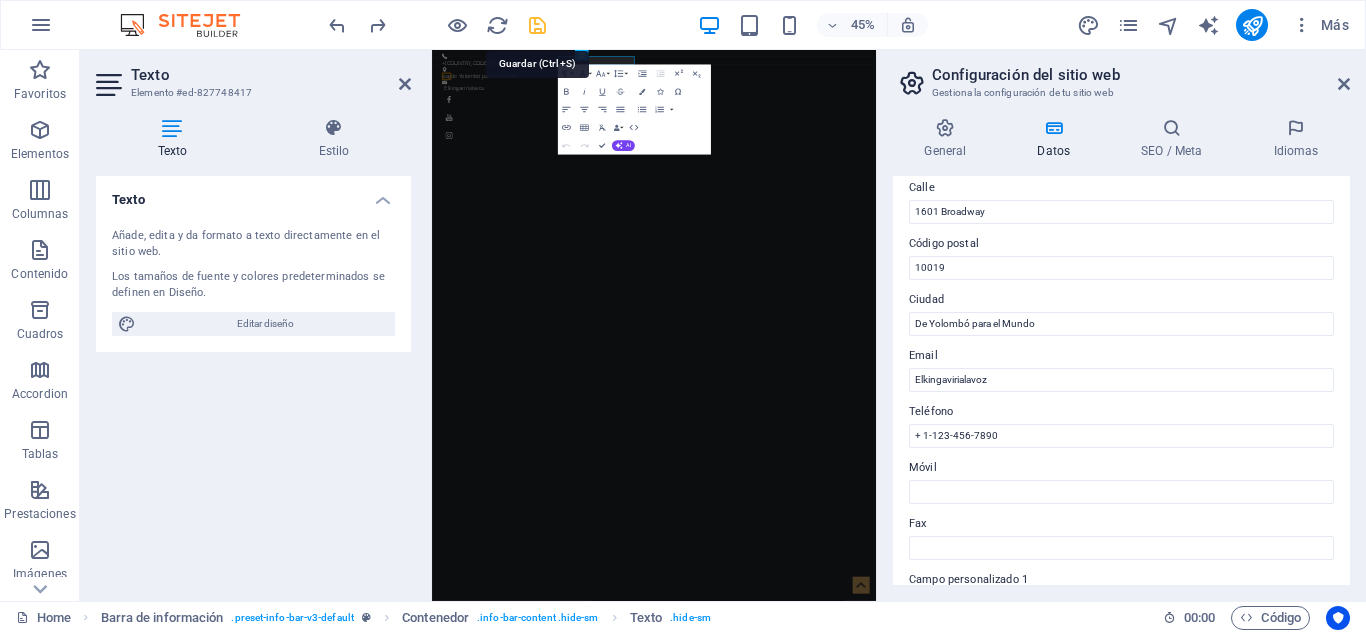 click at bounding box center (537, 25) 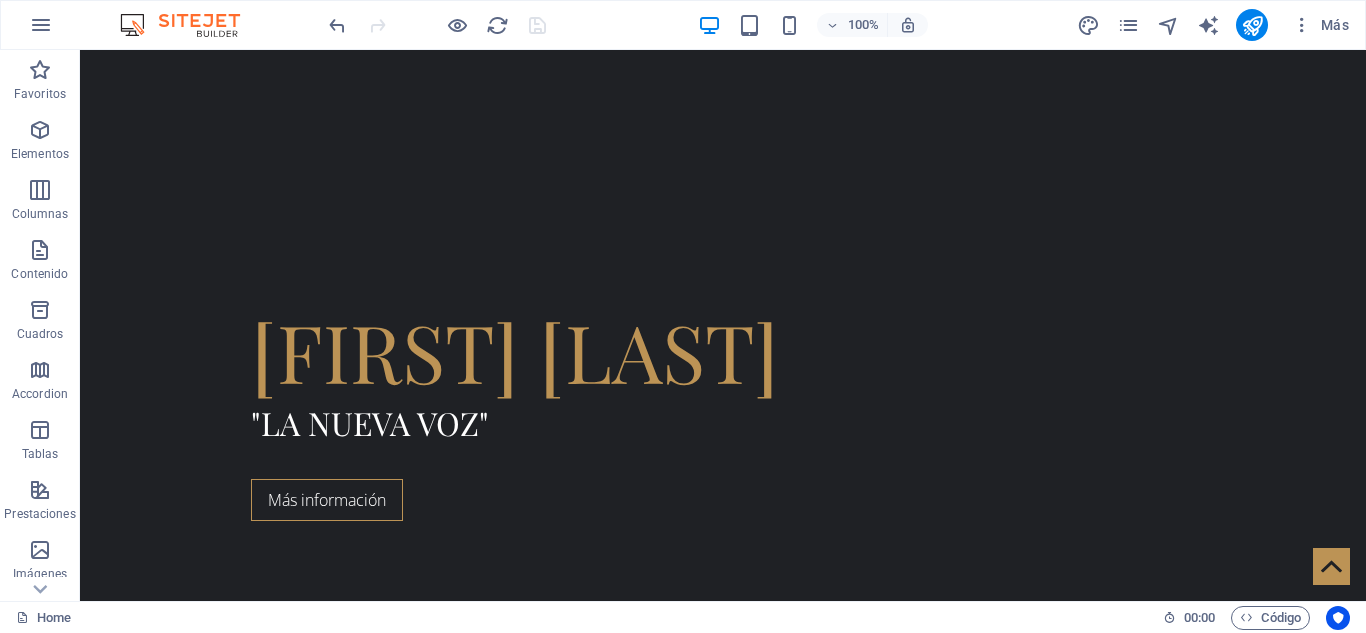 scroll, scrollTop: 376, scrollLeft: 0, axis: vertical 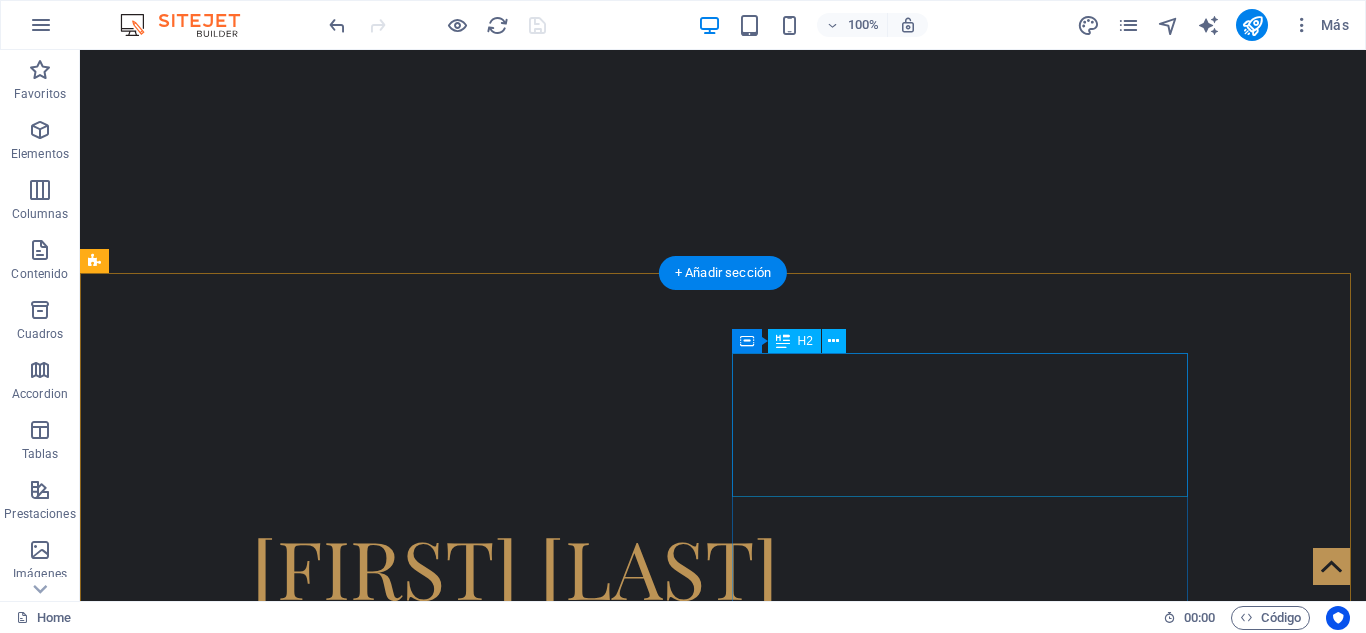 click on "¿QUIEN ES EKIN GAVIRIA?" at bounding box center (568, 1714) 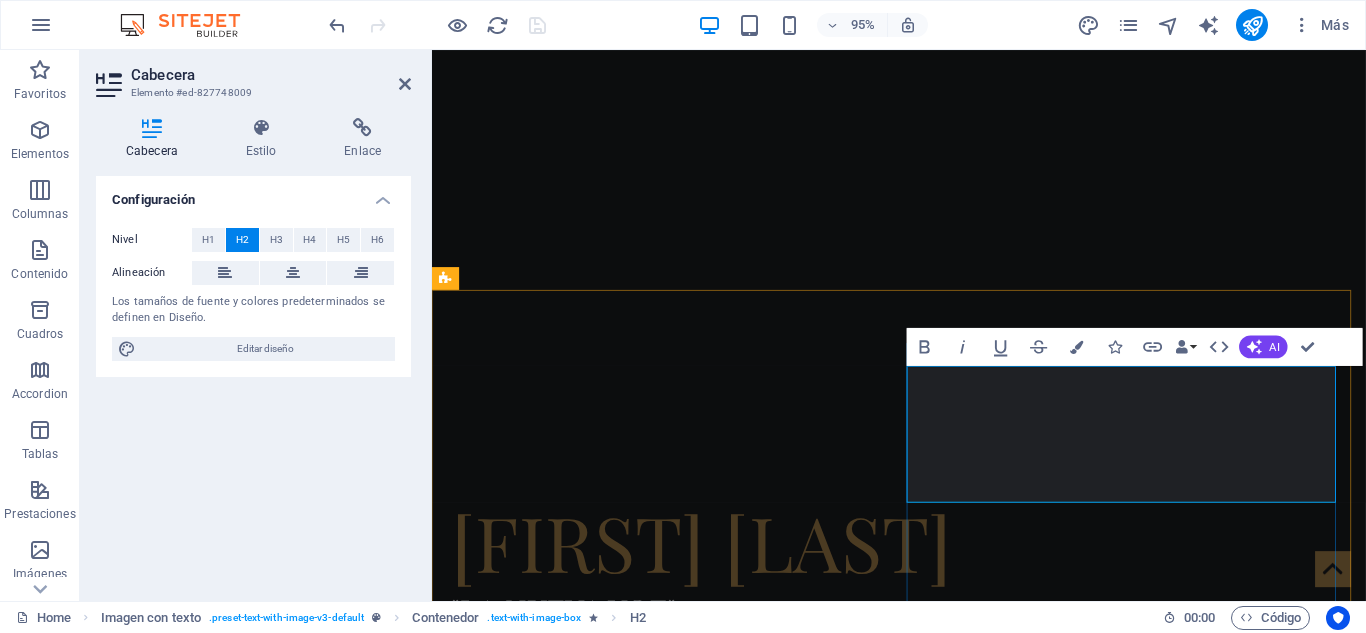 click on "¿QUIEN ES EKIN GAVIRIA?" at bounding box center [920, 1714] 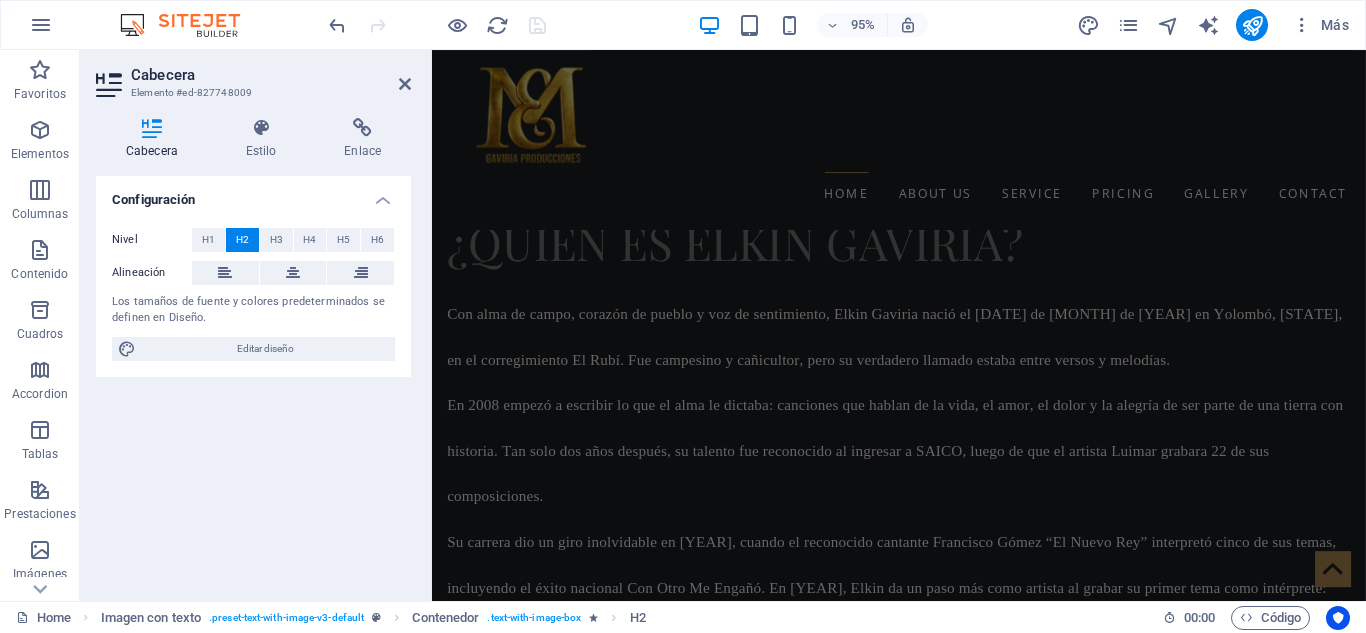 scroll, scrollTop: 2090, scrollLeft: 0, axis: vertical 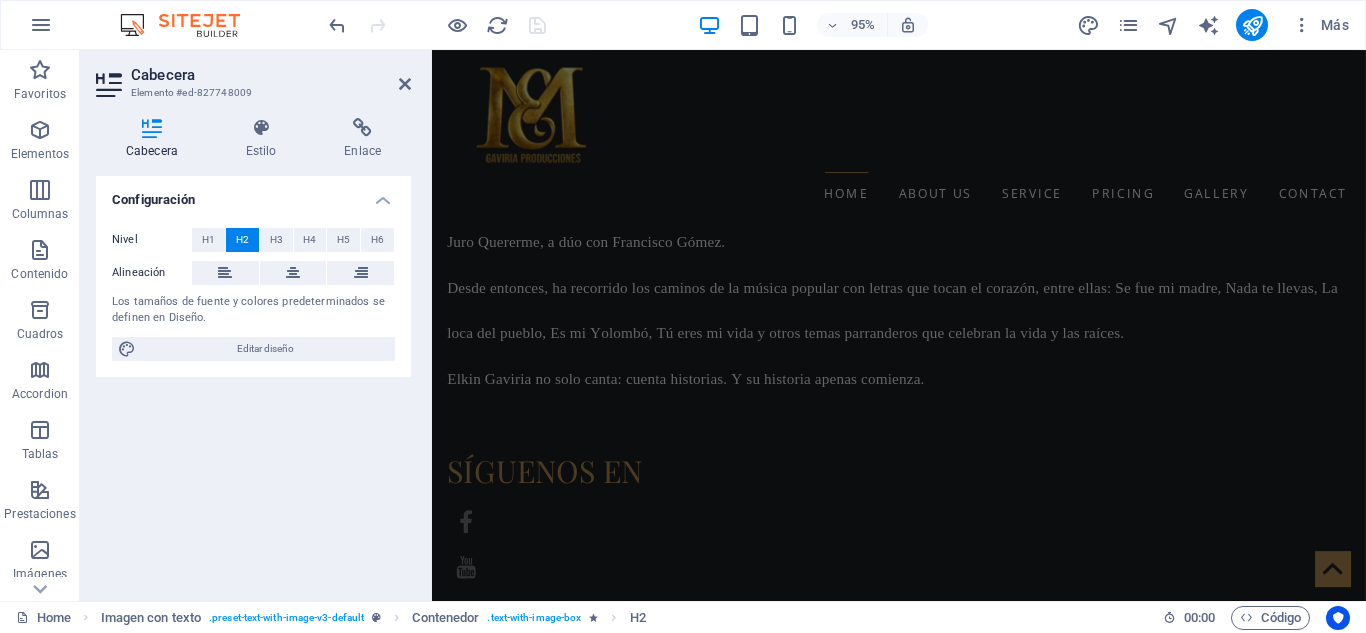 click at bounding box center [923, 1054] 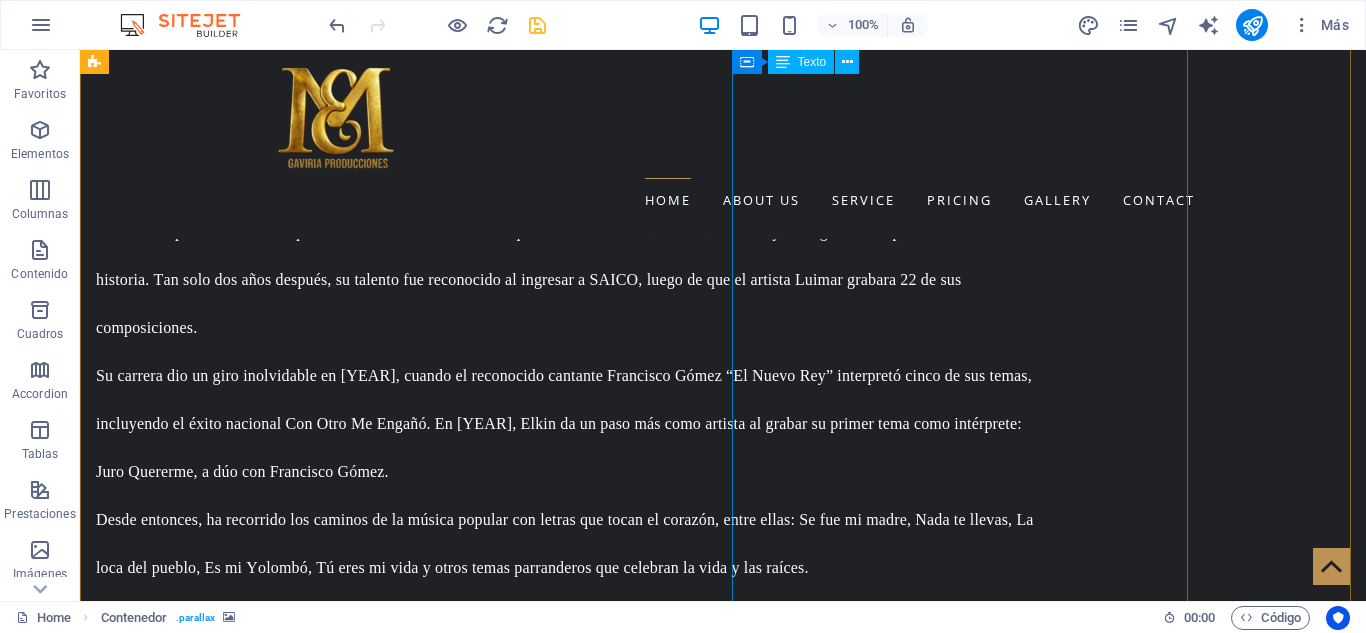 click on "+57 3148184008 way  de Yolombó para el mundo Elkingavirialavoz ELKIN GAVIRIA "LA NUEVA VOZ" Más información Home About us Service Pricing Gallery Contact ¿QUIEN ES ElKIN GAVIRIA? Con alma de campo, corazón de pueblo y voz de sentimiento, Elkin Gaviria nació el 12 de enero de 1976 en Yolombó, Antioquia, en el corregimiento El Rubí. Fue campesino y cañicultor, pero su verdadero llamado estaba entre versos y melodías. En 2008 empezó a escribir lo que el alma le dictaba: canciones que hablan de la vida, el amor, el dolor y la alegría de ser parte de una tierra con historia. Tan solo dos años después, su talento fue reconocido al ingresar a SAICO, luego de que el artista Luimar grabara 22 de sus composiciones. Desde entonces, ha recorrido los caminos de la música popular con letras que tocan el corazón, entre ellas: Se fue mi madre, Nada te llevas, La loca del pueblo, Es mi Yolombó, Tú eres mi vida y otros temas parranderos que celebran la vida y las raíces. SÍGUENOS EN SERVICIOS Estilo Afeita" at bounding box center (723, 9233) 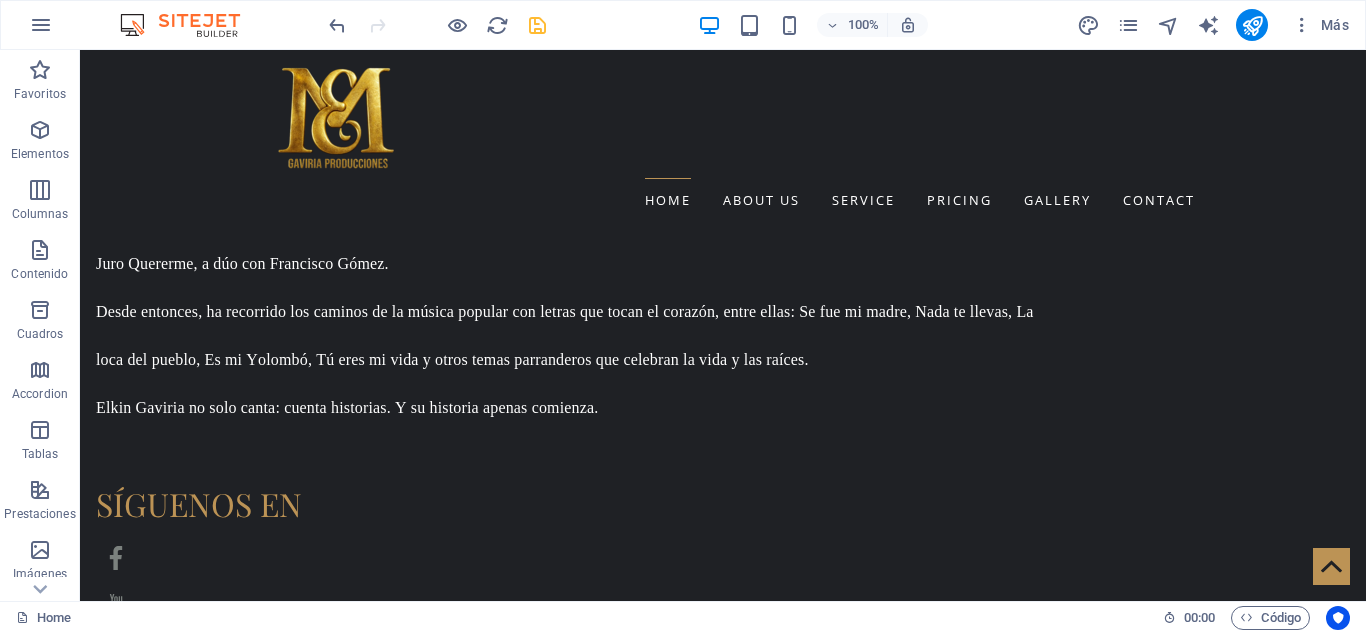 click on "100% Más" at bounding box center (841, 25) 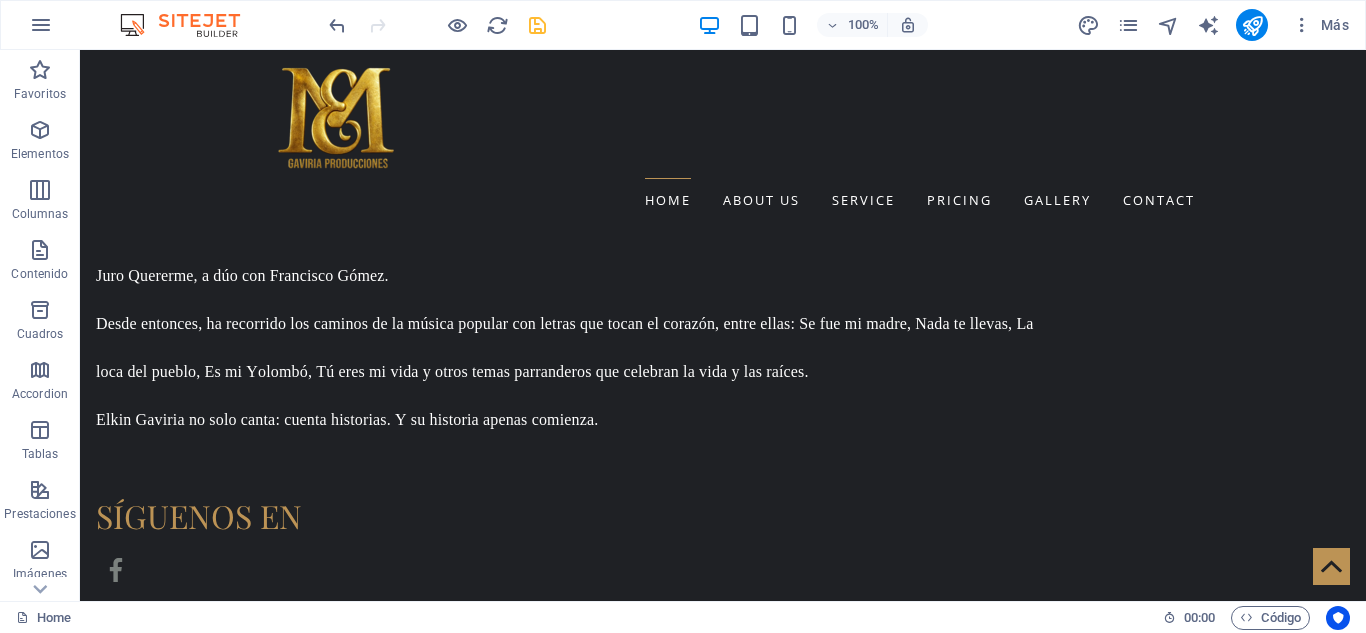 scroll, scrollTop: 2003, scrollLeft: 0, axis: vertical 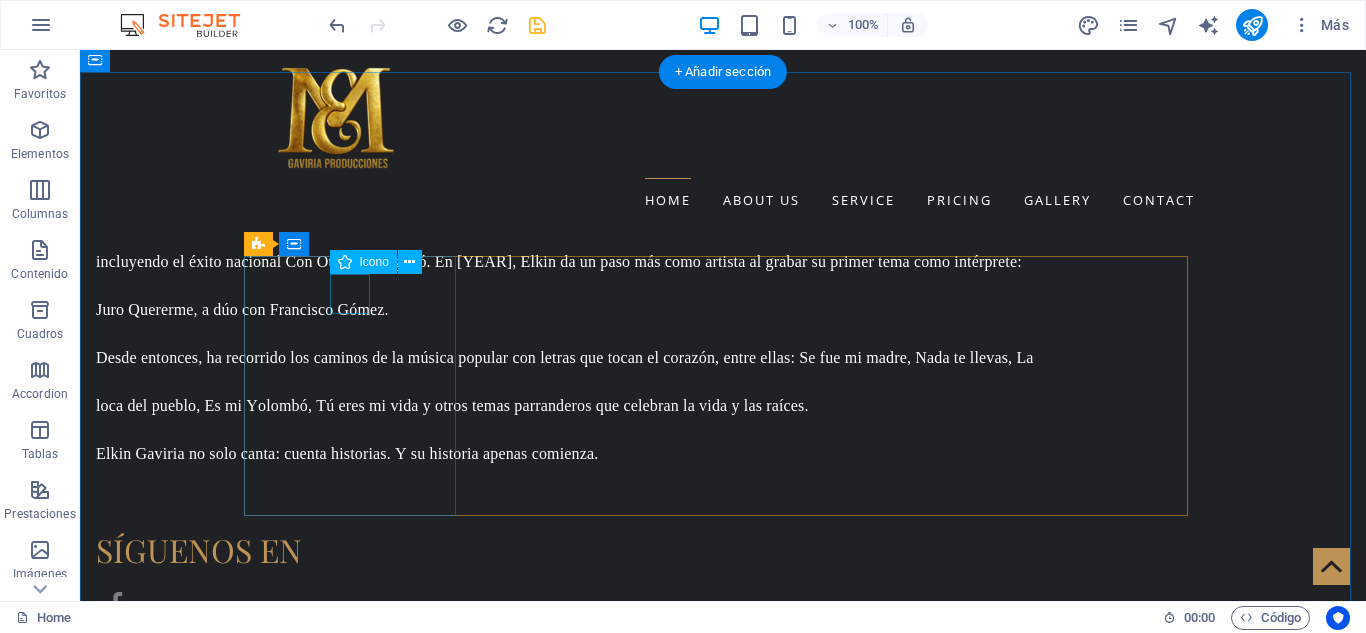 click at bounding box center [357, 1597] 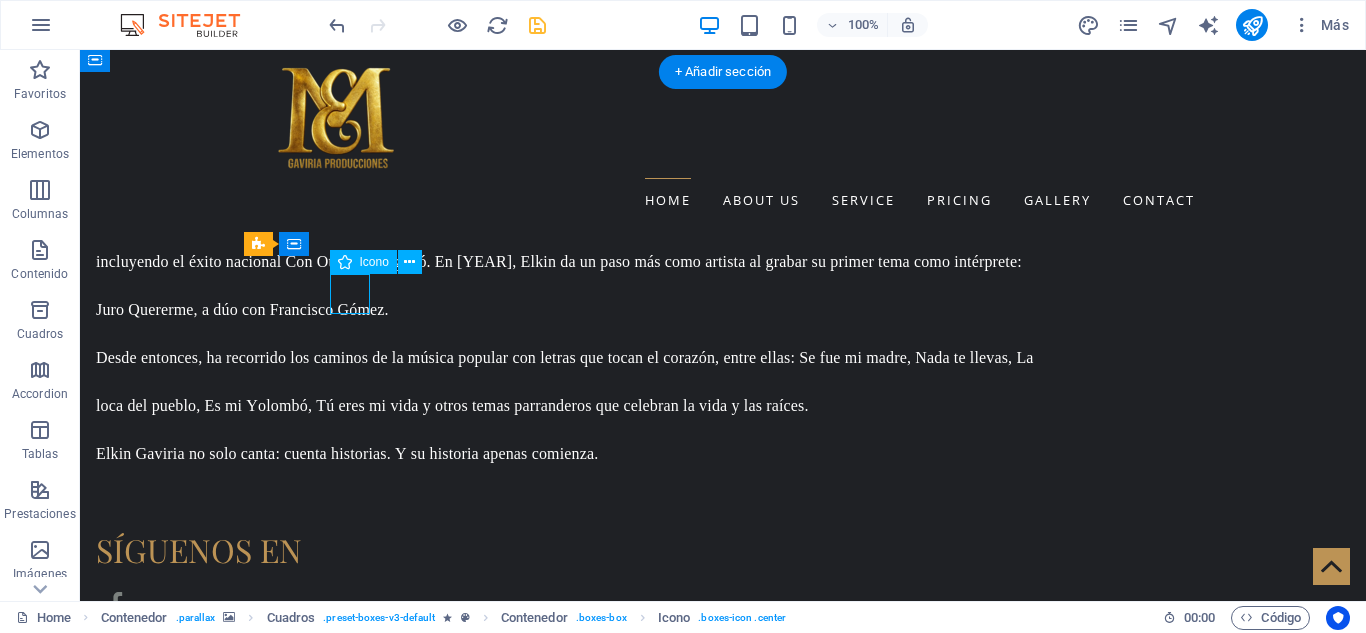 click at bounding box center (357, 1597) 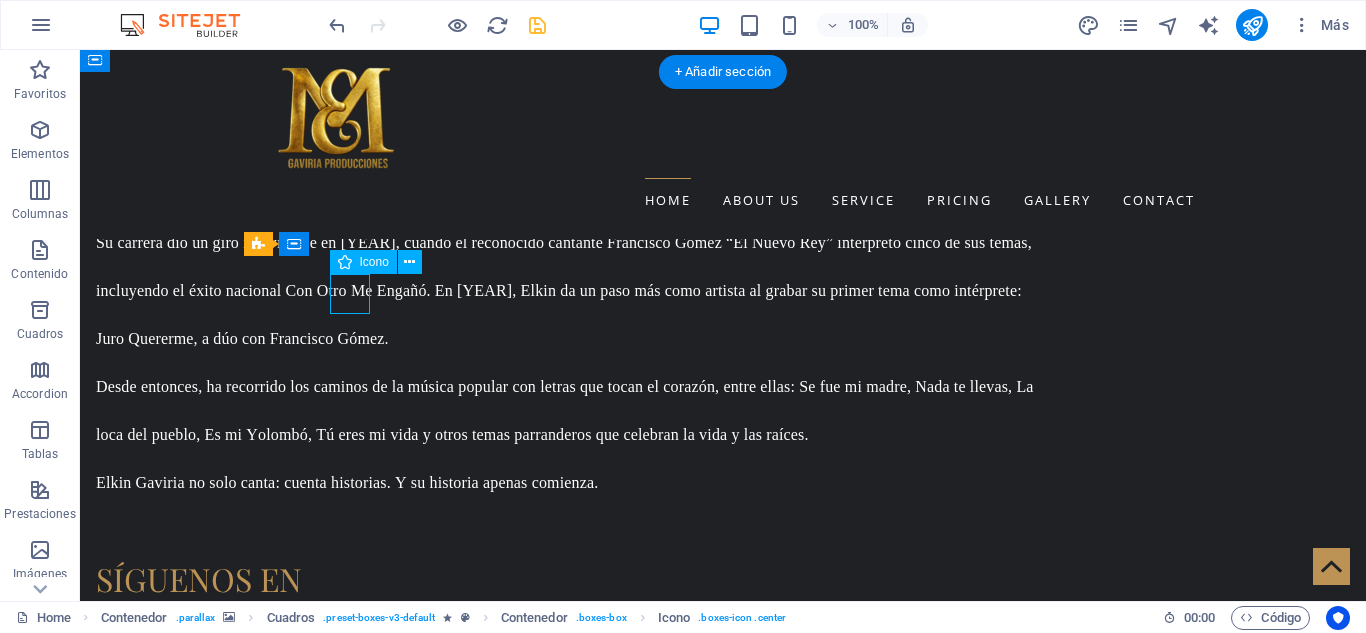 select on "xMidYMid" 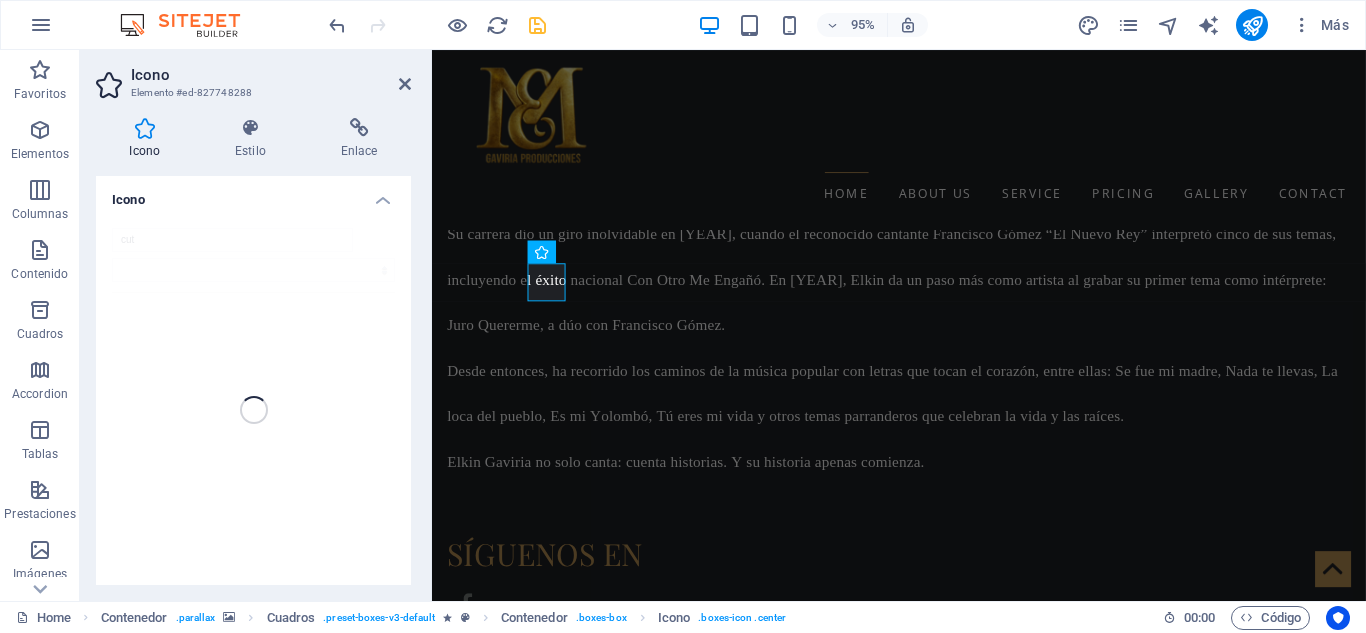 scroll, scrollTop: 2032, scrollLeft: 0, axis: vertical 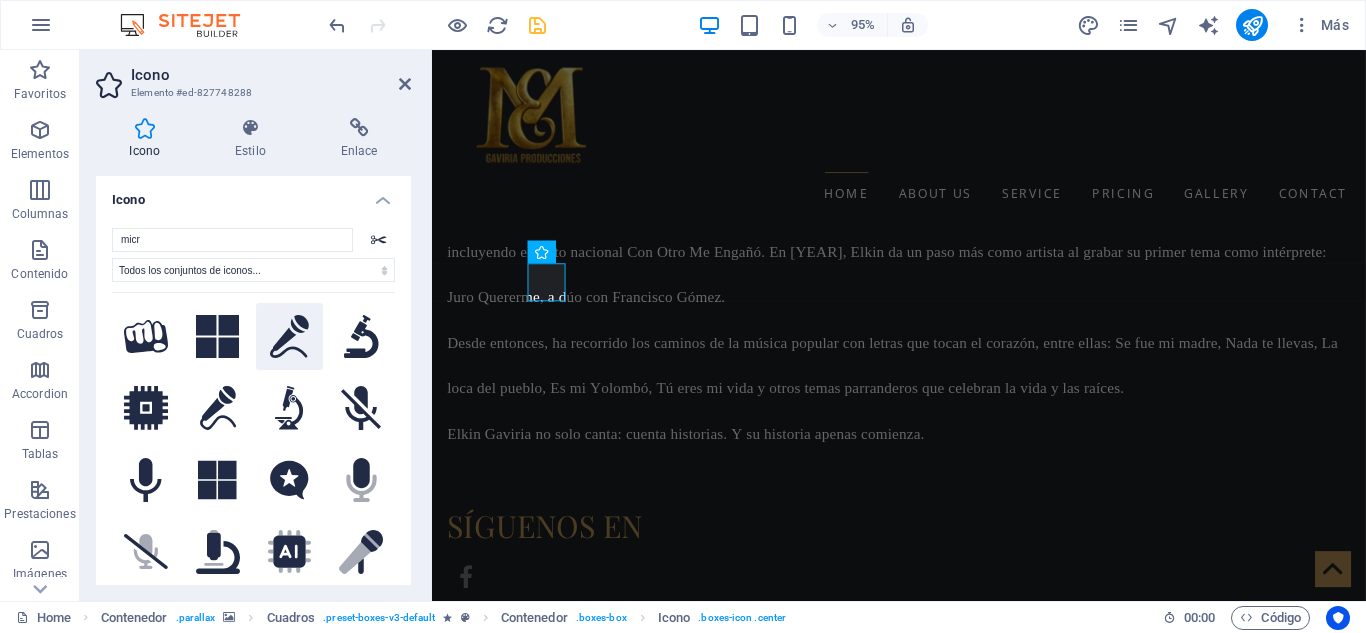 type on "micr" 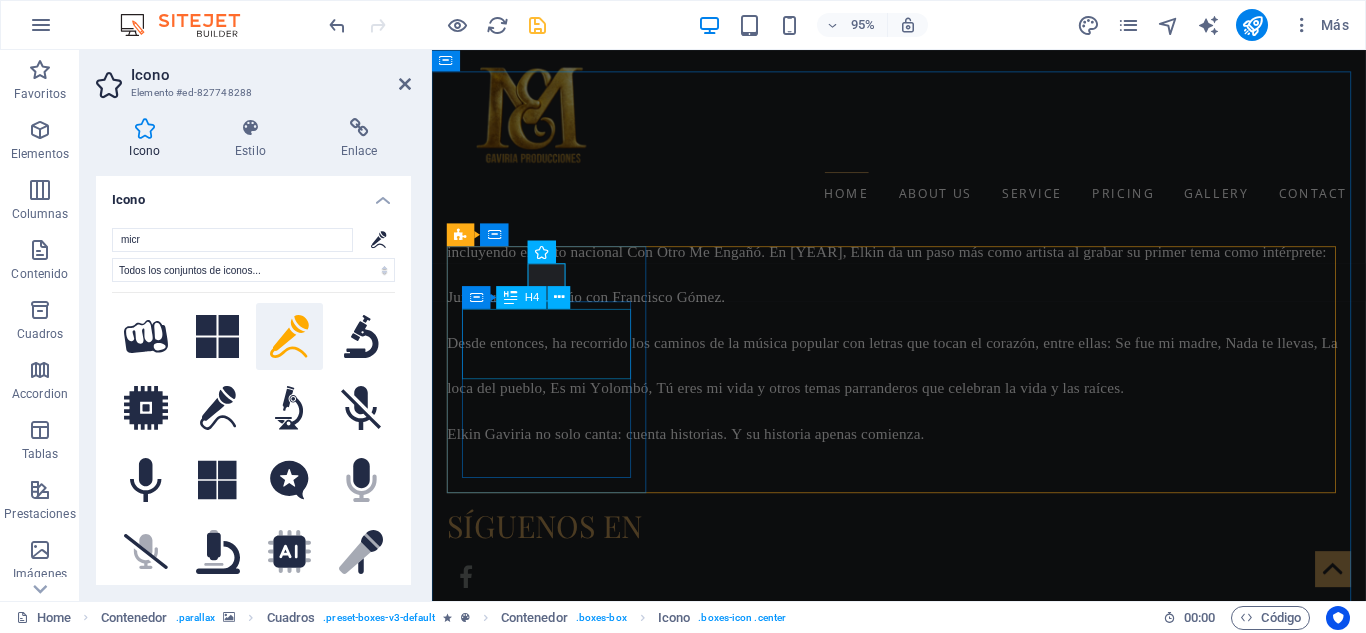 click on "Corte de pelo" at bounding box center (558, 1676) 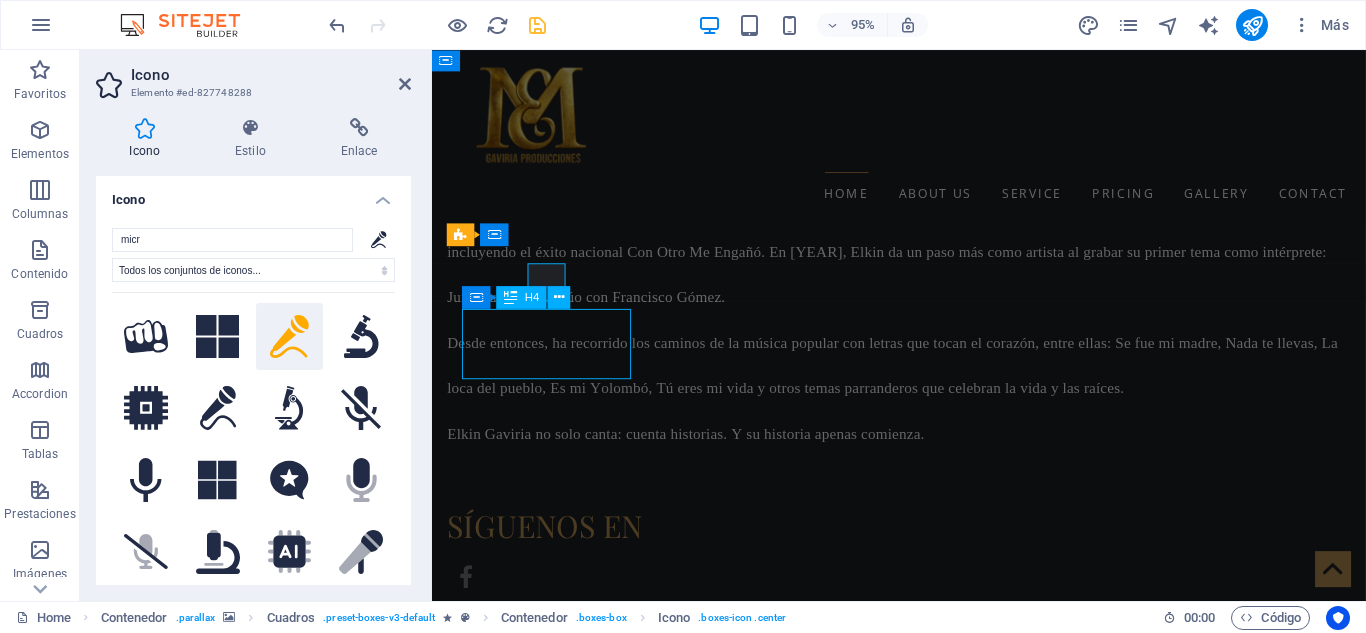 click on "Corte de pelo" at bounding box center [558, 1676] 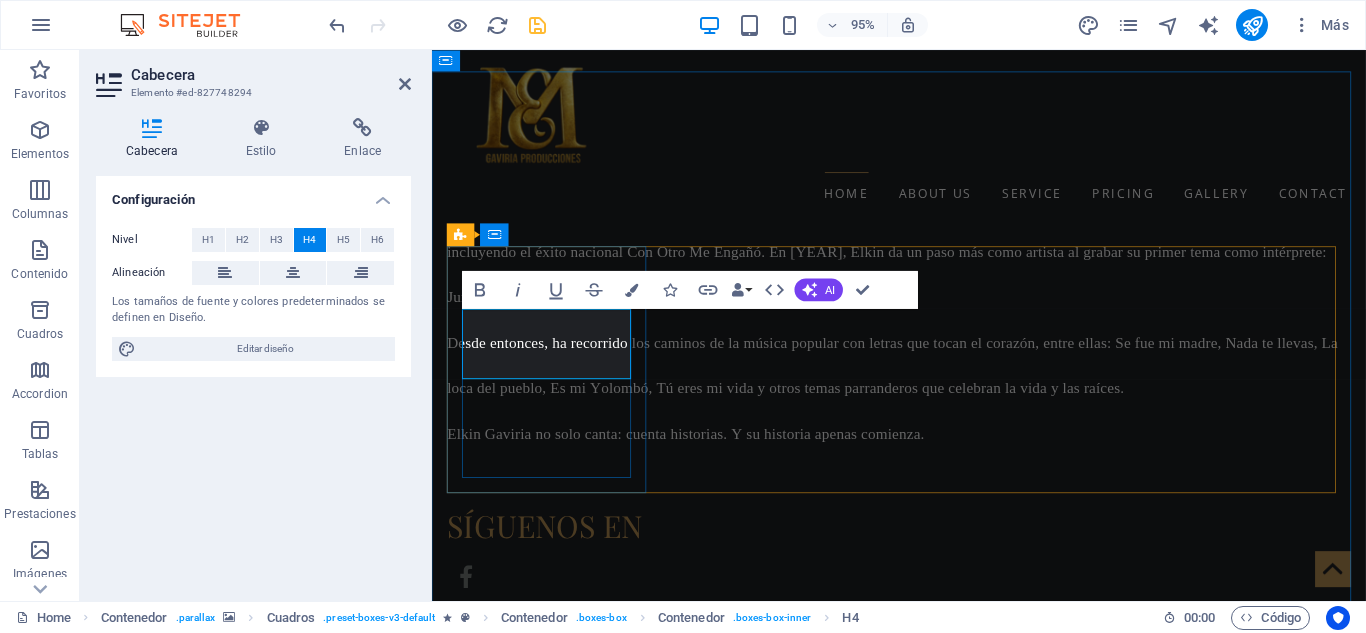 type 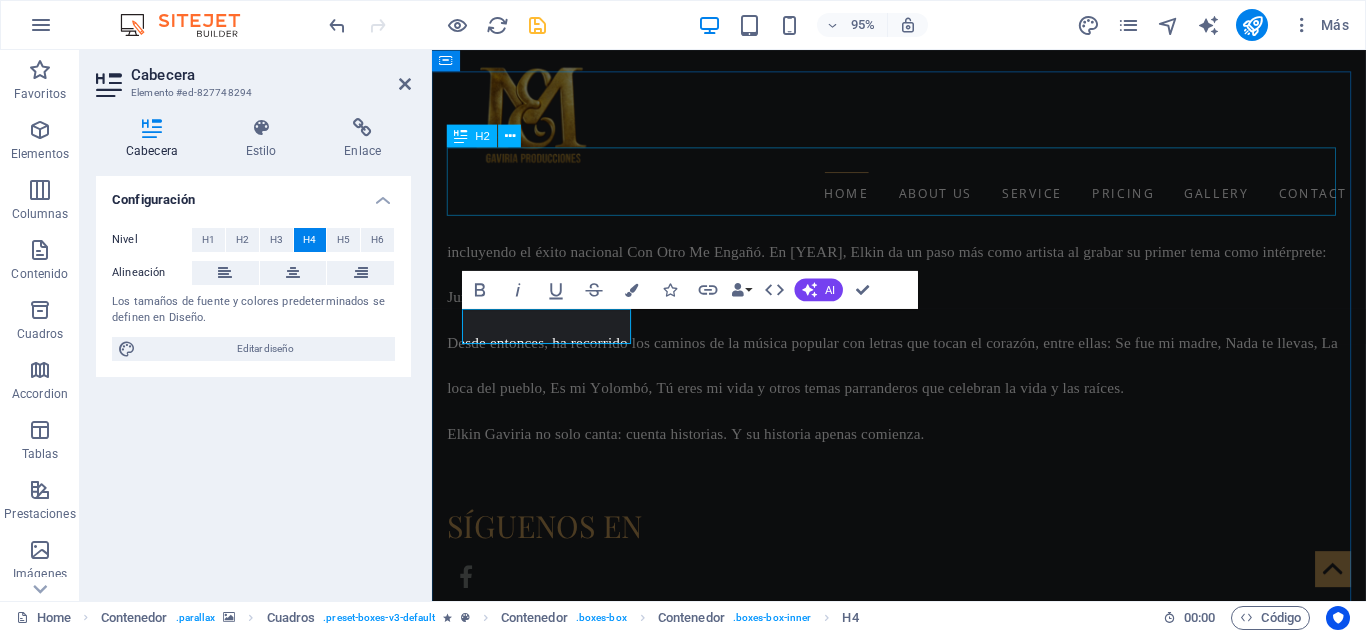 click on "SERVICIOS" at bounding box center [924, 1505] 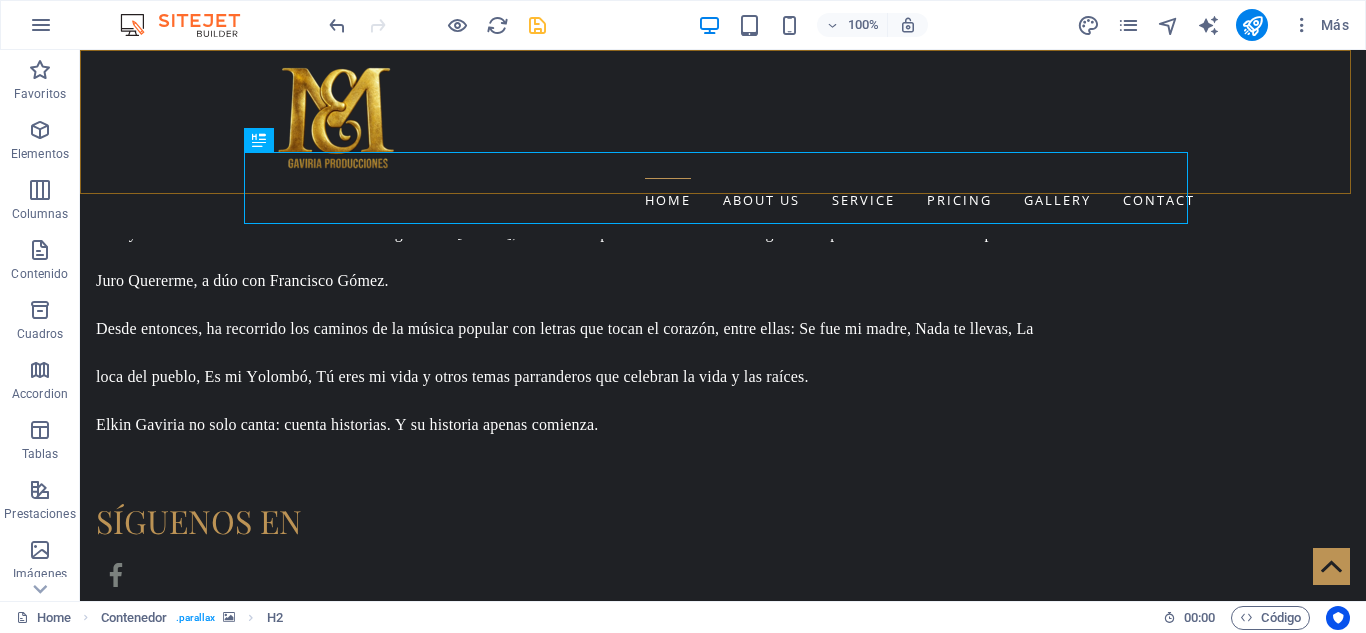 scroll, scrollTop: 2003, scrollLeft: 0, axis: vertical 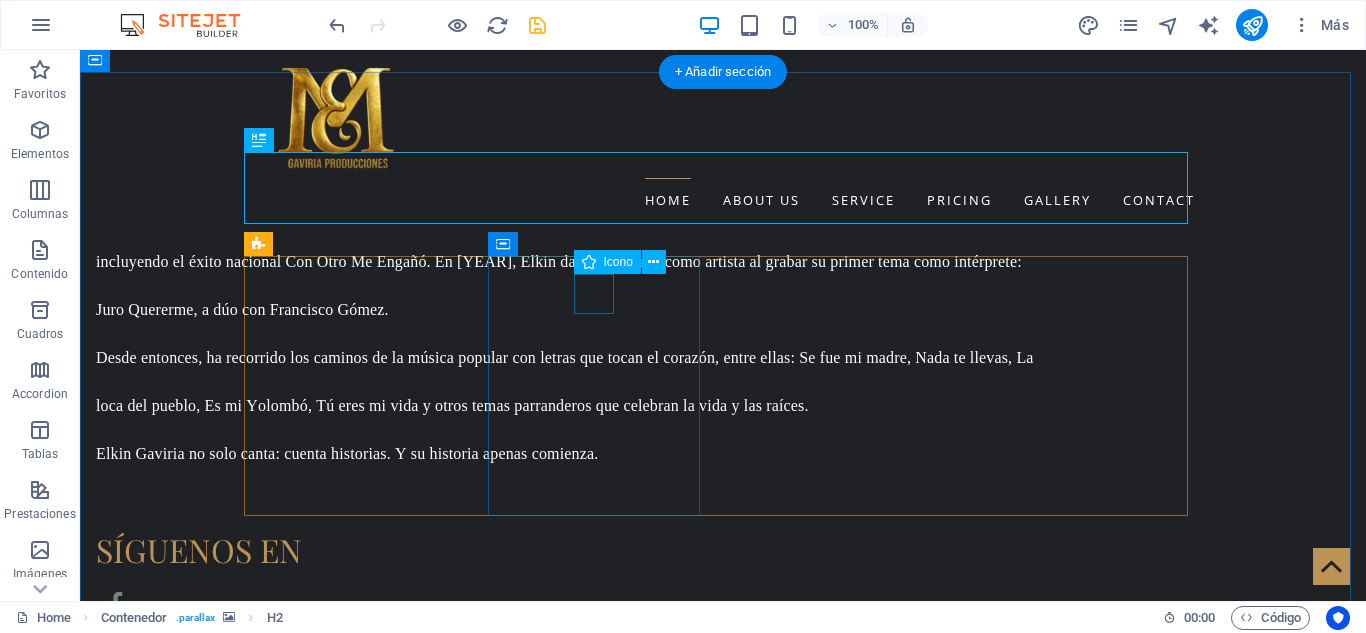 click at bounding box center [357, 1836] 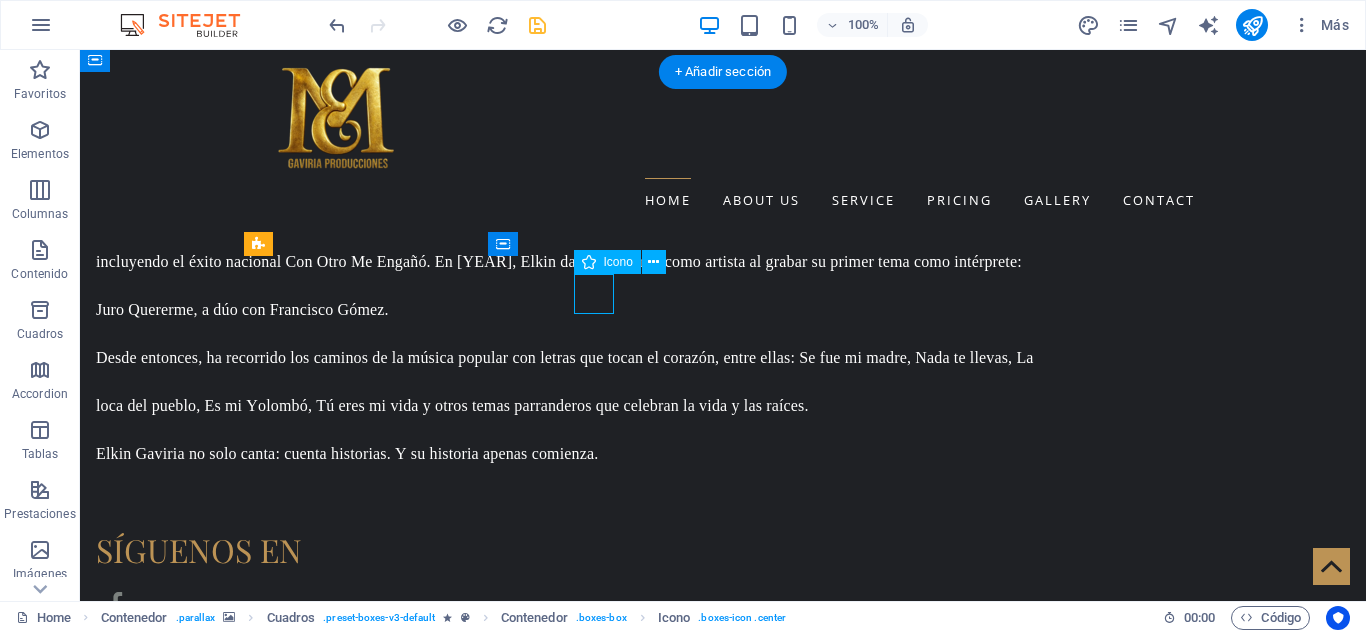 click at bounding box center [357, 1836] 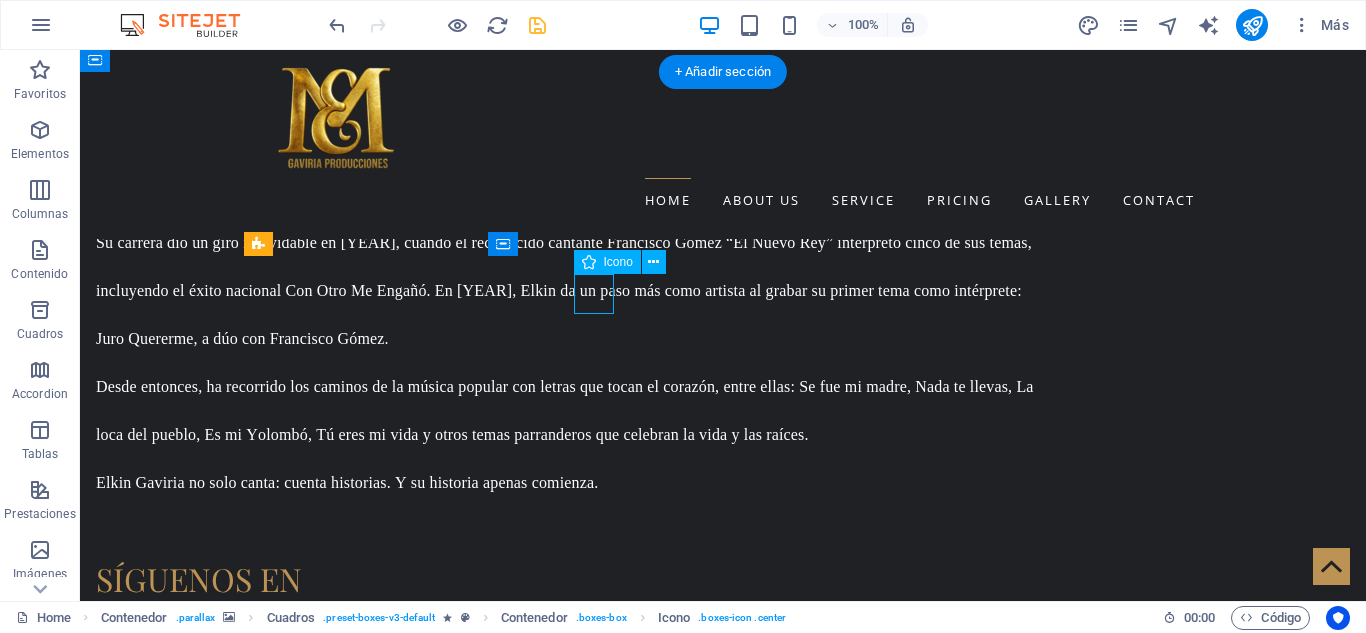 select on "xMidYMid" 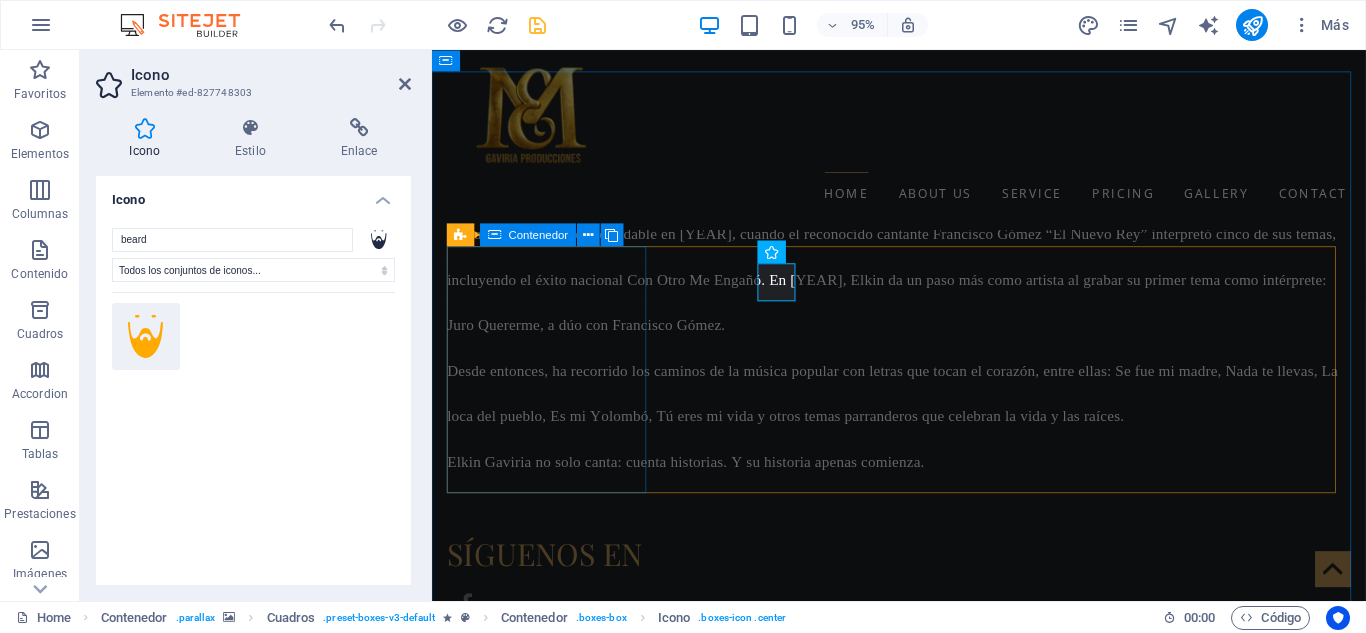 scroll, scrollTop: 2032, scrollLeft: 0, axis: vertical 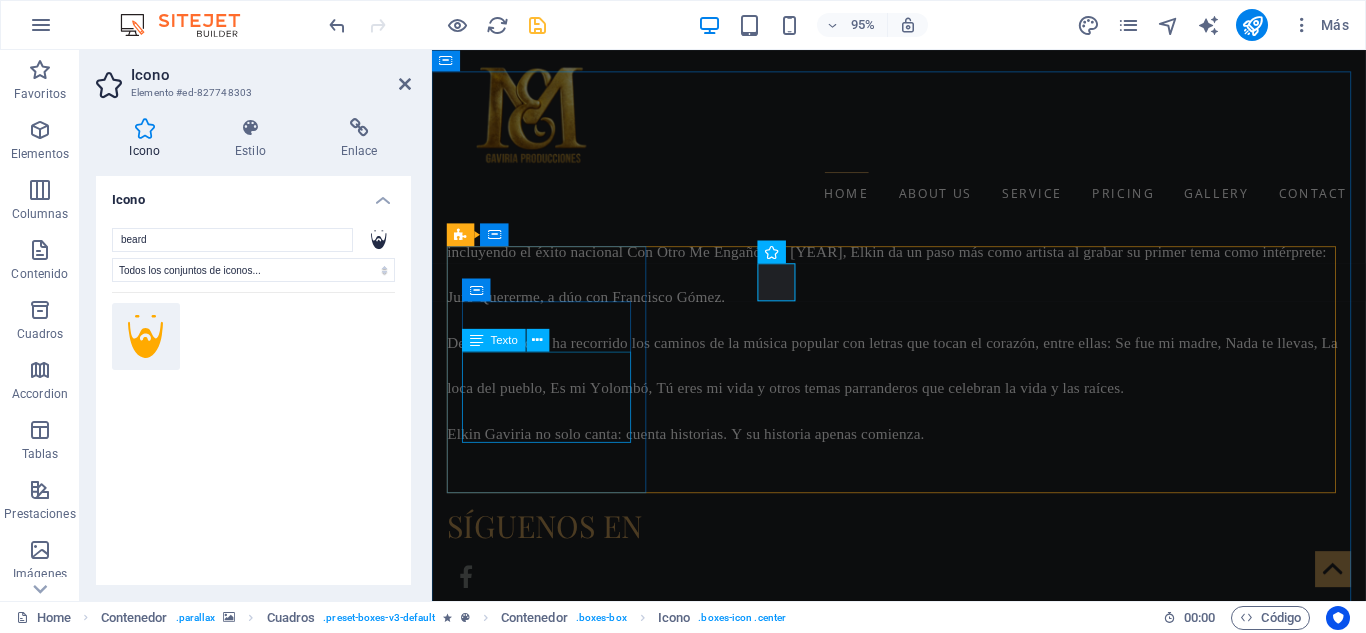 click on "Lorem ipsum dolor sit amet, consectetur adipisicing elit. ¡Veritatis, dolorem!" at bounding box center (558, 1732) 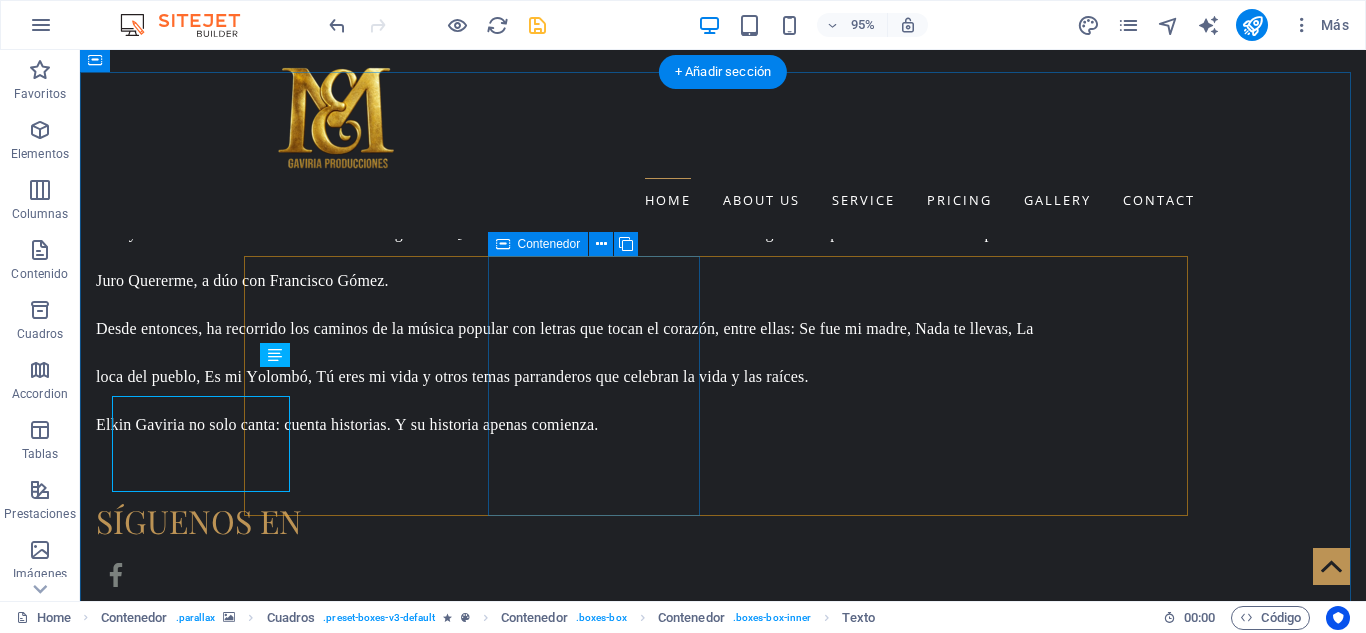 scroll, scrollTop: 2003, scrollLeft: 0, axis: vertical 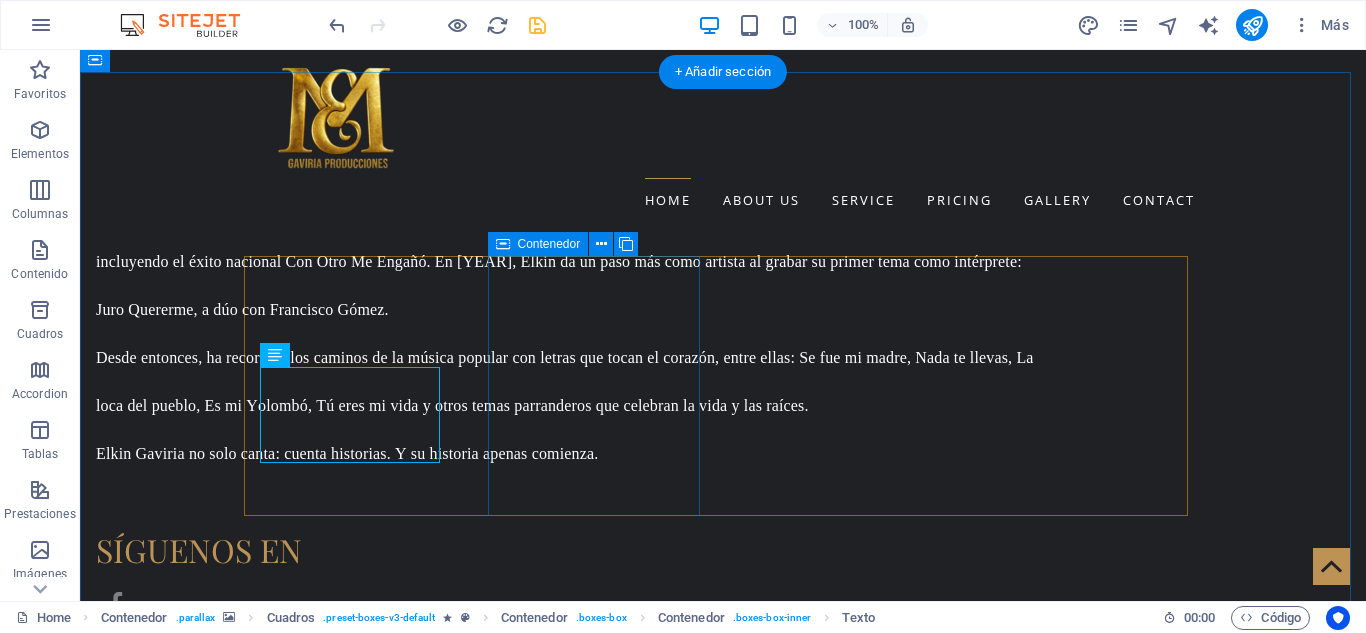 click on "Recorte de barba Lorem ipsum dolor sit amet, consectetur adipisicing elit. ¡Veritatis, dolorem!" at bounding box center [357, 1928] 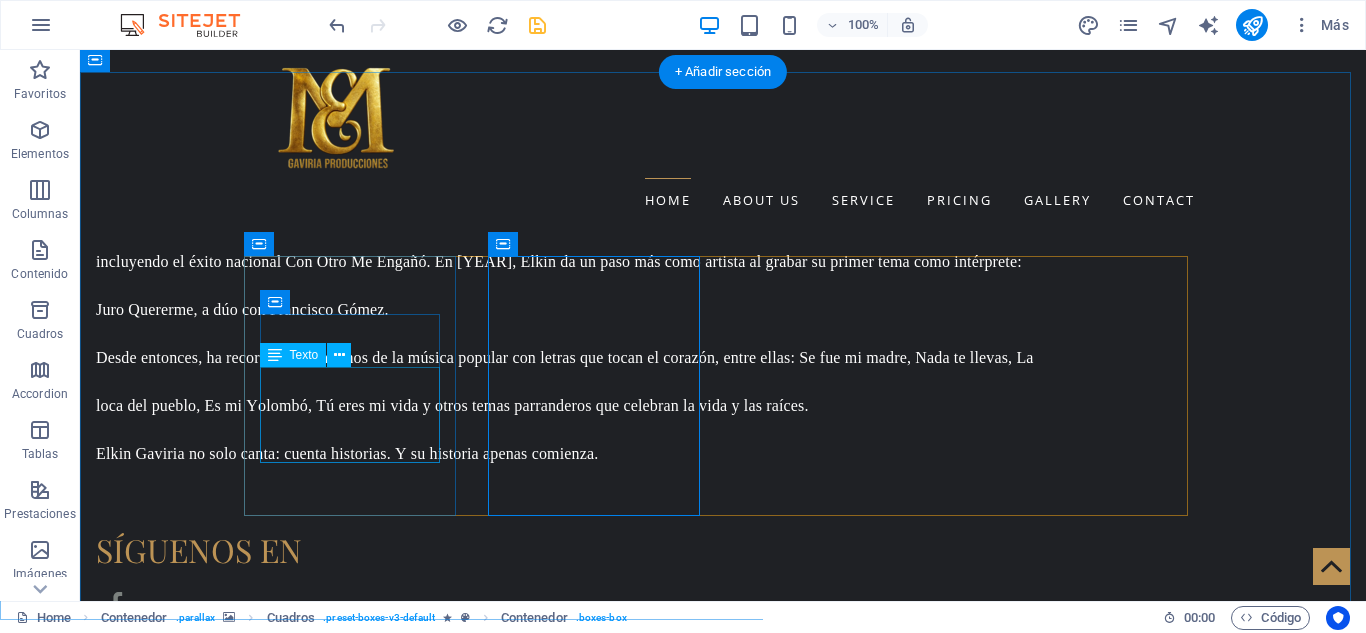 click on "Lorem ipsum dolor sit amet, consectetur adipisicing elit. ¡Veritatis, dolorem!" at bounding box center [357, 1718] 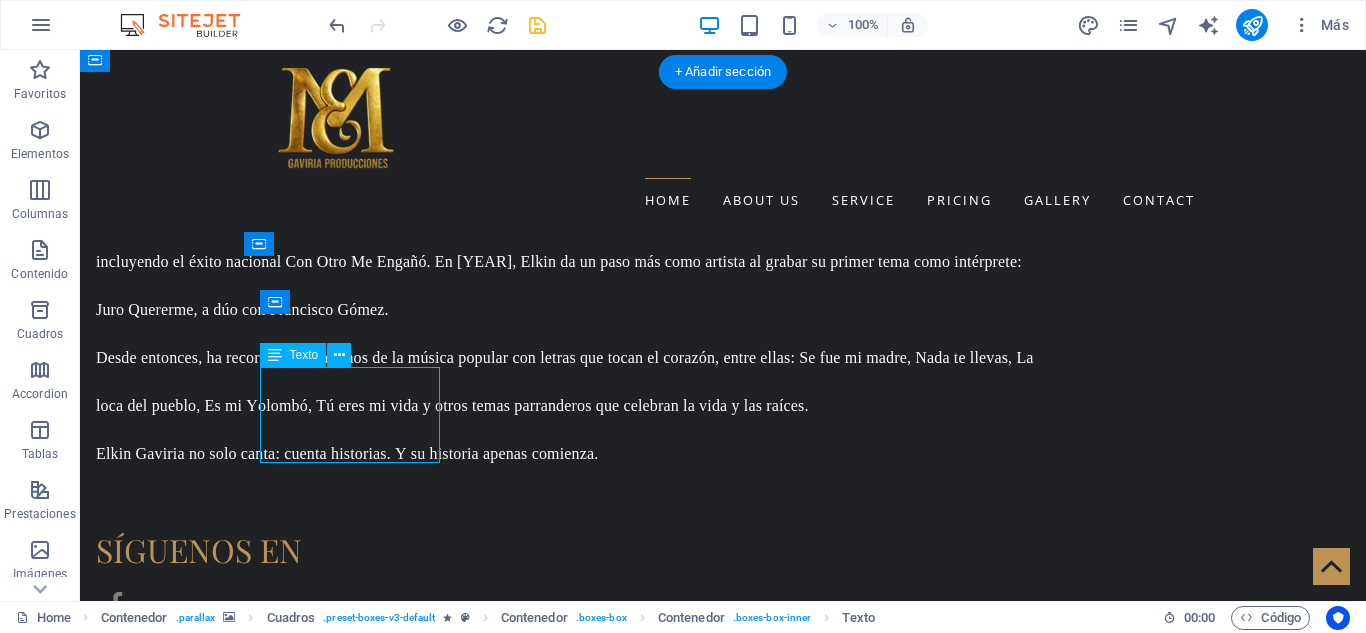 click on "Lorem ipsum dolor sit amet, consectetur adipisicing elit. ¡Veritatis, dolorem!" at bounding box center [357, 1718] 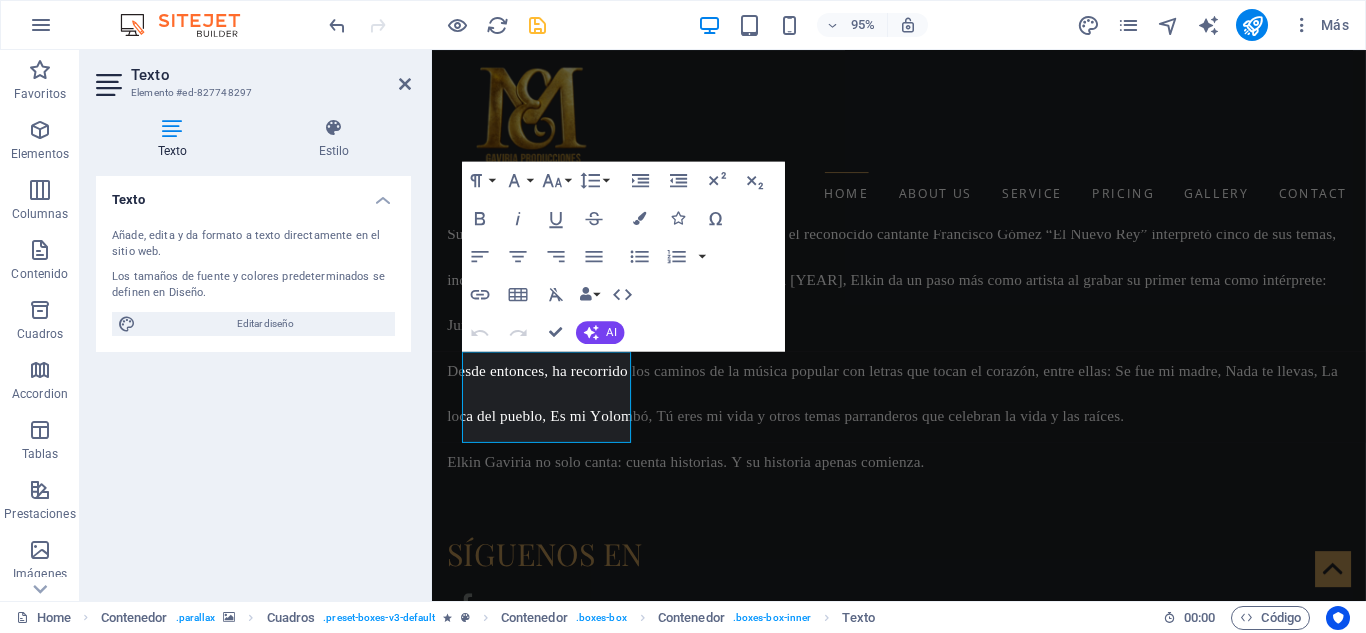 scroll, scrollTop: 2032, scrollLeft: 0, axis: vertical 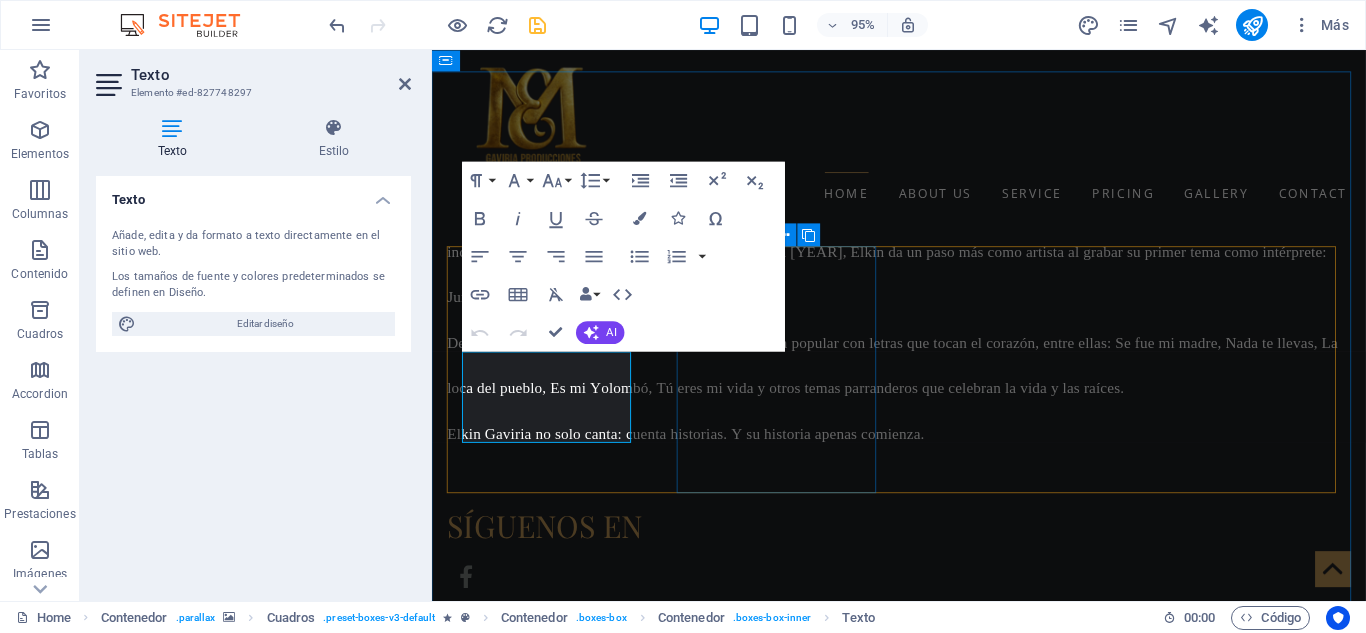 click on "Recorte de barba Lorem ipsum dolor sit amet, consectetur adipisicing elit. ¡Veritatis, dolorem!" at bounding box center (558, 1942) 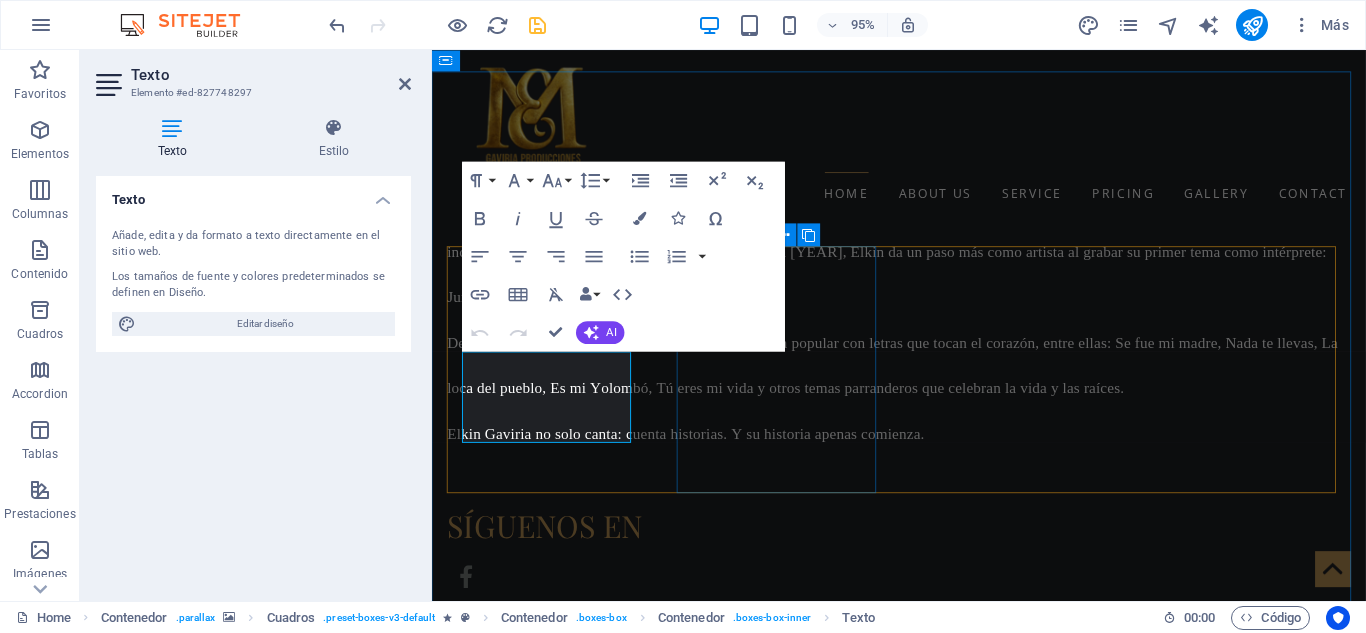 click on "Recorte de barba" at bounding box center [558, 1915] 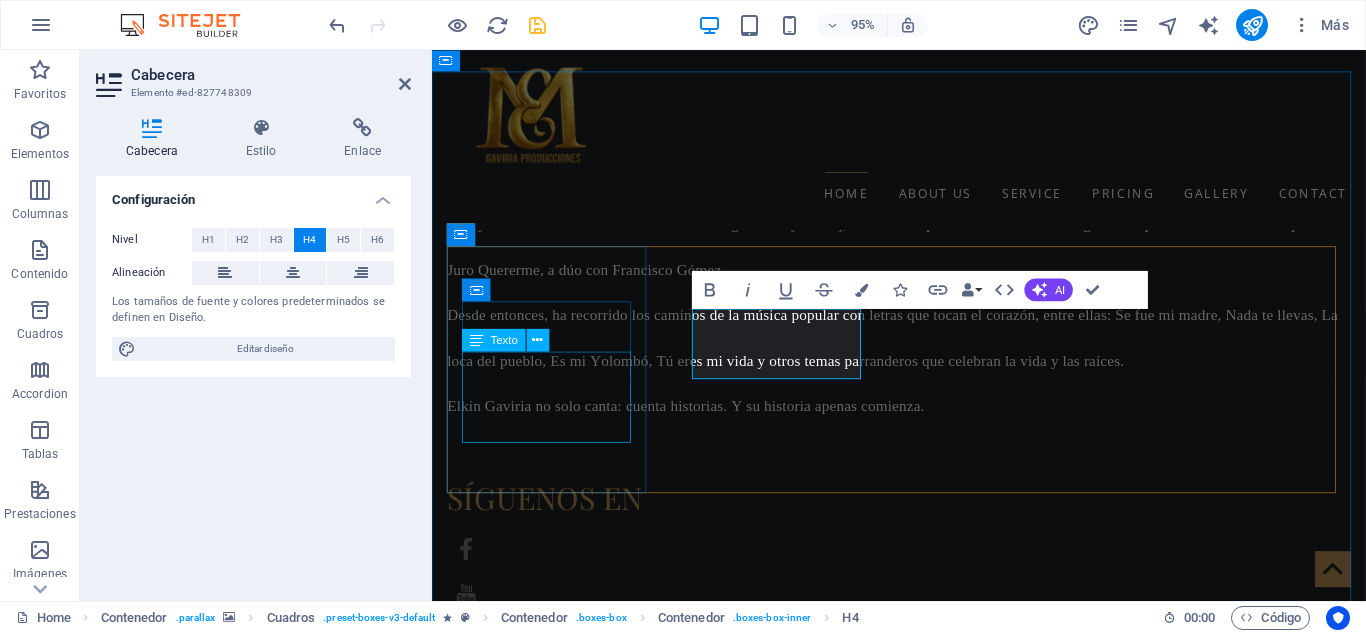 click on "Lorem ipsum dolor sit amet, consectetur adipisicing elit. ¡Veritatis, dolorem!" at bounding box center (558, 1689) 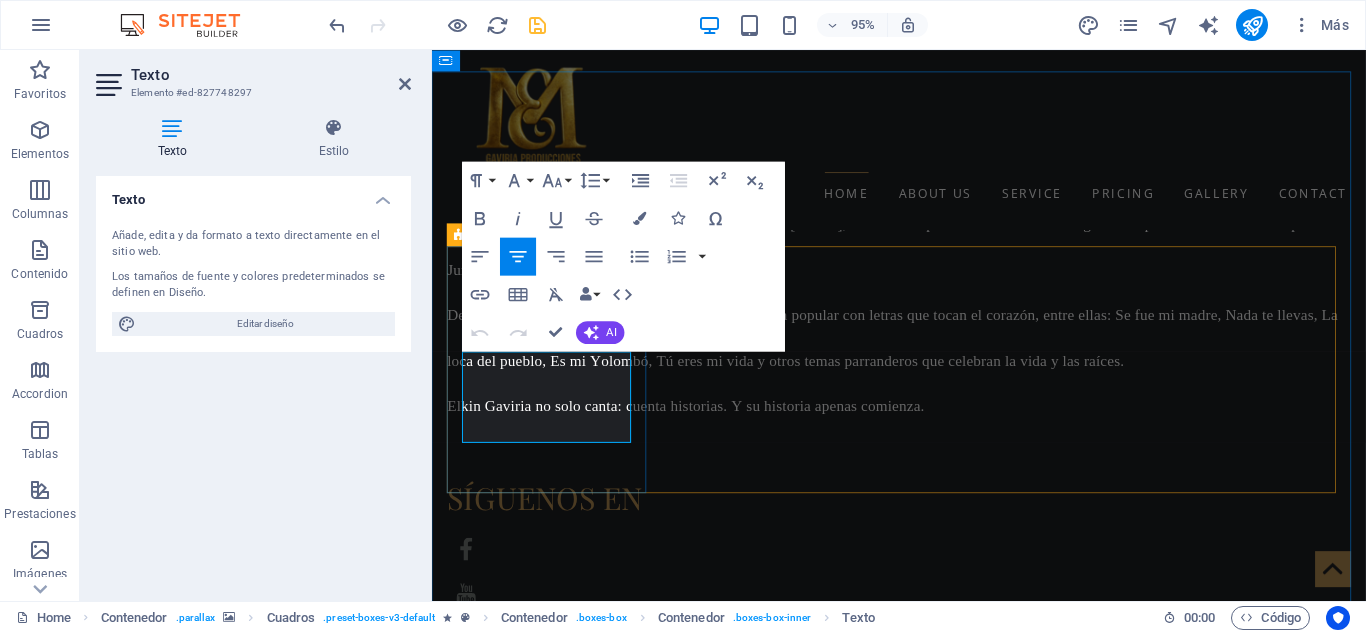 click on "Lorem ipsum dolor sit amet, consectetur adipisicing elit. ¡Veritatis, dolorem!" at bounding box center (558, 1689) 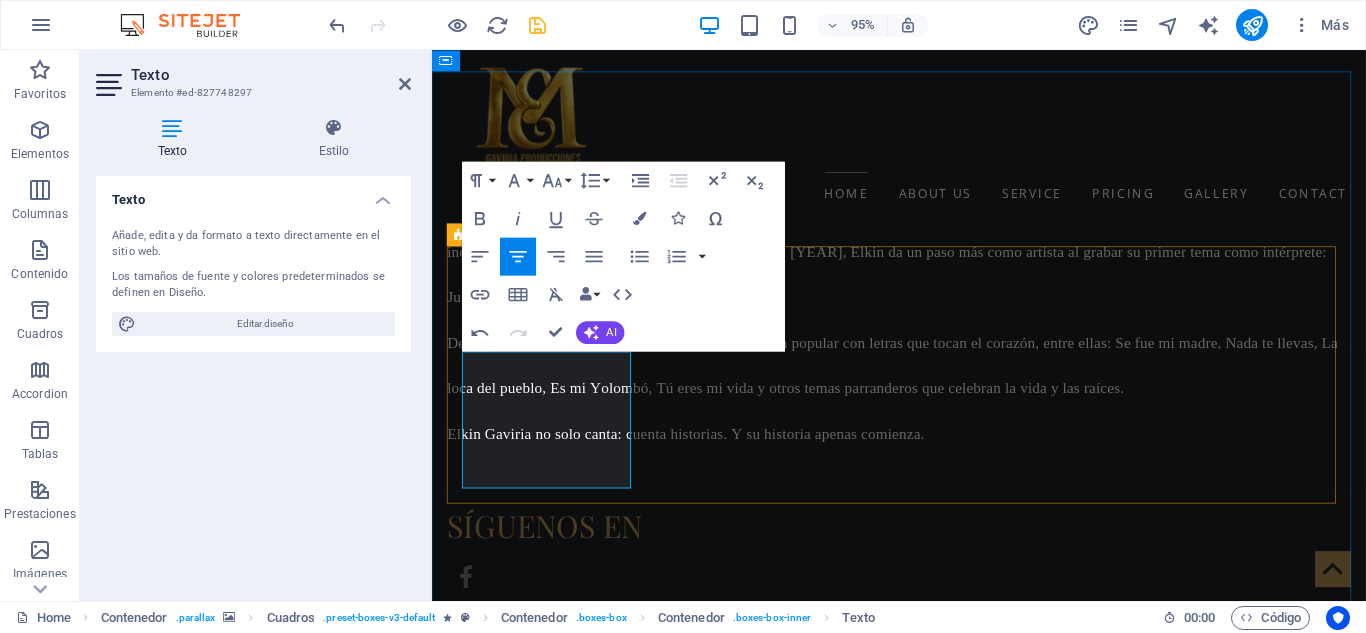 click on "serenatas ​Eventos sociales , publicos y privados , amenizamos toda clase de eventos, bodas, cumpleaños y reuniones. Recorte de barba Lorem ipsum dolor sit amet, consectetur adipisicing elit. ¡Veritatis, dolorem! Estilo Lorem ipsum dolor sit amet, consectetur adipisicing elit. ¡Veritatis, dolorem! Afeita Lorem ipsum dolor sit amet, consectetur adipisicing elit. ¡Veritatis, dolorem!" at bounding box center (924, 2080) 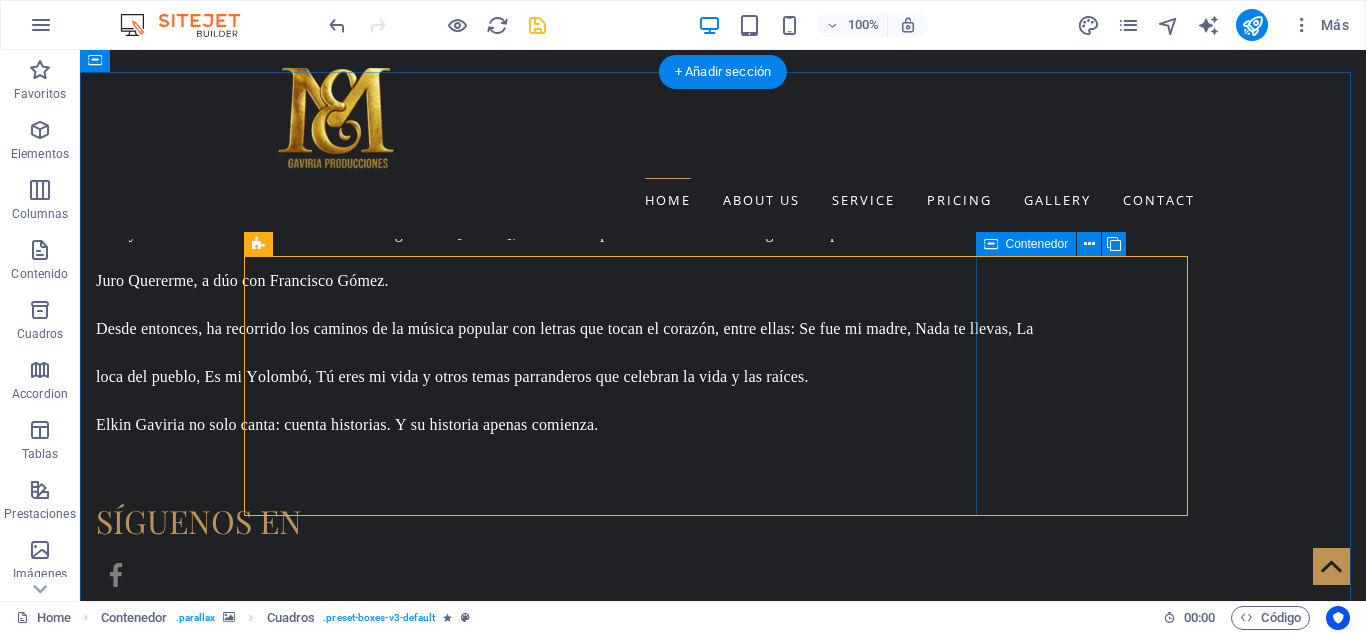 scroll, scrollTop: 2003, scrollLeft: 0, axis: vertical 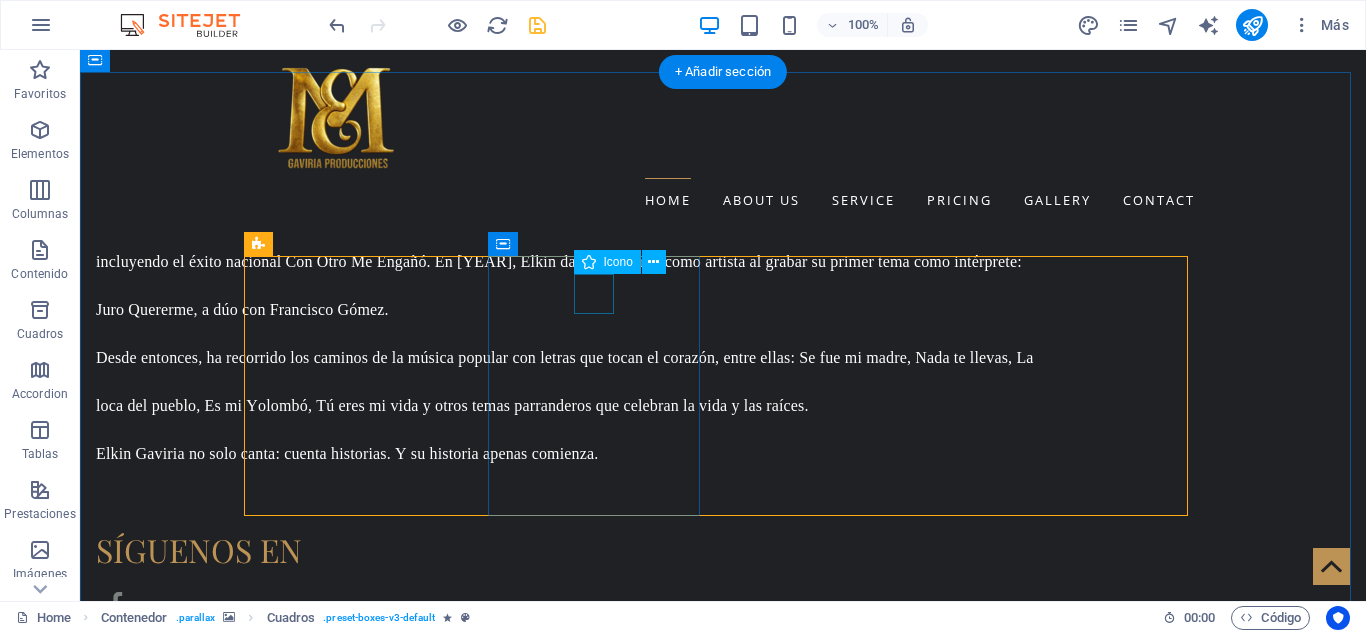 click at bounding box center (357, 1860) 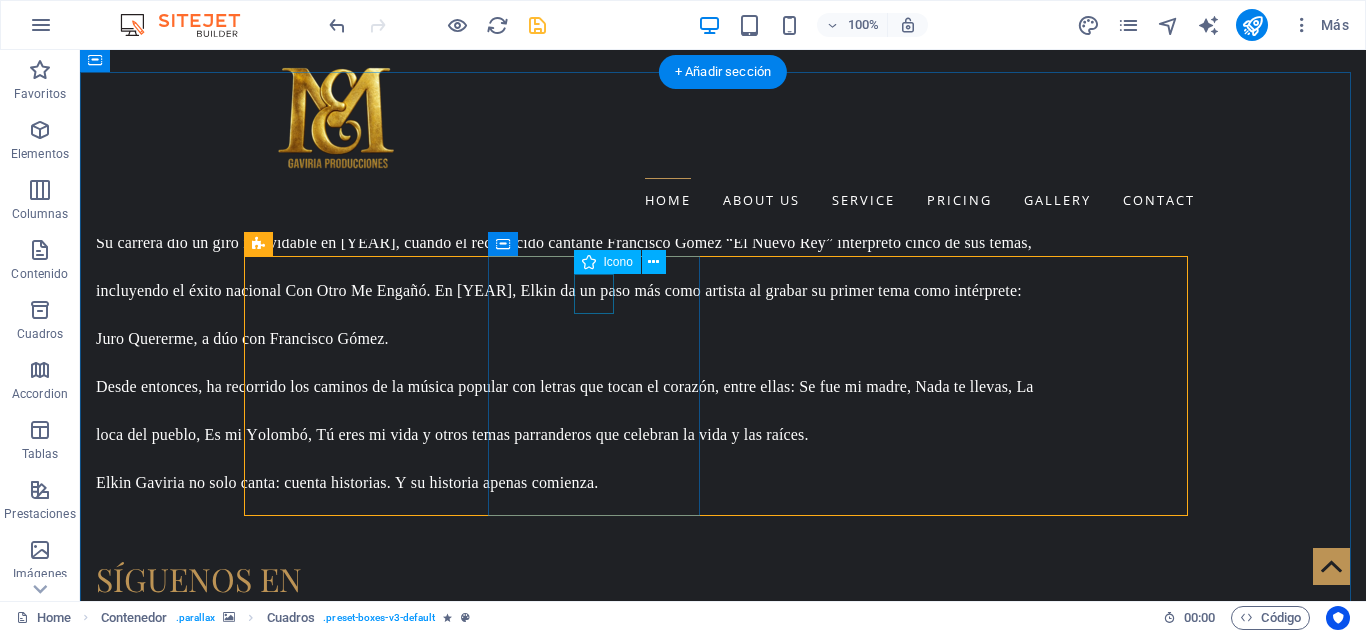 select on "xMidYMid" 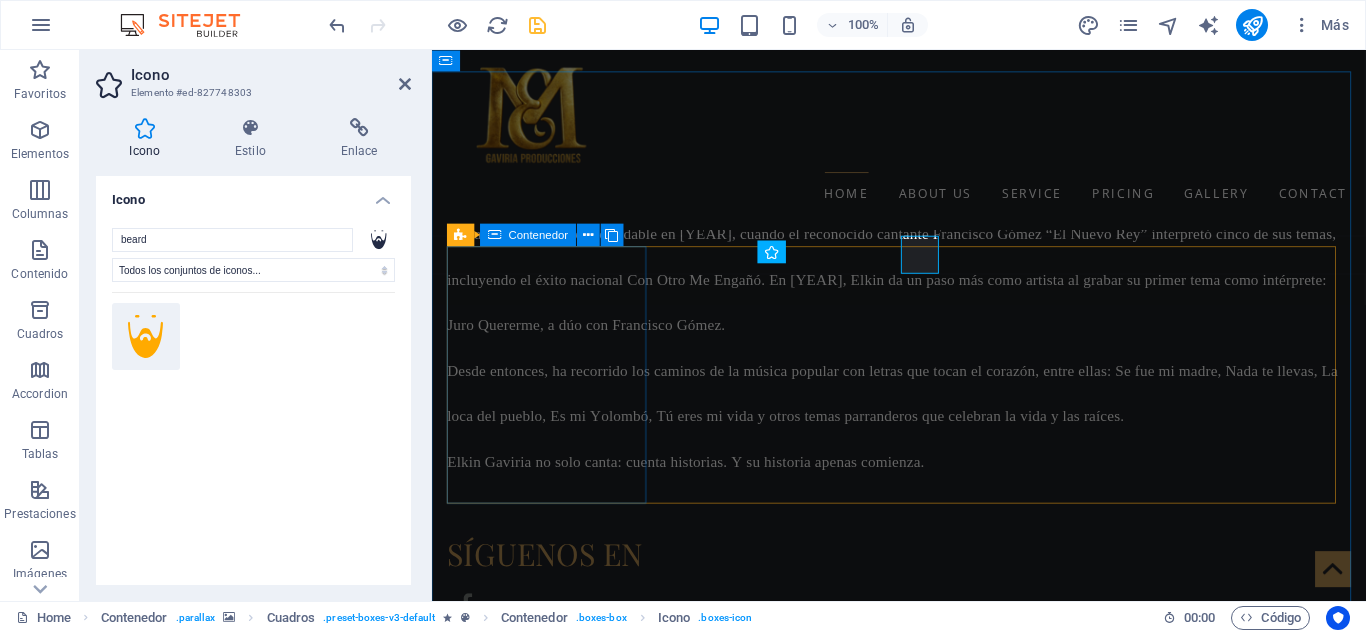 scroll, scrollTop: 2032, scrollLeft: 0, axis: vertical 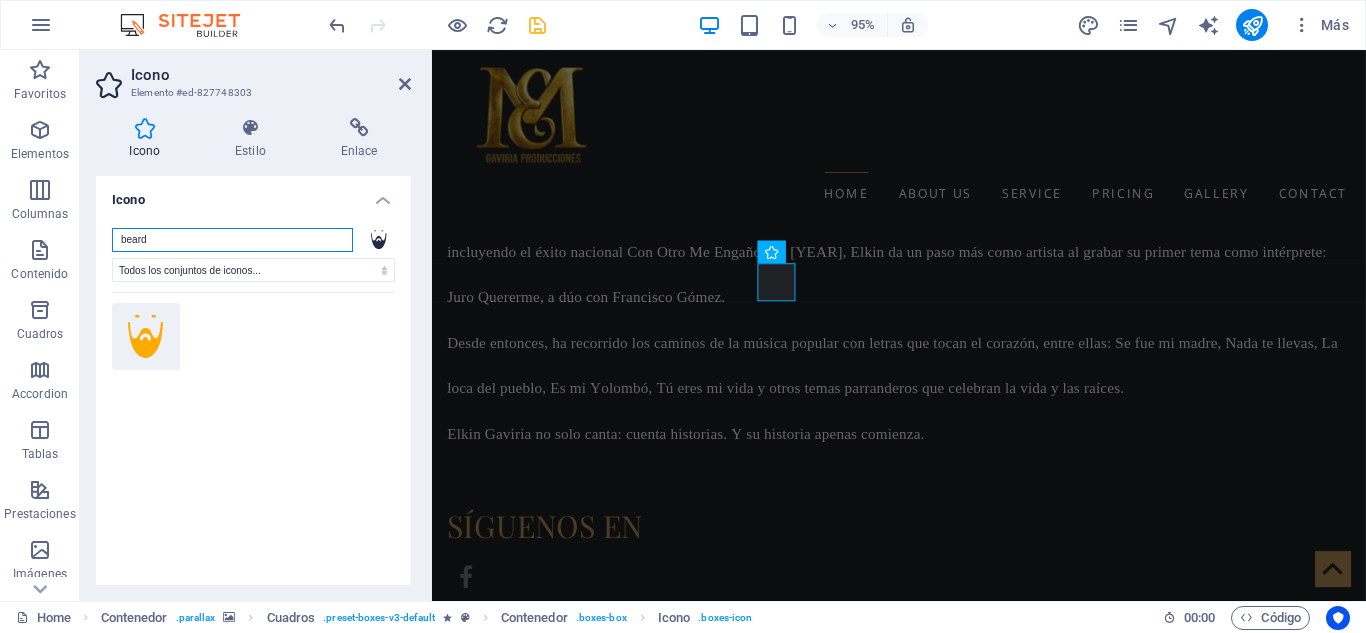 click on "beard" at bounding box center [232, 240] 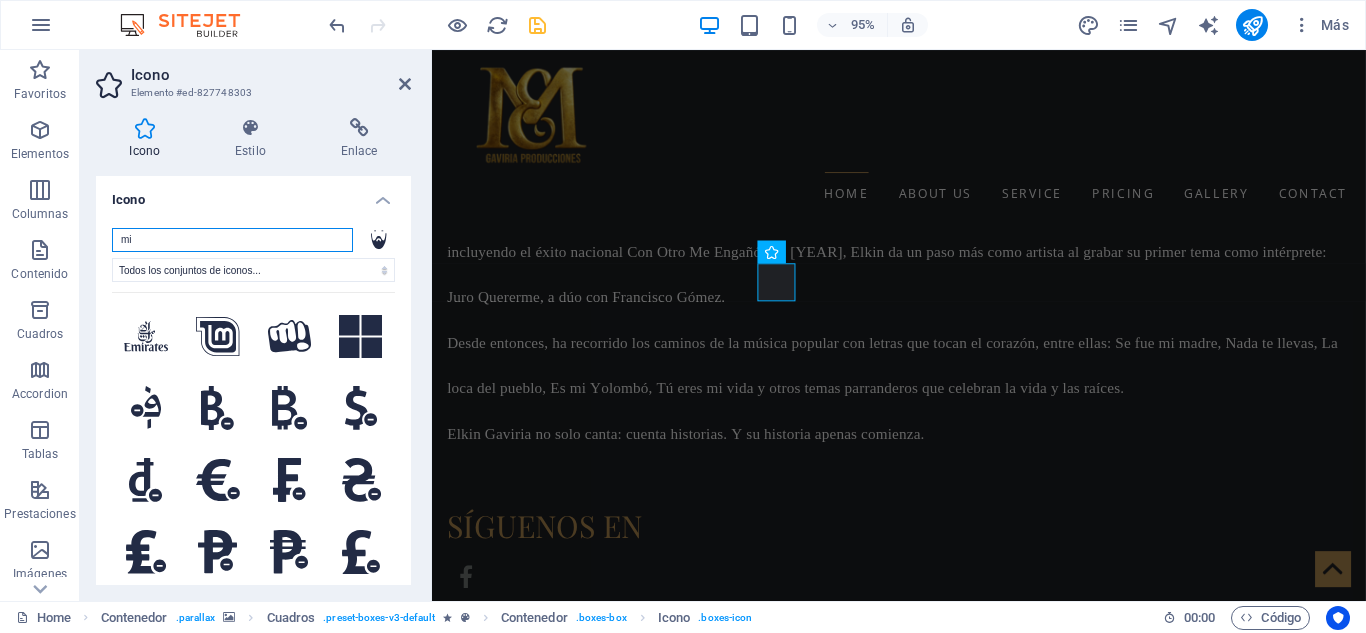 type on "m" 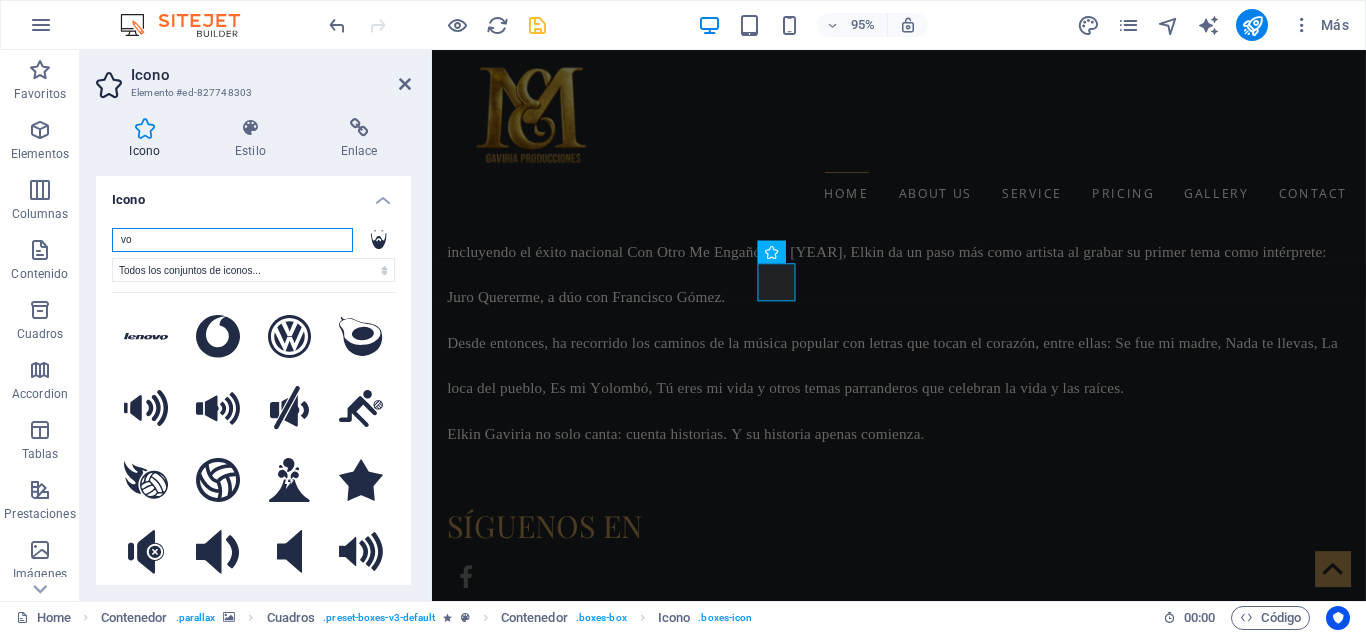 type on "v" 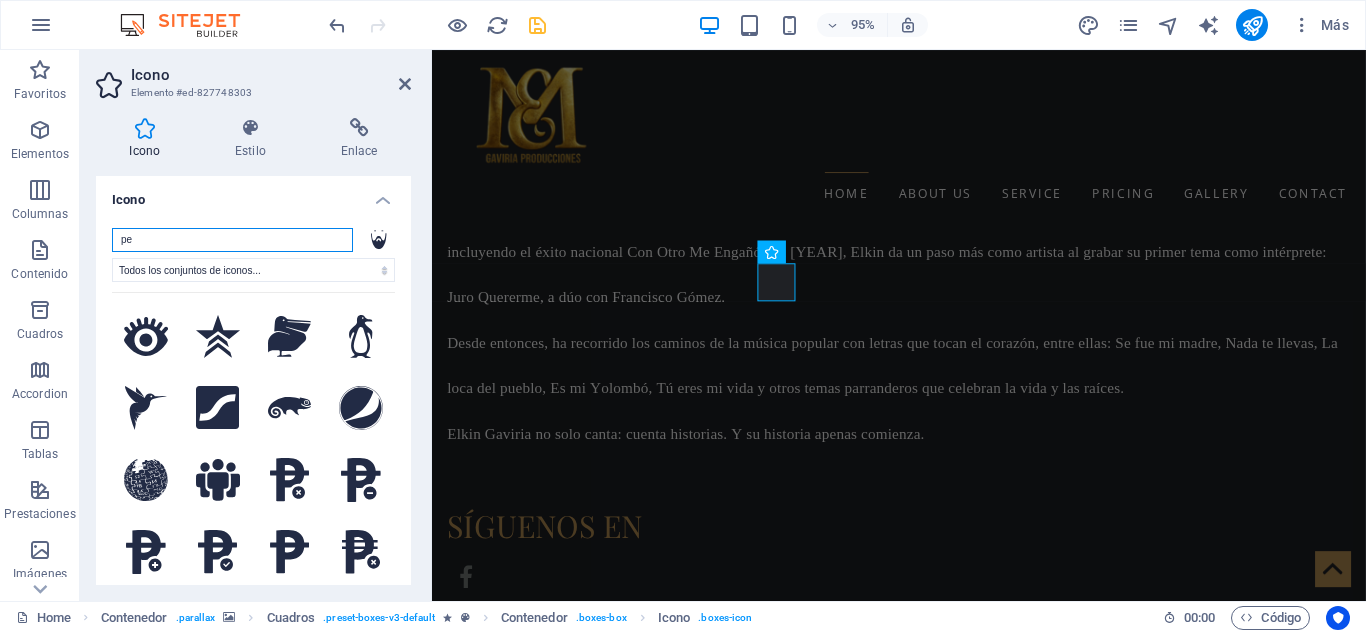 type on "p" 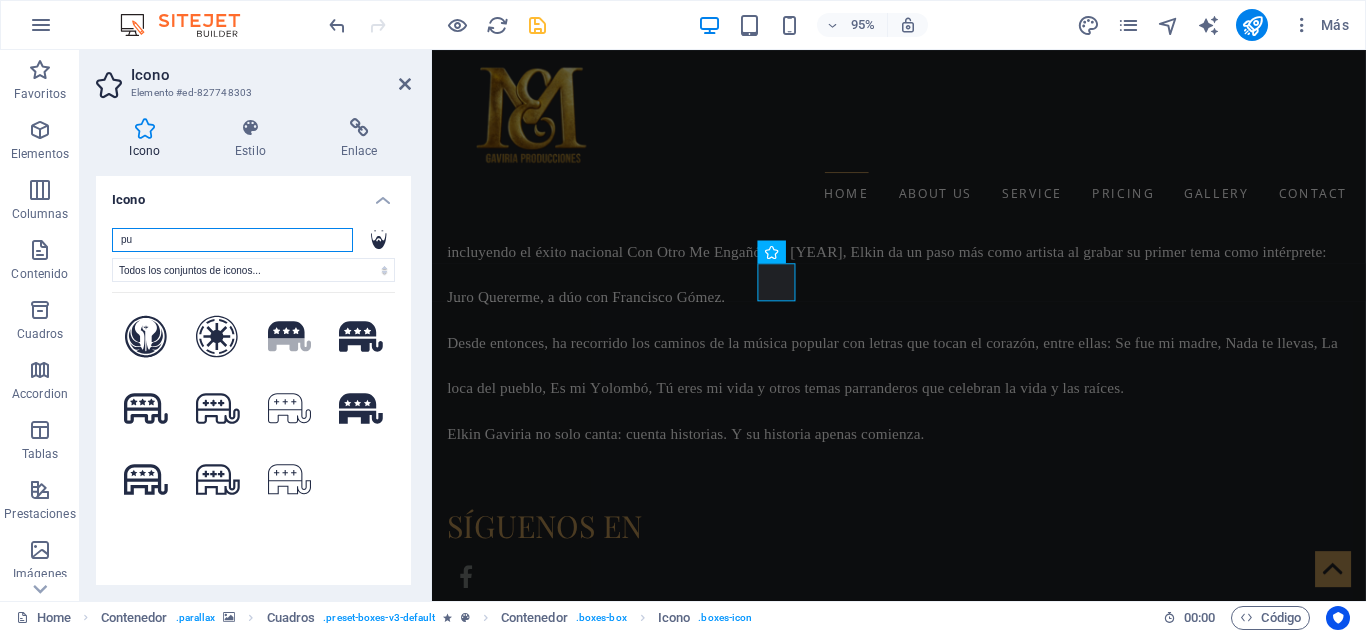 type on "p" 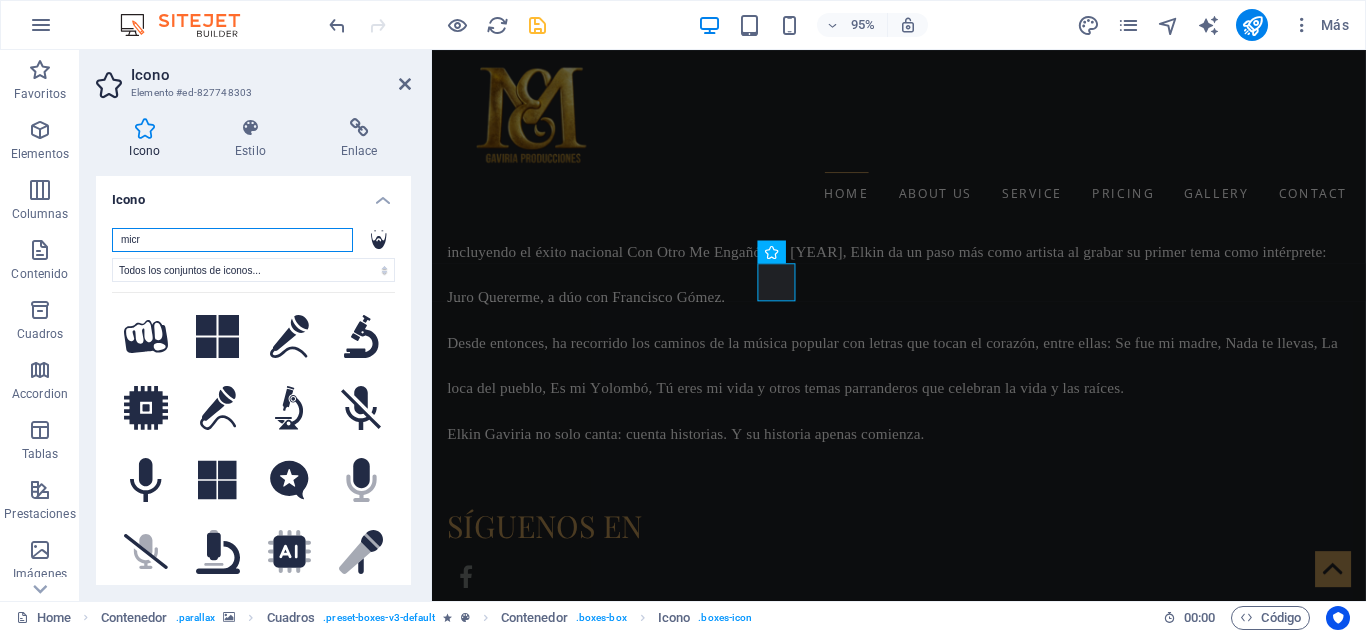 drag, startPoint x: 216, startPoint y: 244, endPoint x: 97, endPoint y: 268, distance: 121.39605 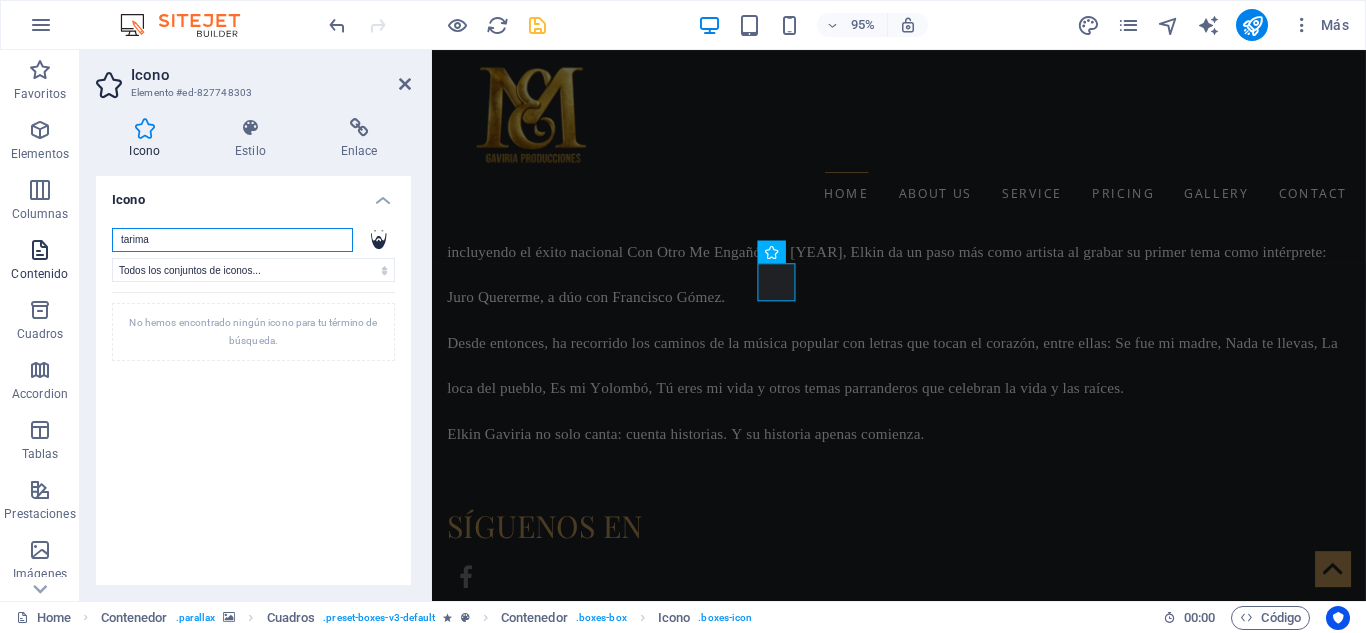 drag, startPoint x: 187, startPoint y: 240, endPoint x: 0, endPoint y: 257, distance: 187.77113 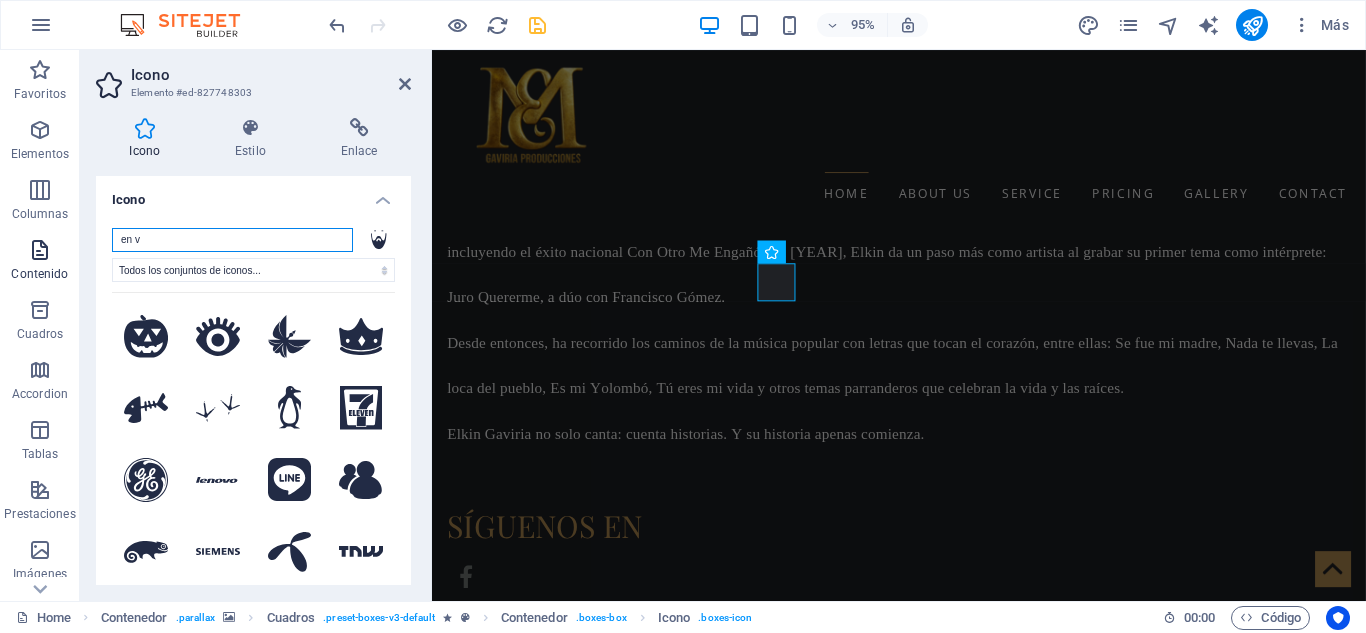 type on "en vi" 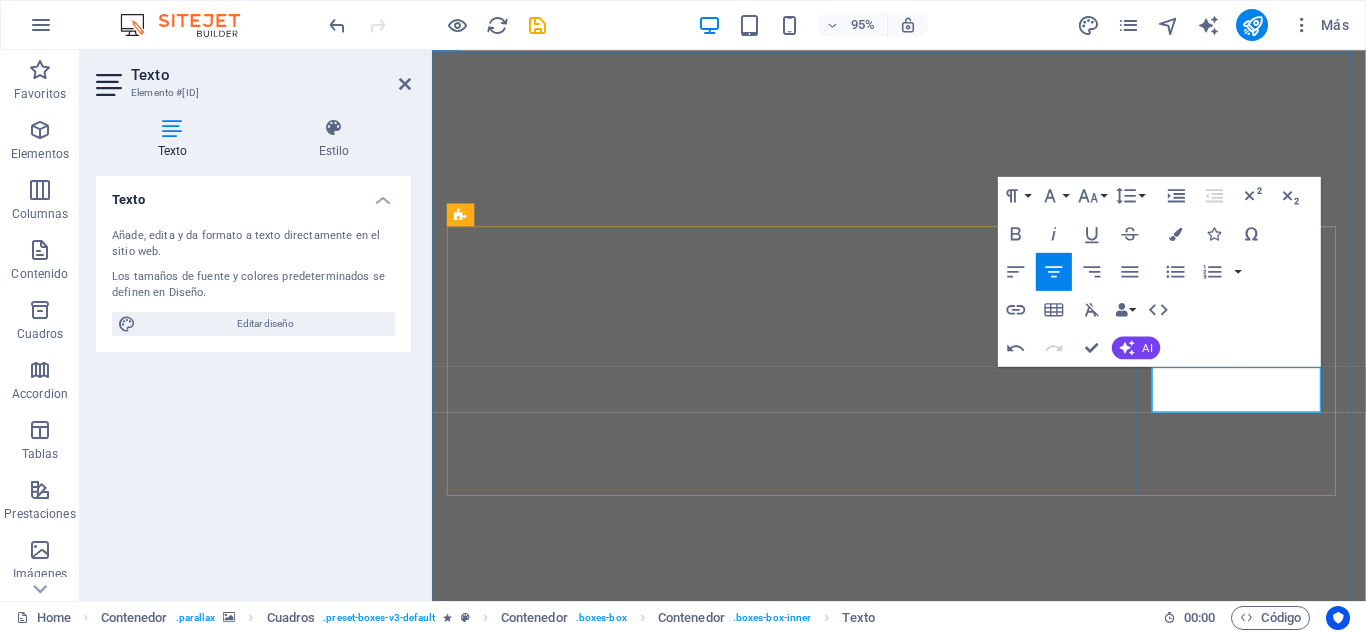 scroll, scrollTop: 0, scrollLeft: 0, axis: both 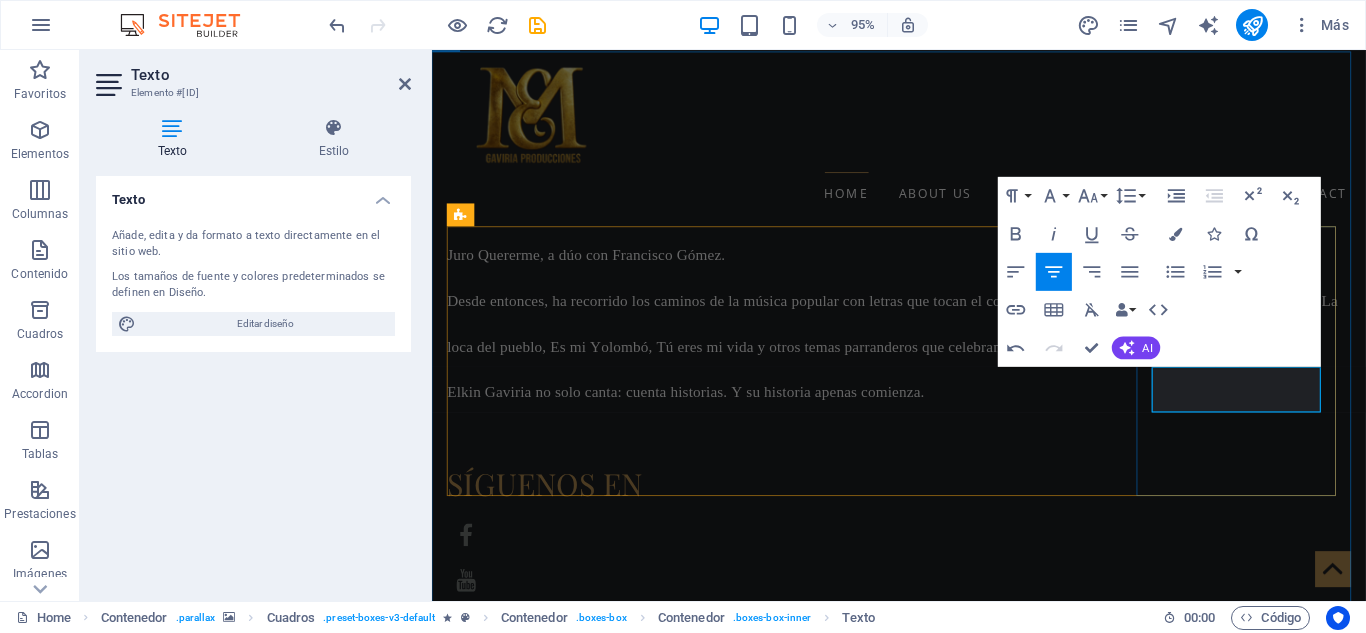 type 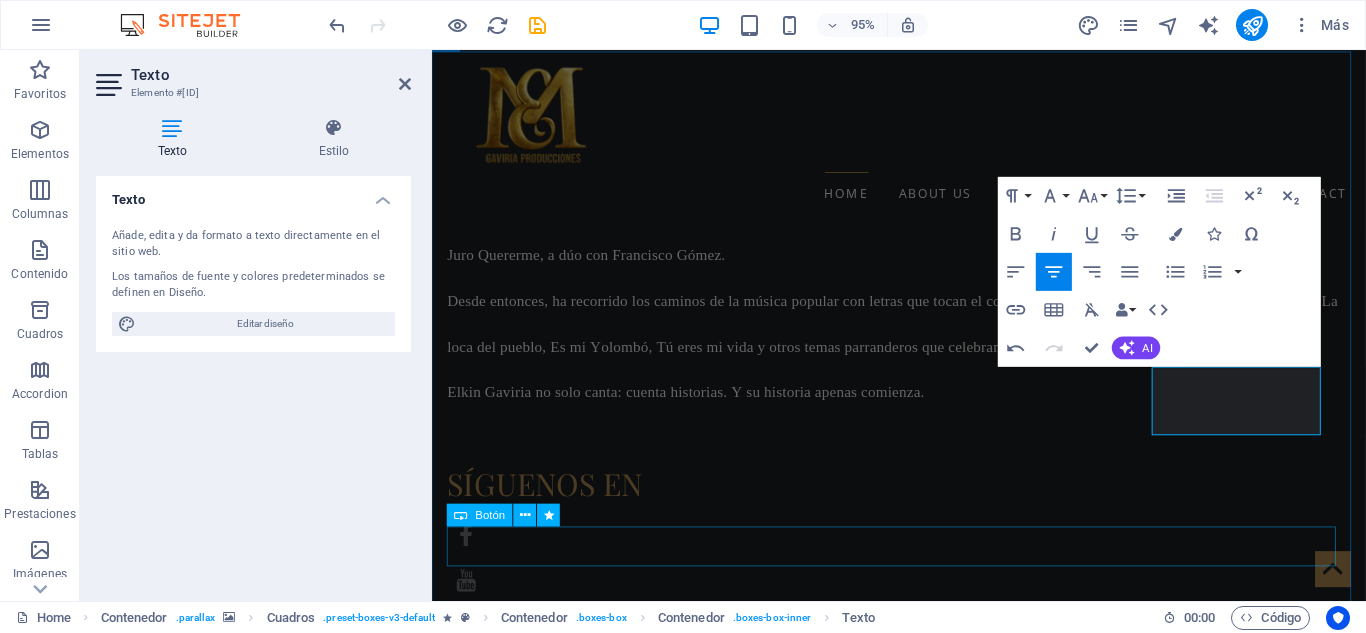 click on "Ver todos nuestros servicios" at bounding box center [924, 2670] 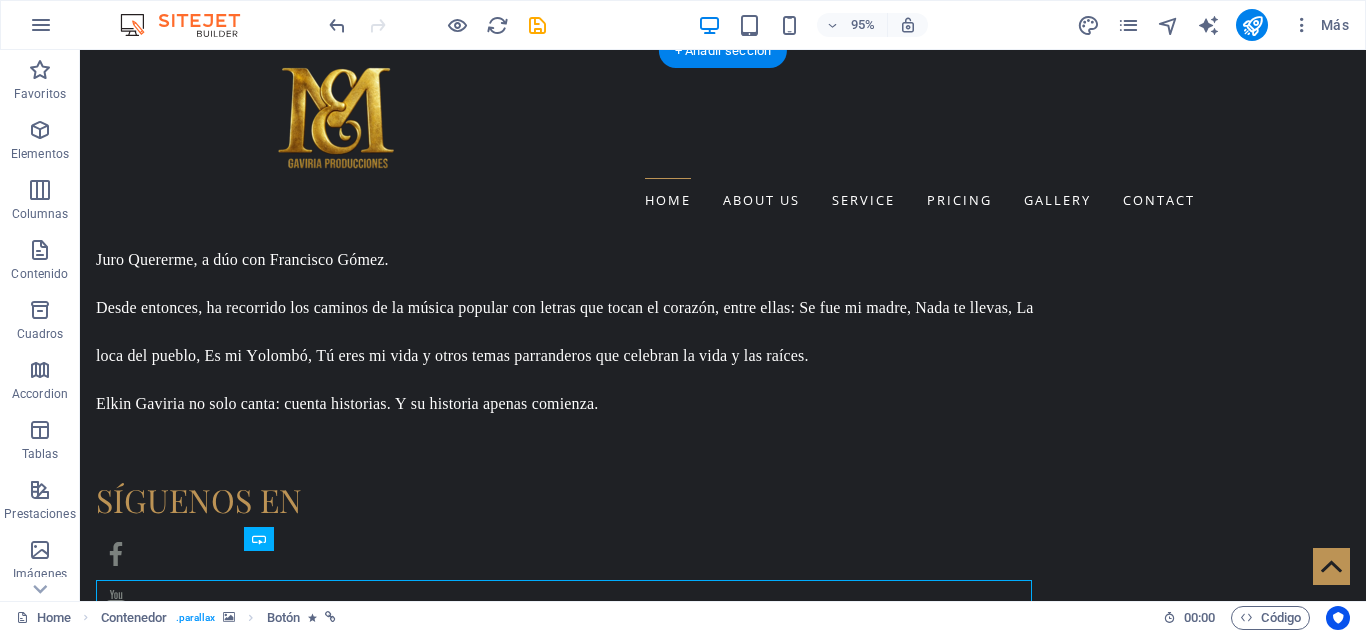 scroll, scrollTop: 2024, scrollLeft: 0, axis: vertical 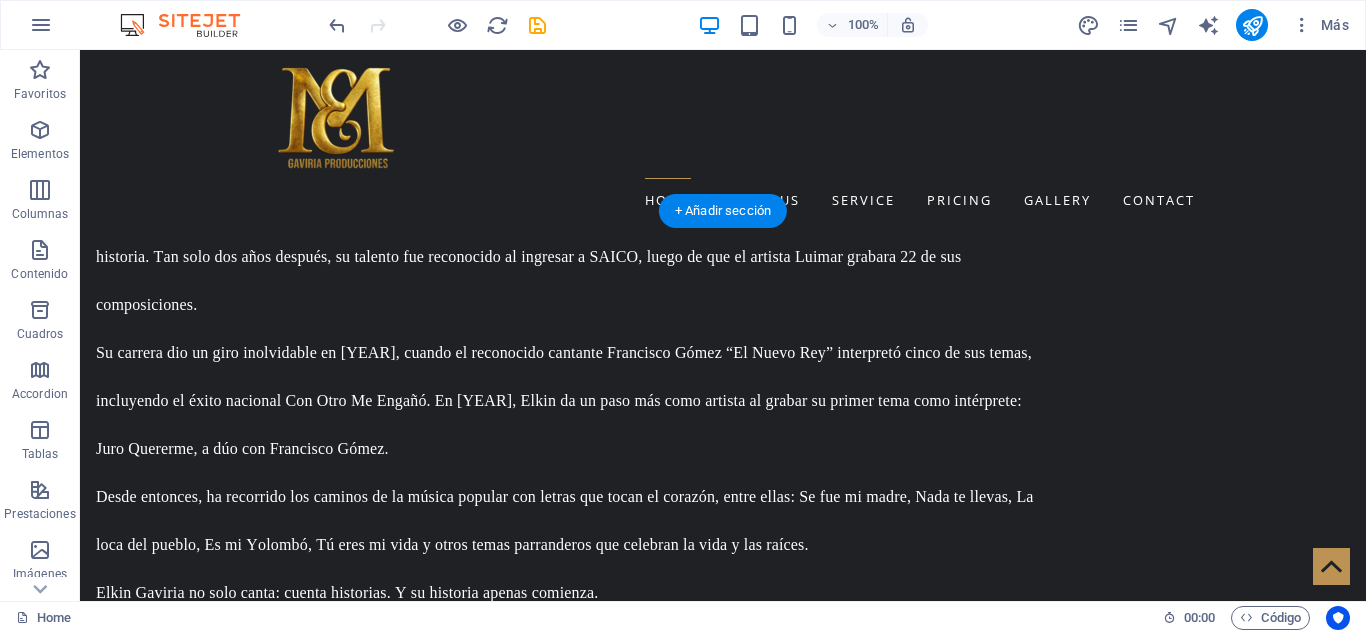 click at bounding box center [723, 1152] 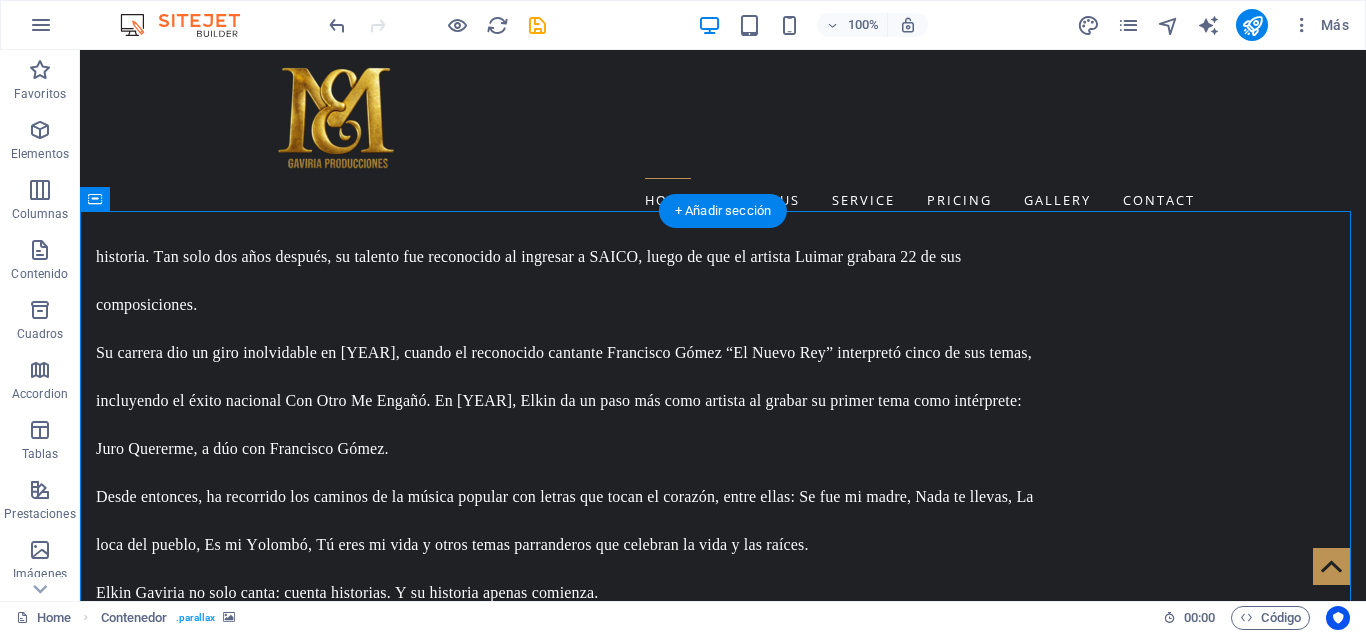 click at bounding box center (723, 1152) 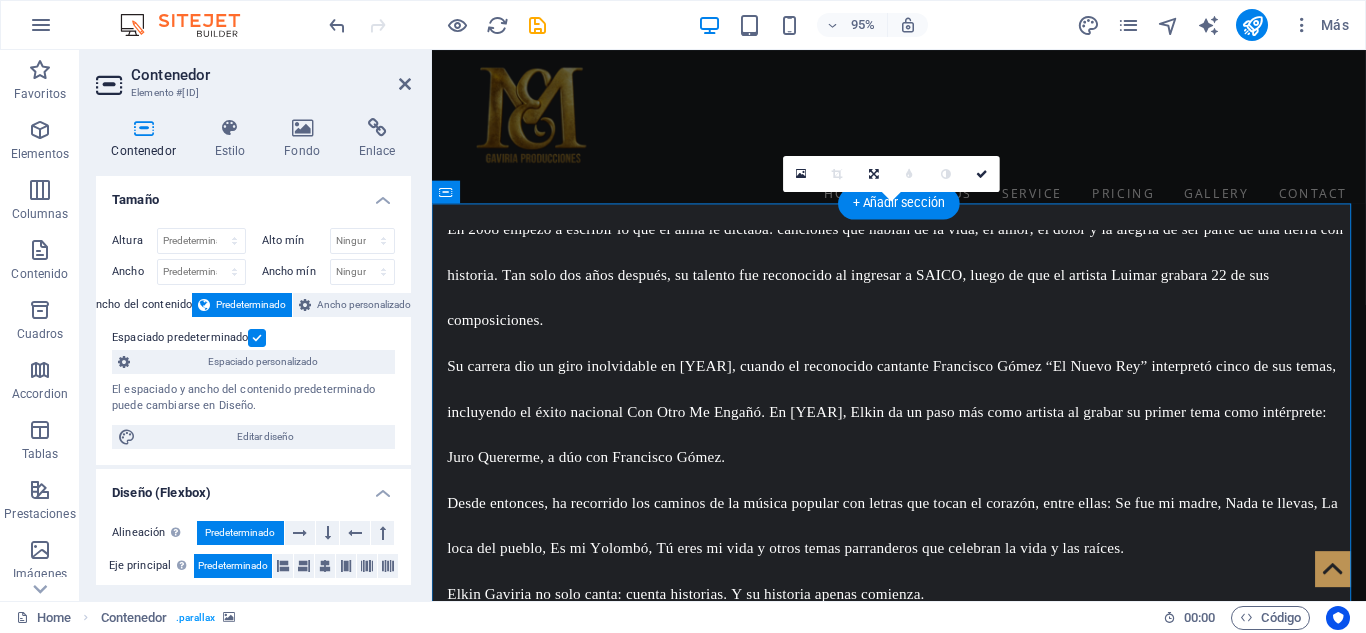 scroll, scrollTop: 1893, scrollLeft: 0, axis: vertical 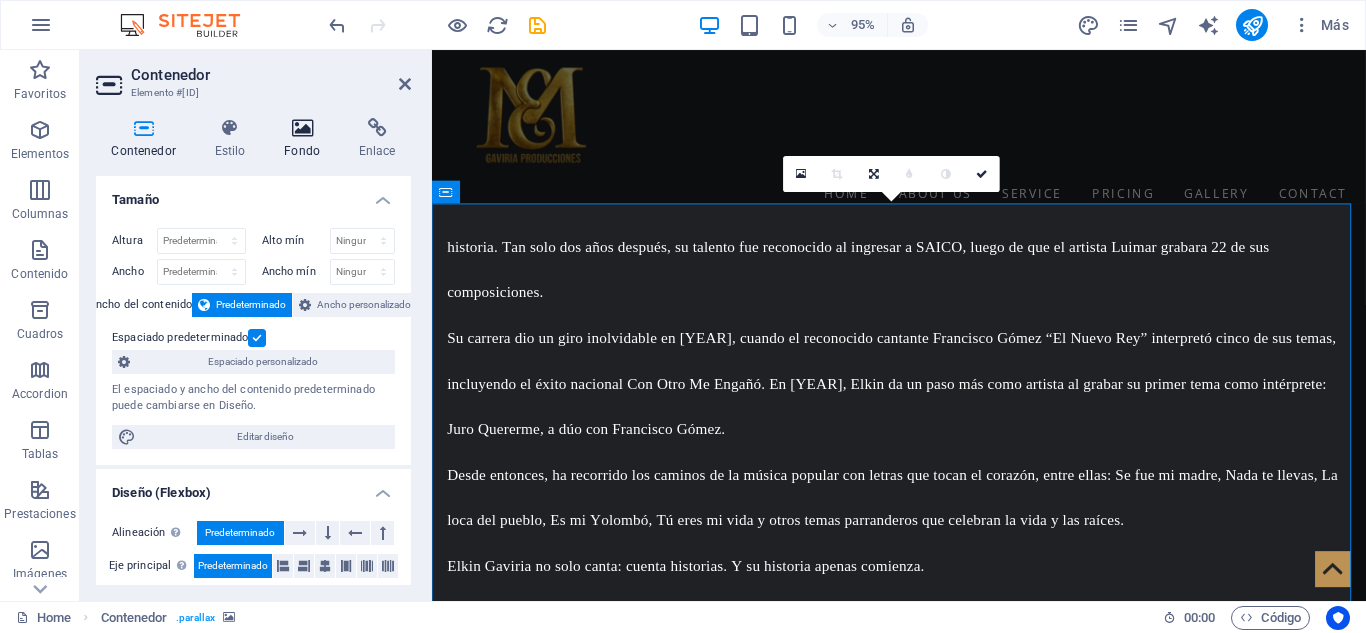 click at bounding box center (302, 128) 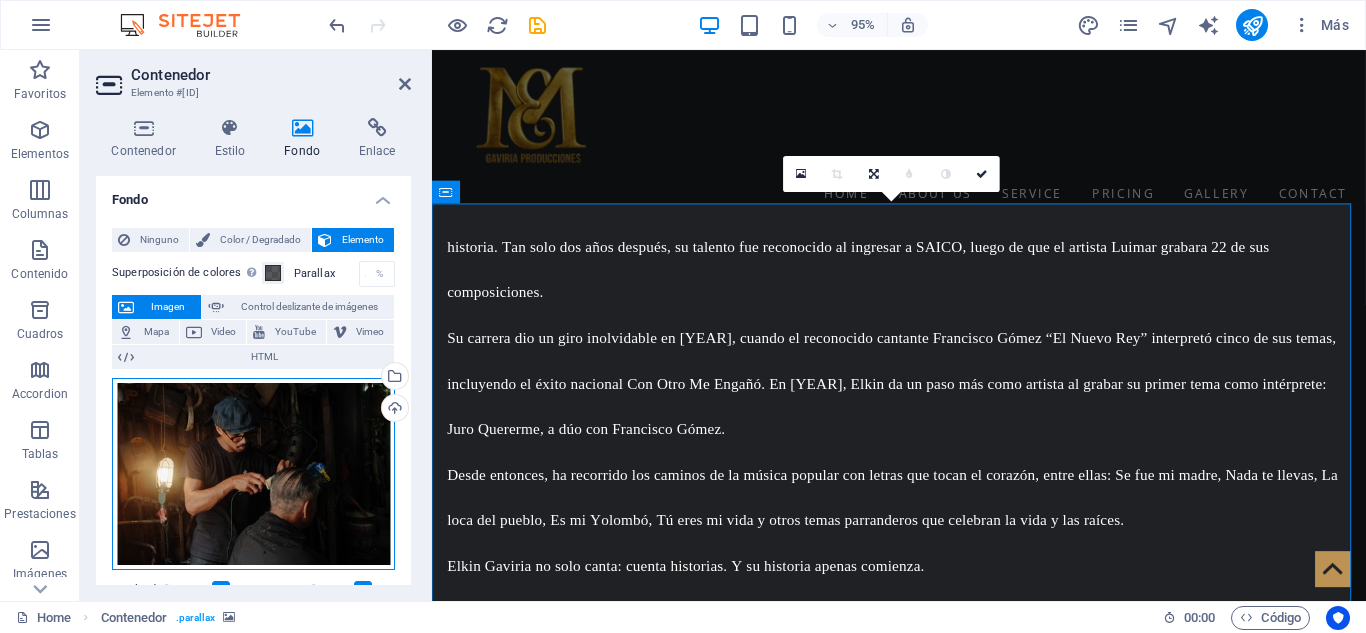 click on "Arrastra archivos aquí, haz clic para escoger archivos o  selecciona archivos de Archivos o de nuestra galería gratuita de fotos y vídeos" at bounding box center [253, 474] 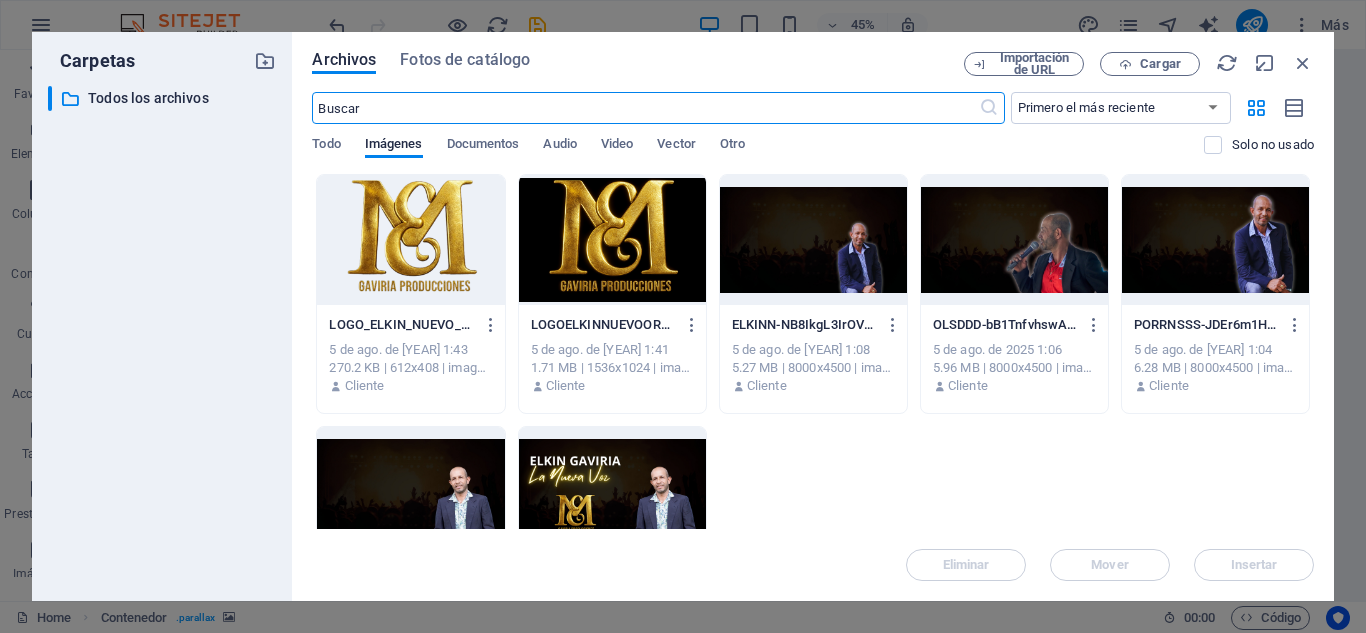 scroll, scrollTop: 2537, scrollLeft: 0, axis: vertical 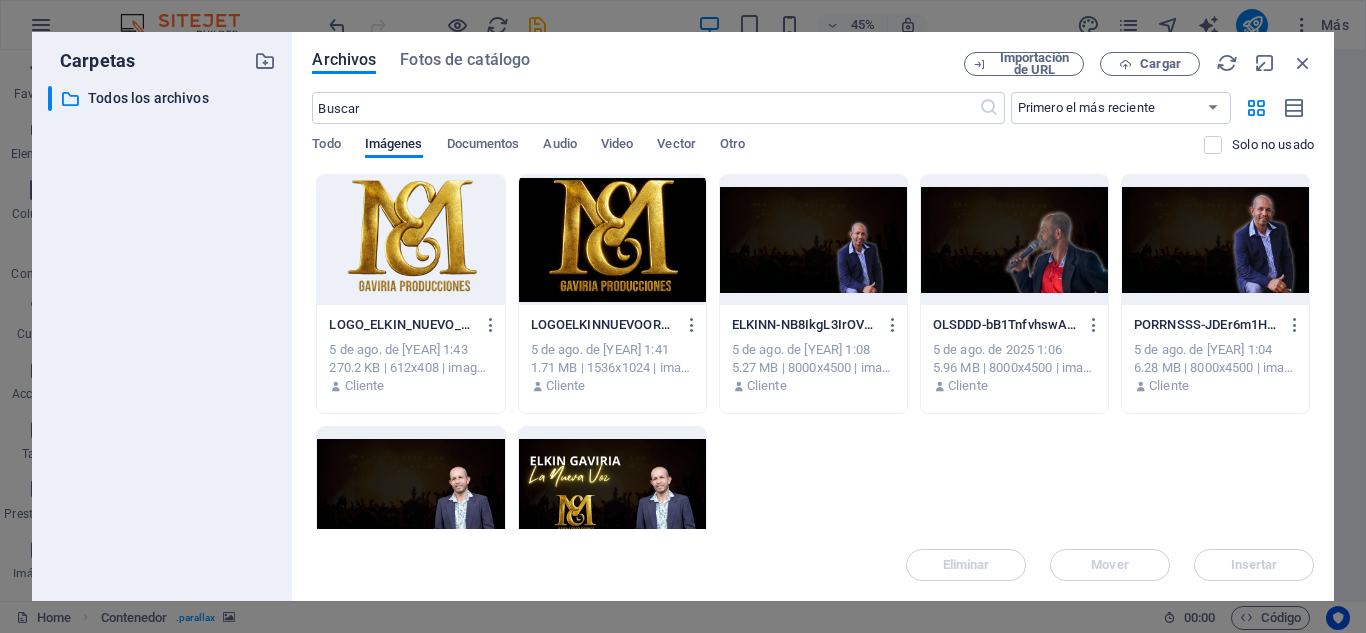 drag, startPoint x: 1317, startPoint y: 225, endPoint x: 1316, endPoint y: 271, distance: 46.010868 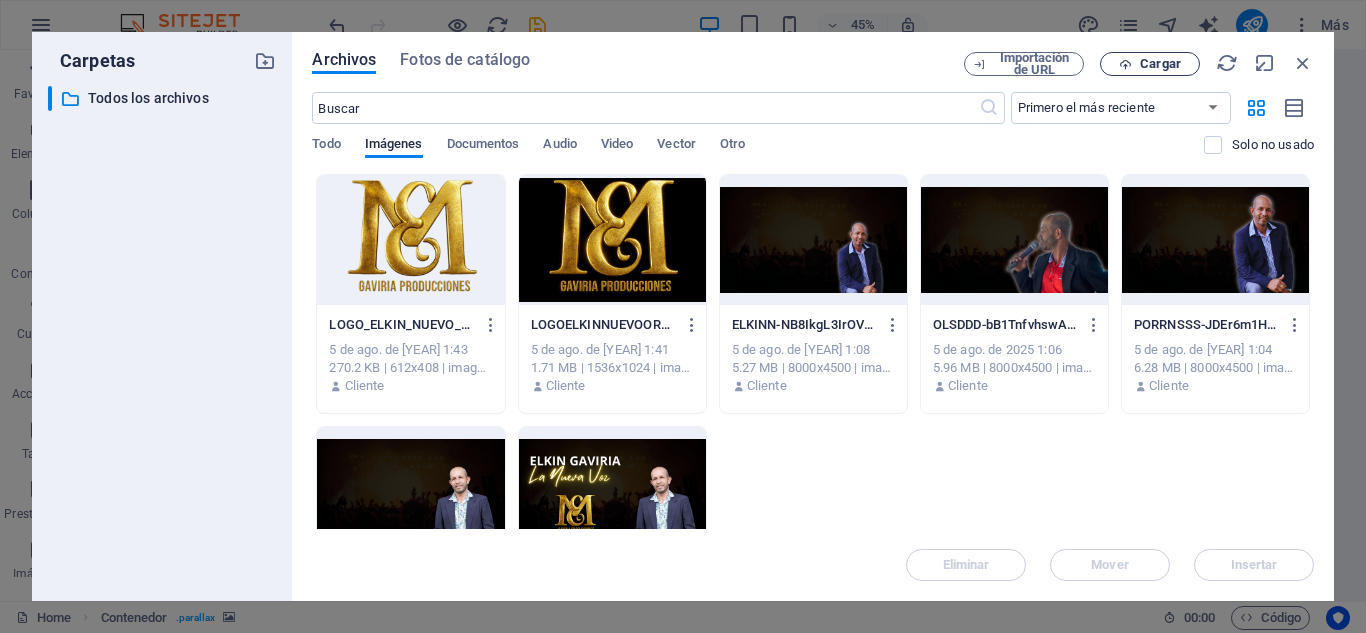 click on "Cargar" at bounding box center (1160, 64) 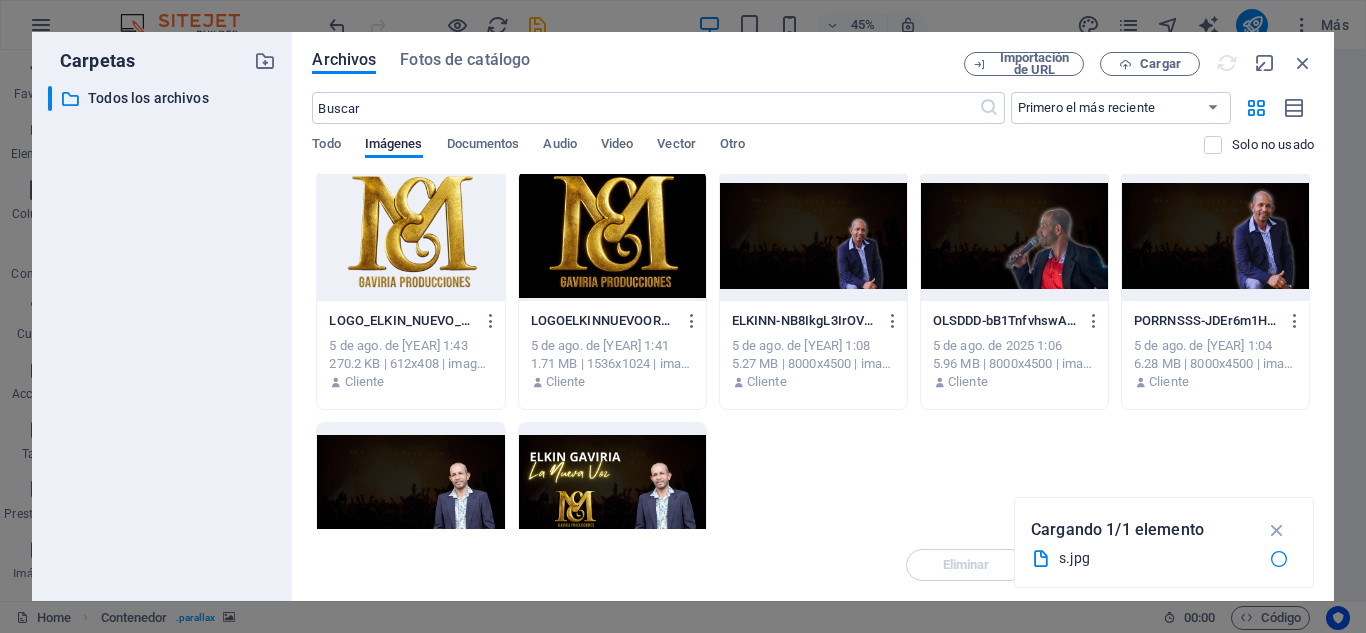 scroll, scrollTop: 0, scrollLeft: 0, axis: both 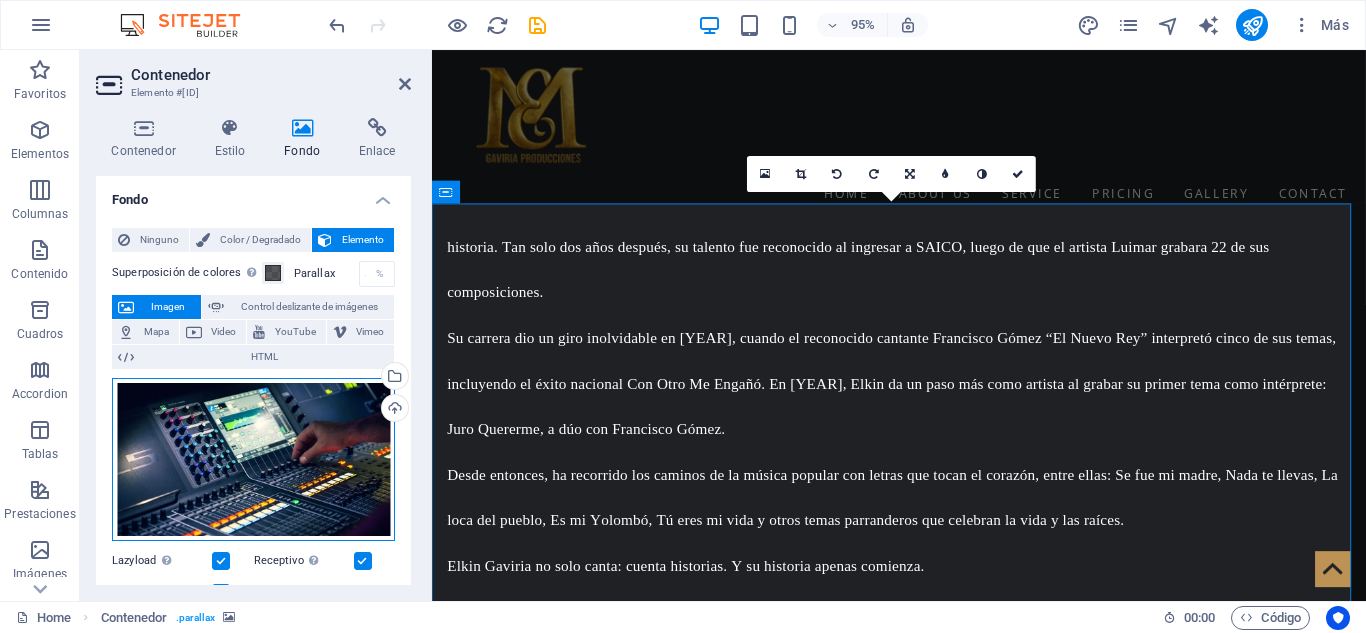 click on "Arrastra archivos aquí, haz clic para escoger archivos o  selecciona archivos de Archivos o de nuestra galería gratuita de fotos y vídeos" at bounding box center (253, 460) 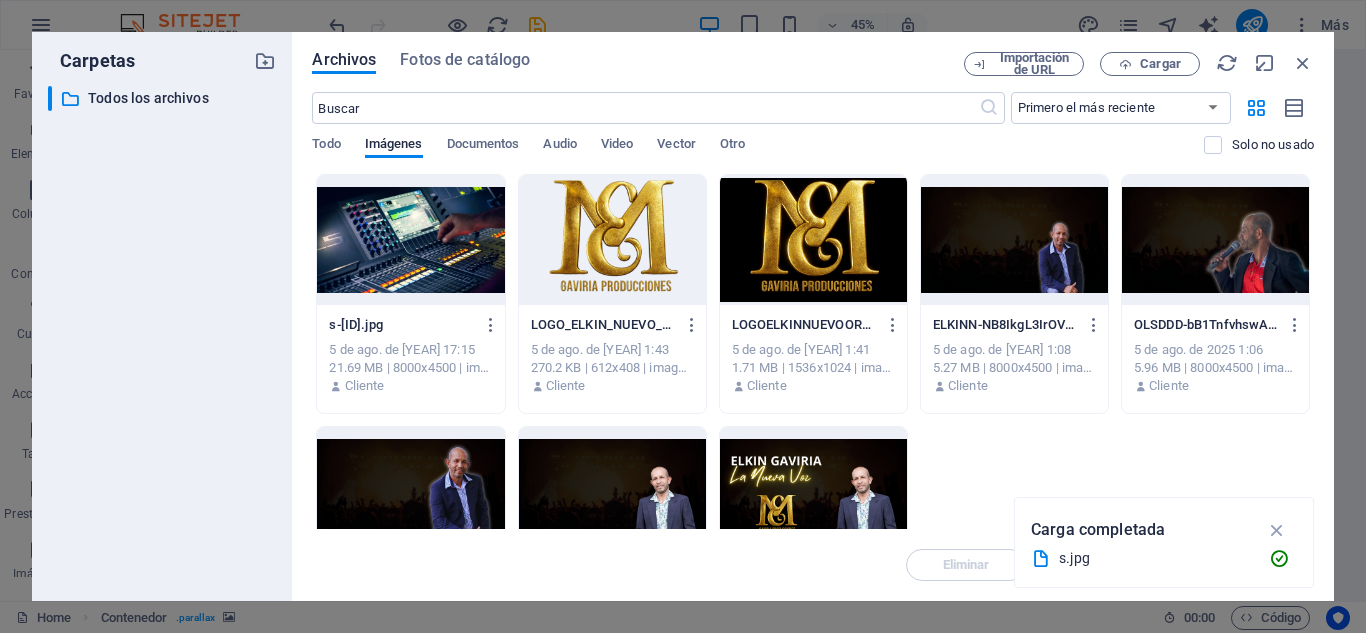 scroll, scrollTop: 2537, scrollLeft: 0, axis: vertical 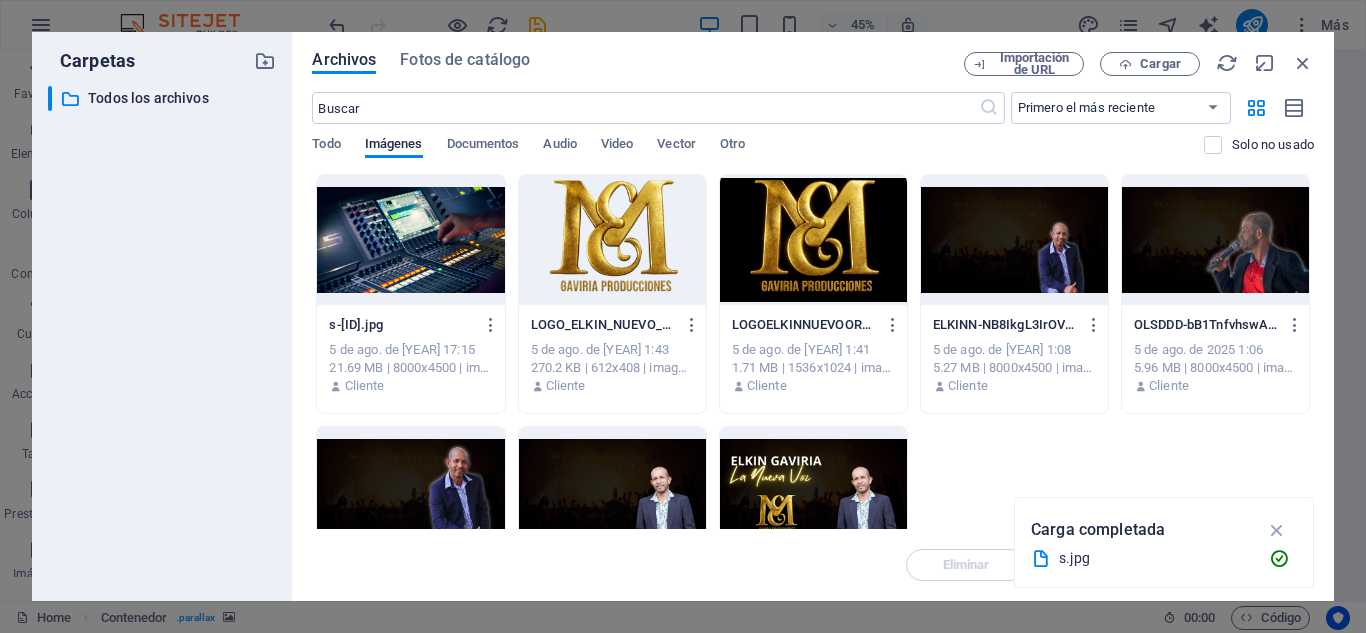 click at bounding box center [410, 240] 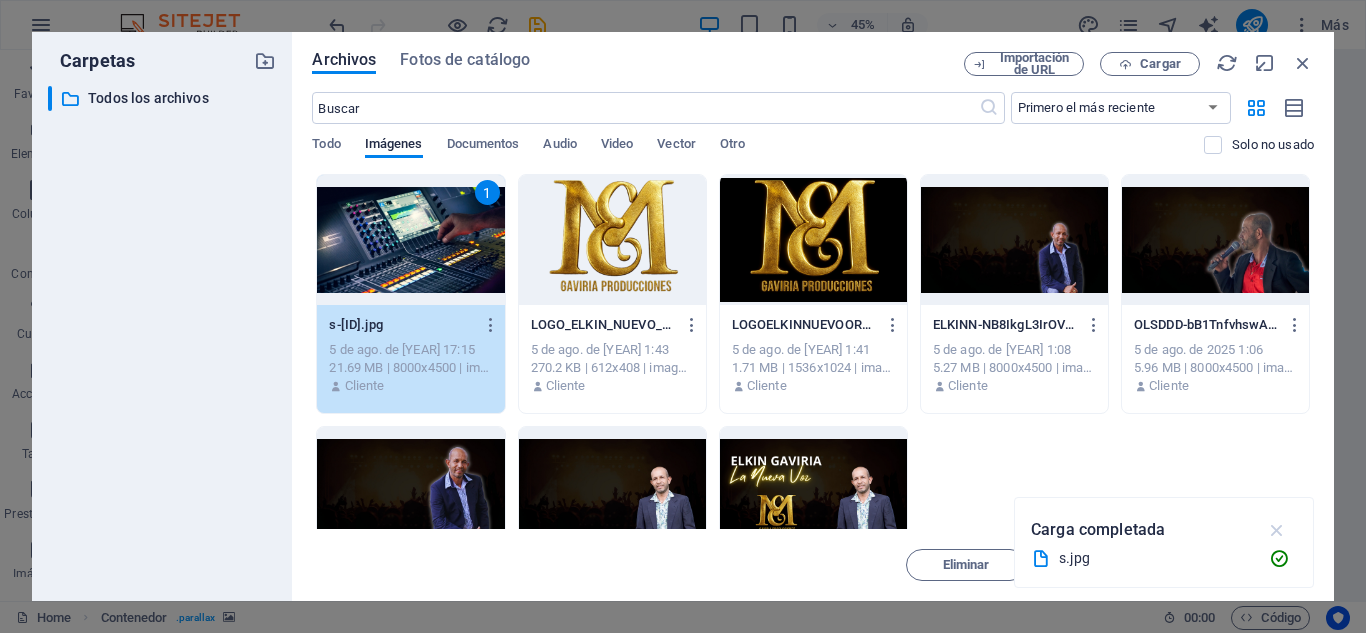 click at bounding box center (1277, 530) 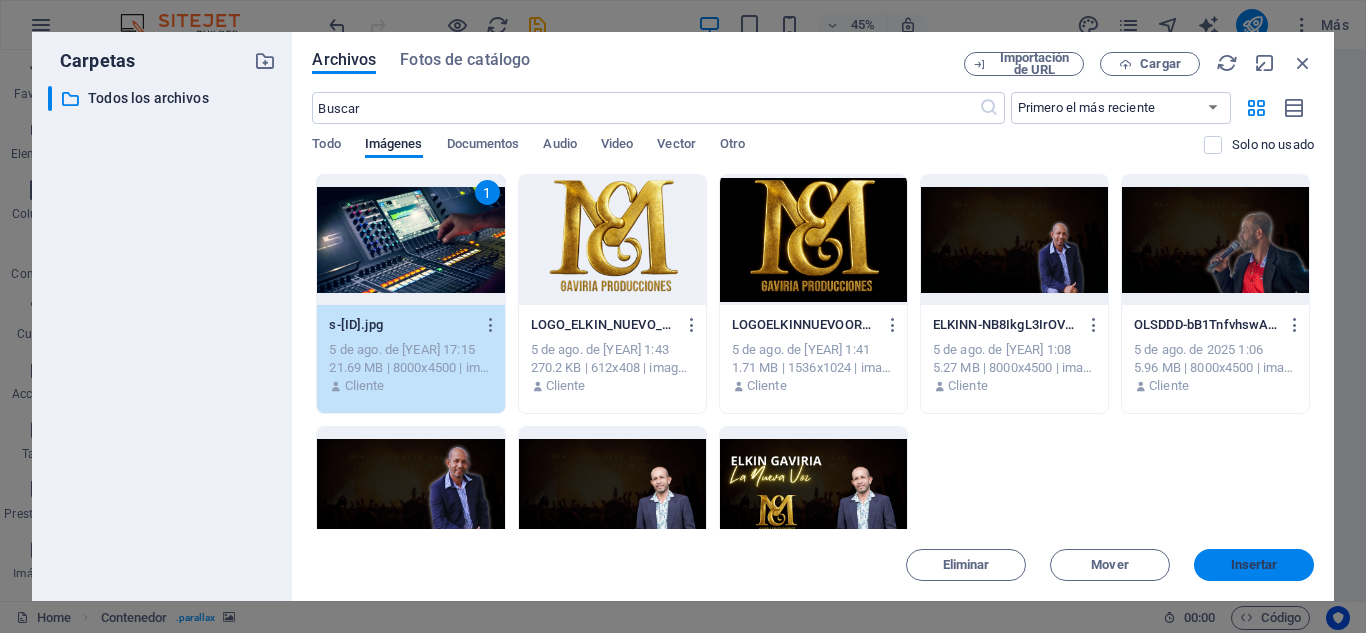 click on "Insertar" at bounding box center [1254, 565] 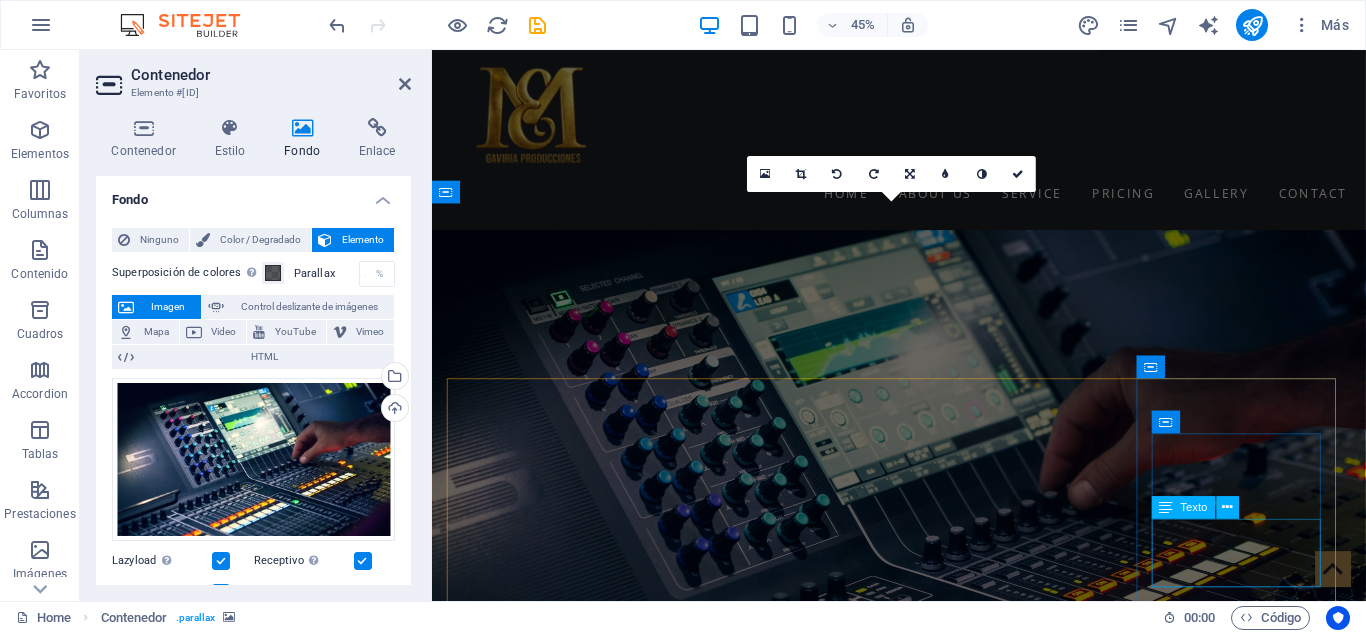 scroll, scrollTop: 1893, scrollLeft: 0, axis: vertical 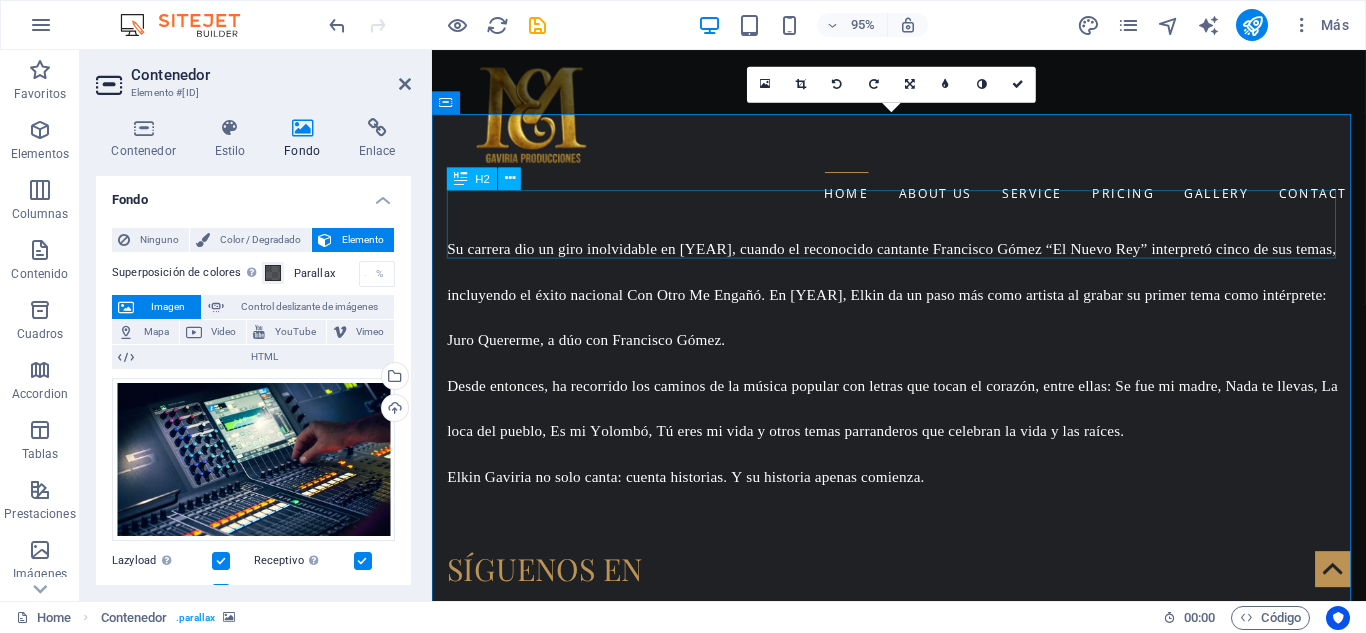 click on "SERVICIOS" at bounding box center (924, 1562) 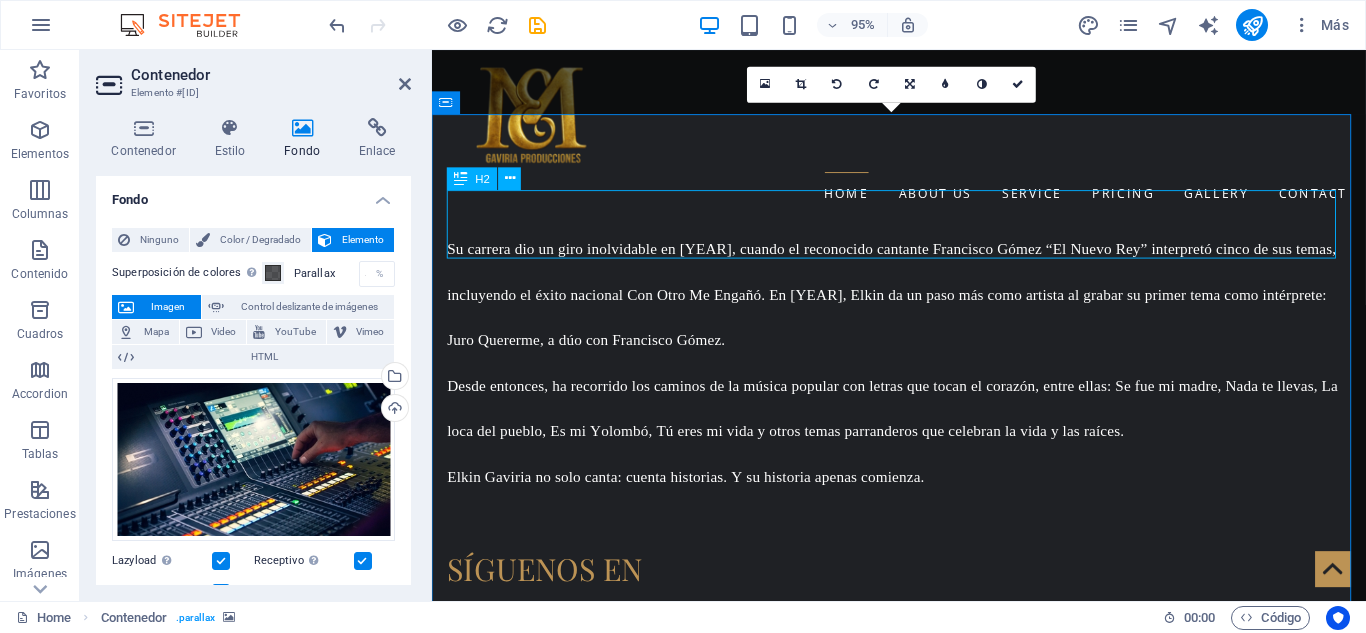 click on "SERVICIOS" at bounding box center (924, 1562) 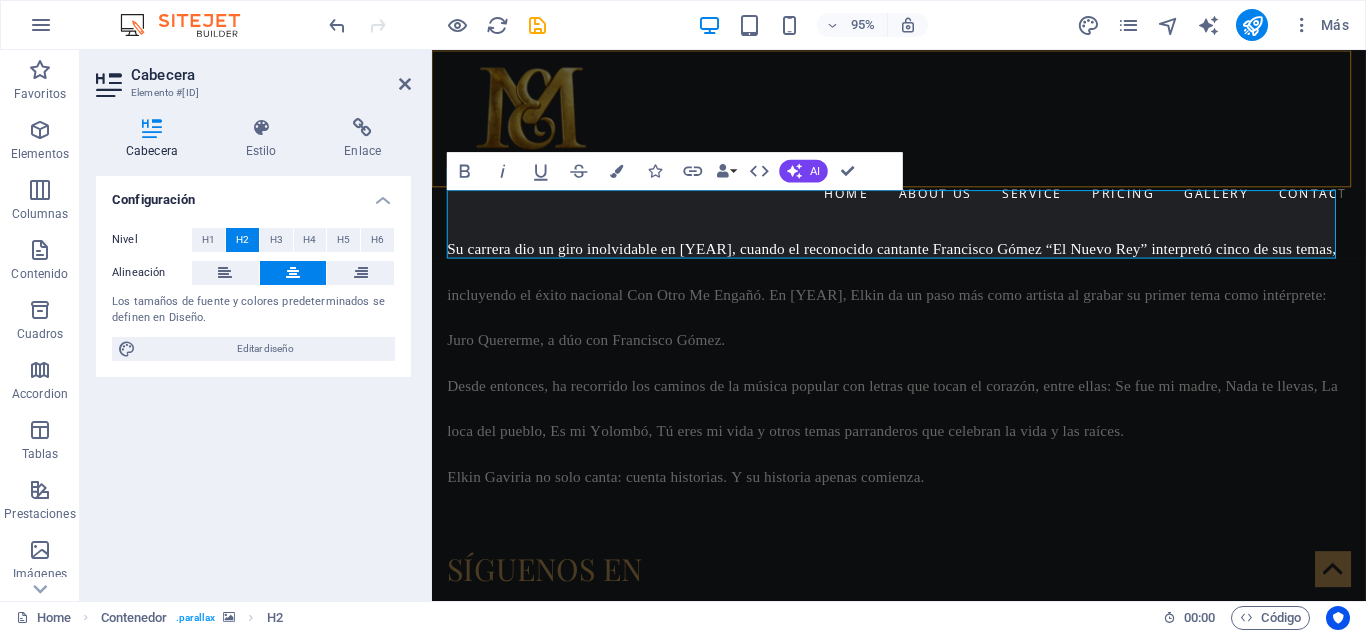 click on "Home About us Service Pricing Gallery Contact" at bounding box center [923, 144] 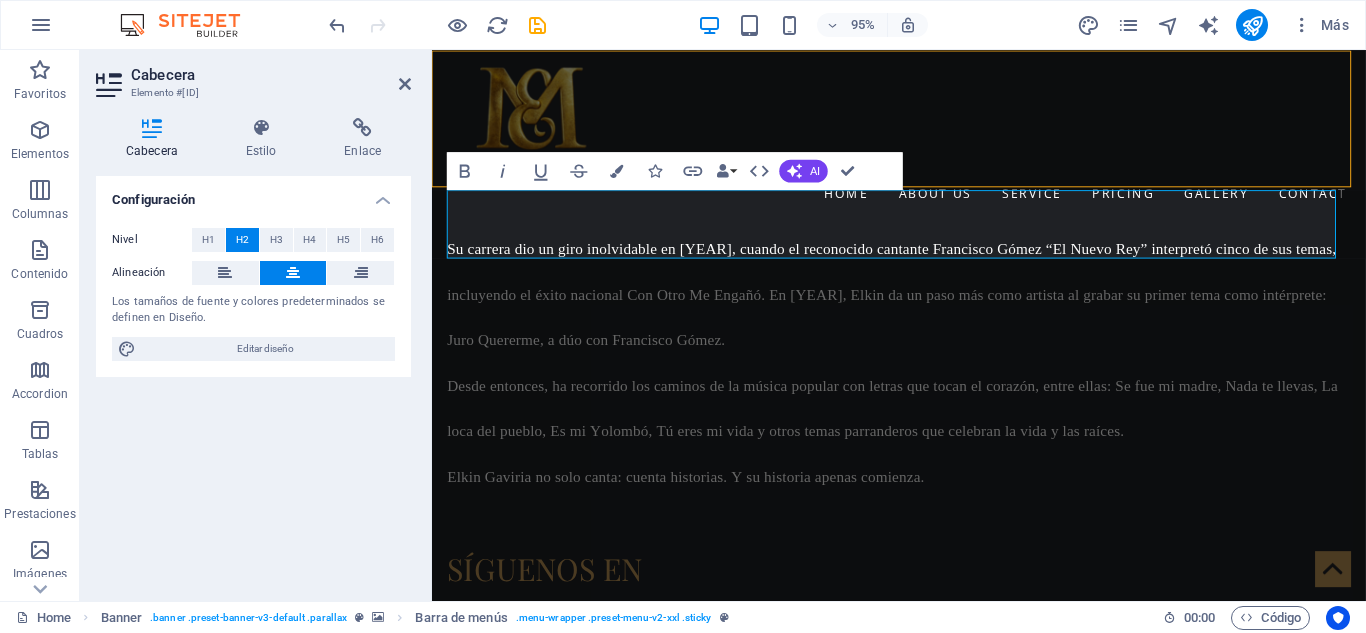 click on "Home About us Service Pricing Gallery Contact" at bounding box center [923, 144] 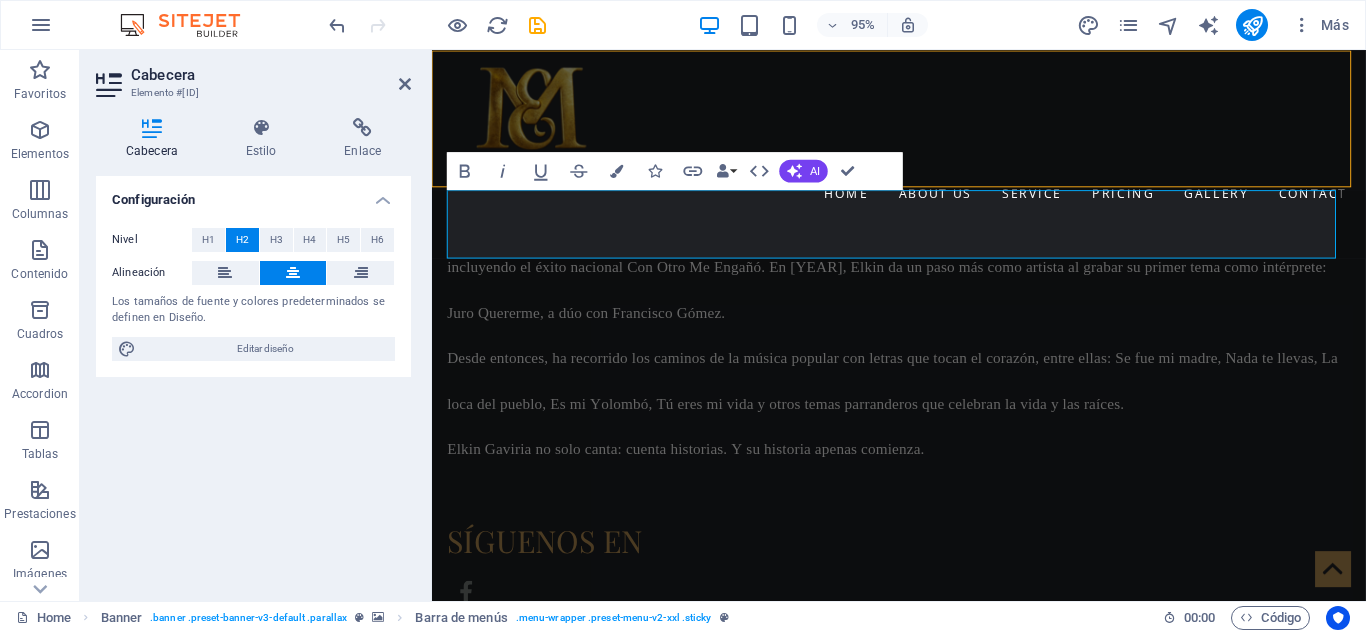 click on "SERVICIOS" at bounding box center [924, 1519] 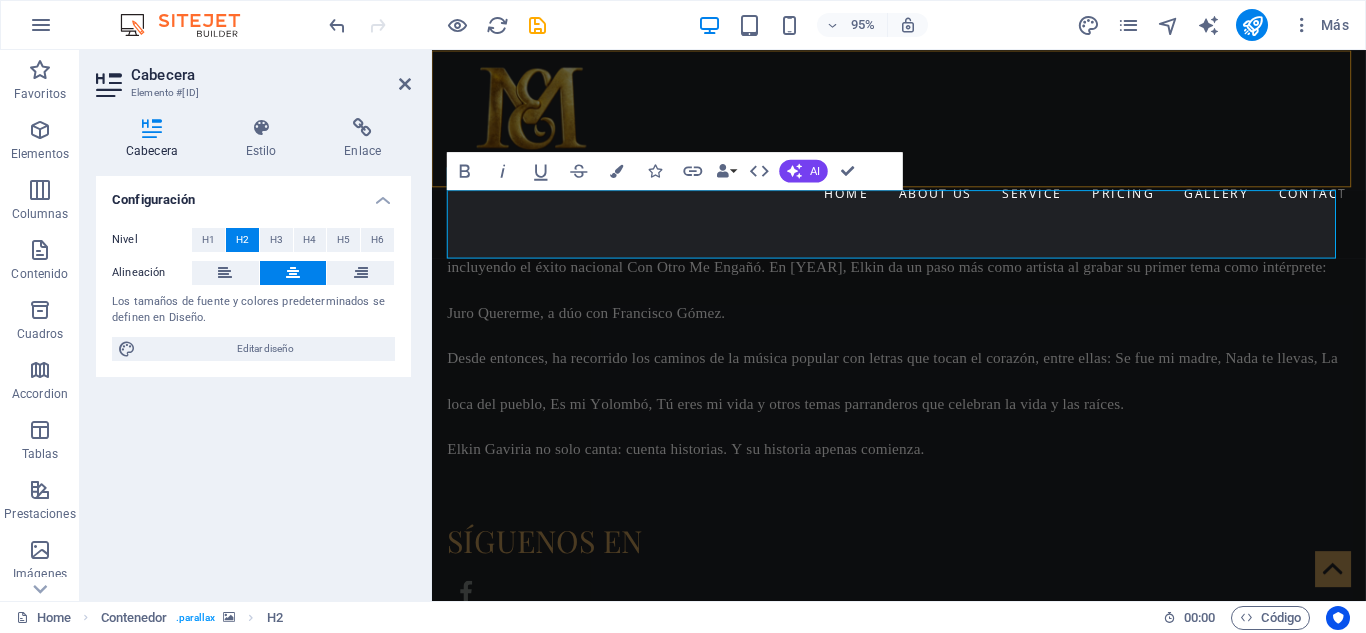 drag, startPoint x: 1149, startPoint y: 163, endPoint x: 1134, endPoint y: 175, distance: 19.209373 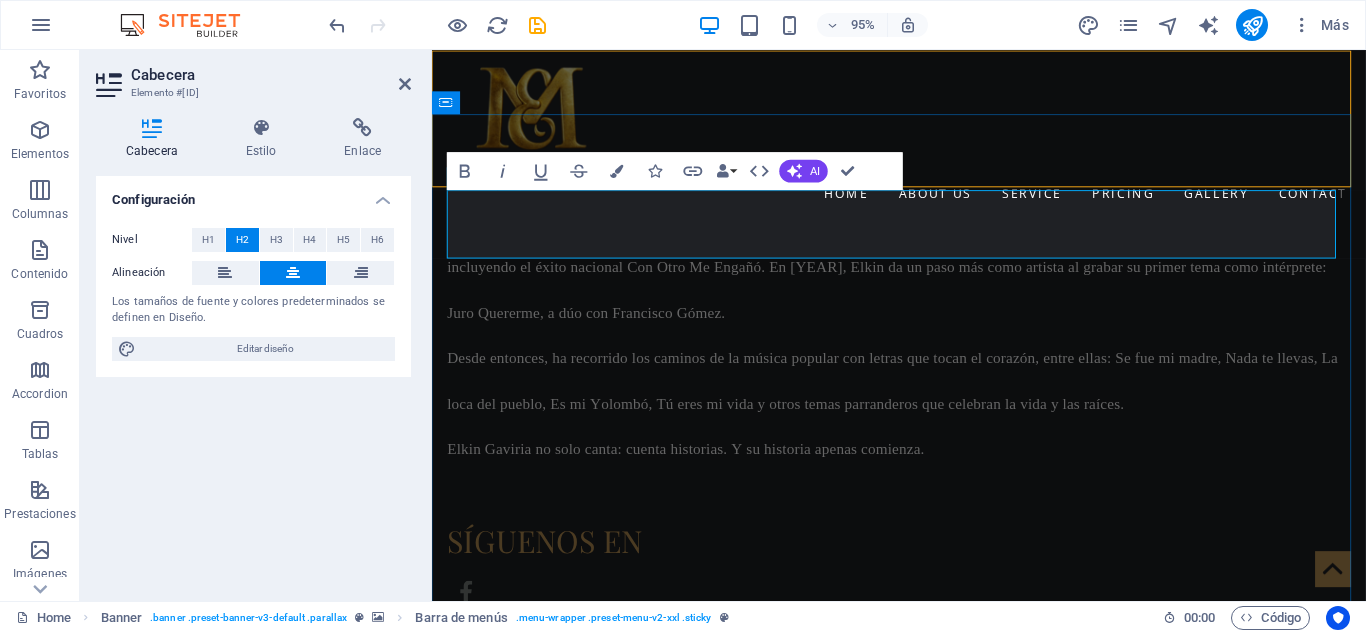 scroll, scrollTop: 1958, scrollLeft: 0, axis: vertical 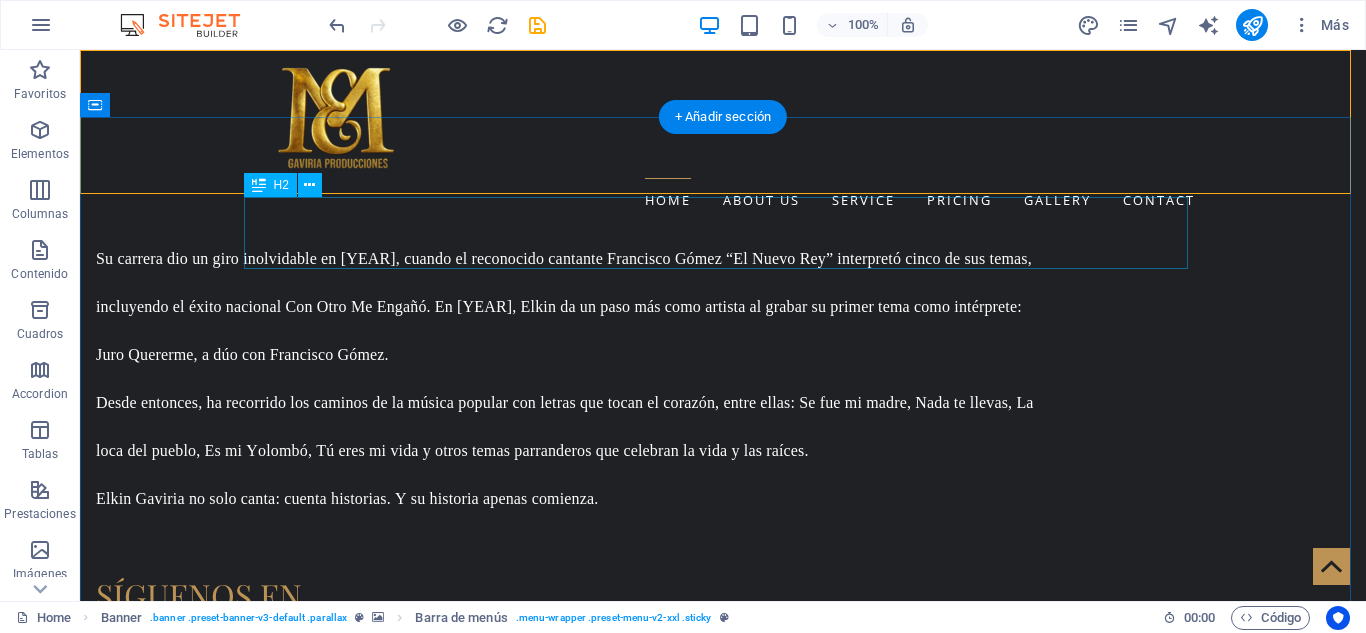 click on "SERVICIOS" at bounding box center [723, 1548] 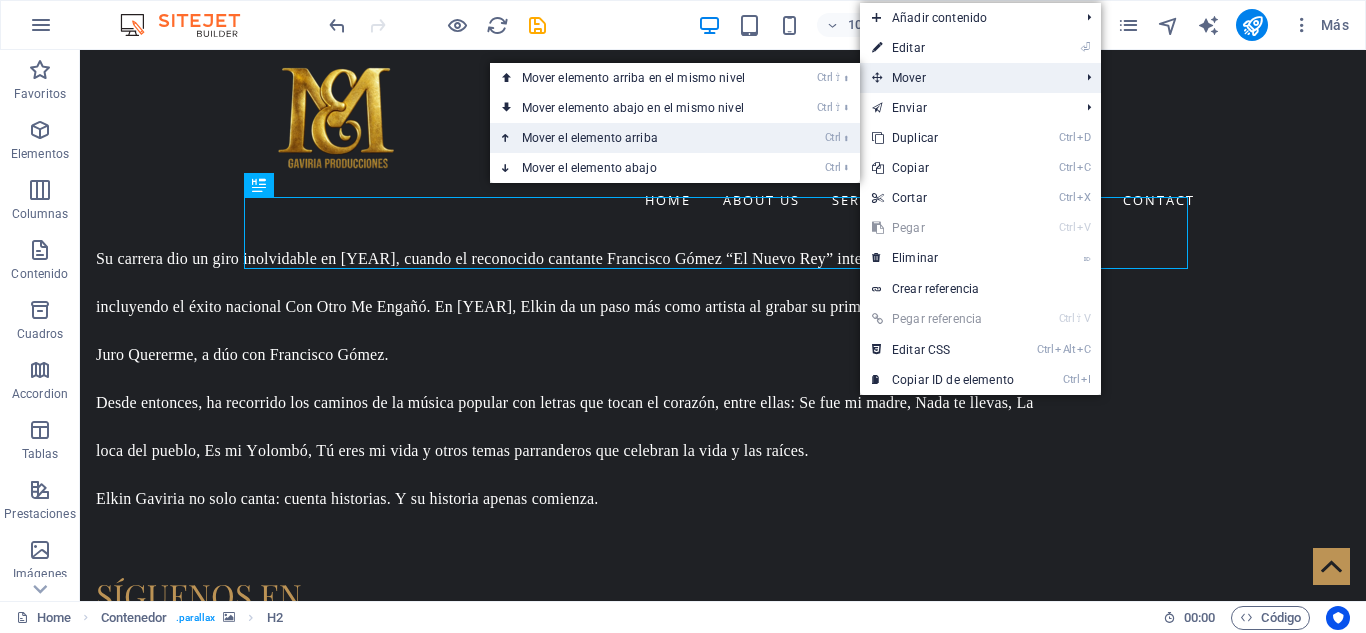 click on "Ctrl ⬆  Mover el elemento arriba" at bounding box center (637, 138) 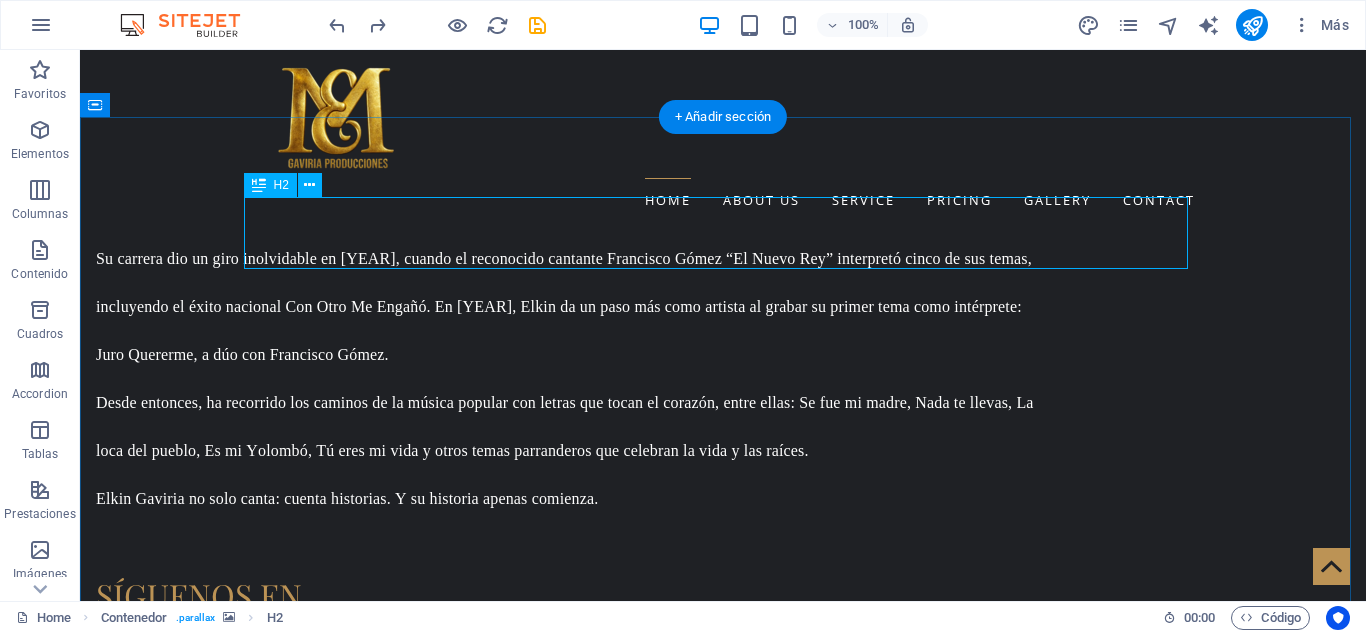 click on "SERVICIOS" at bounding box center [723, 1548] 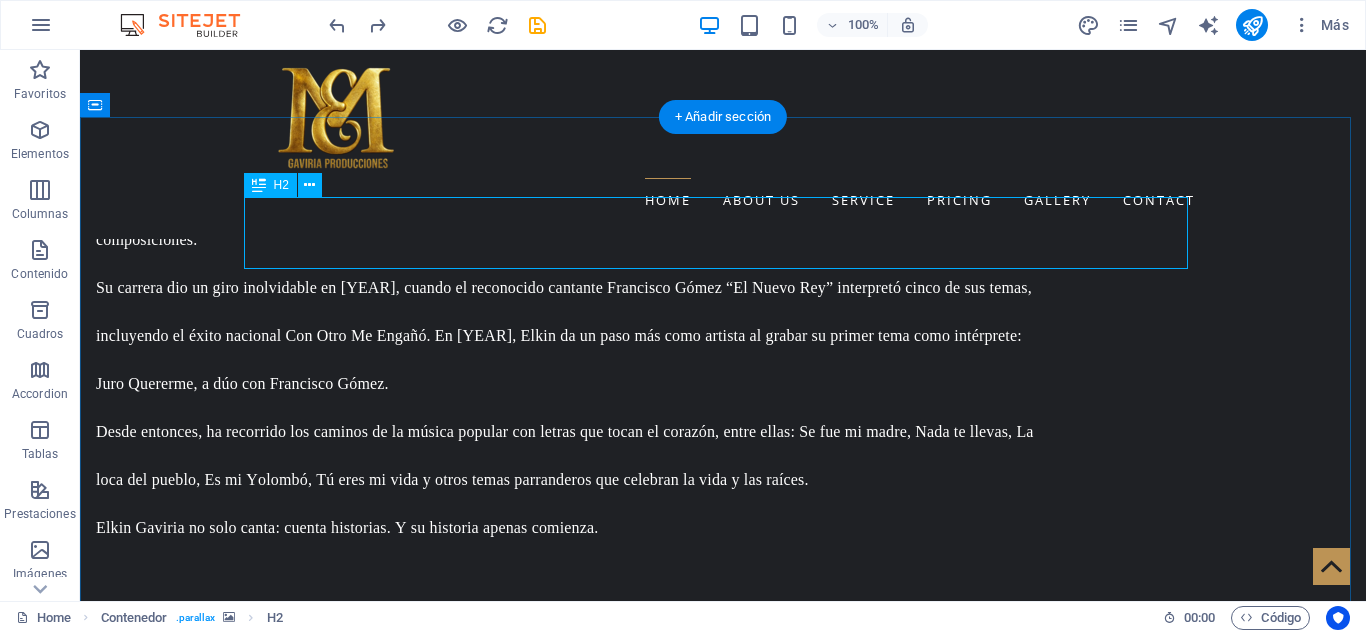 scroll, scrollTop: 1987, scrollLeft: 0, axis: vertical 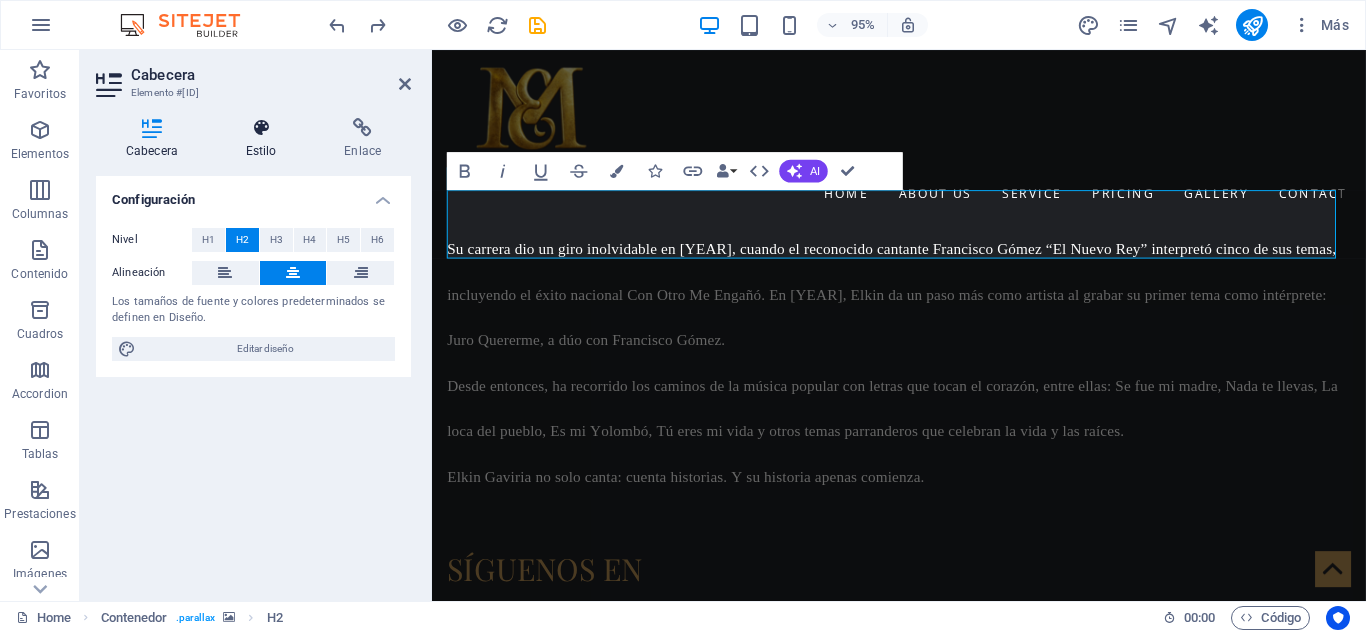 click on "Estilo" at bounding box center [265, 139] 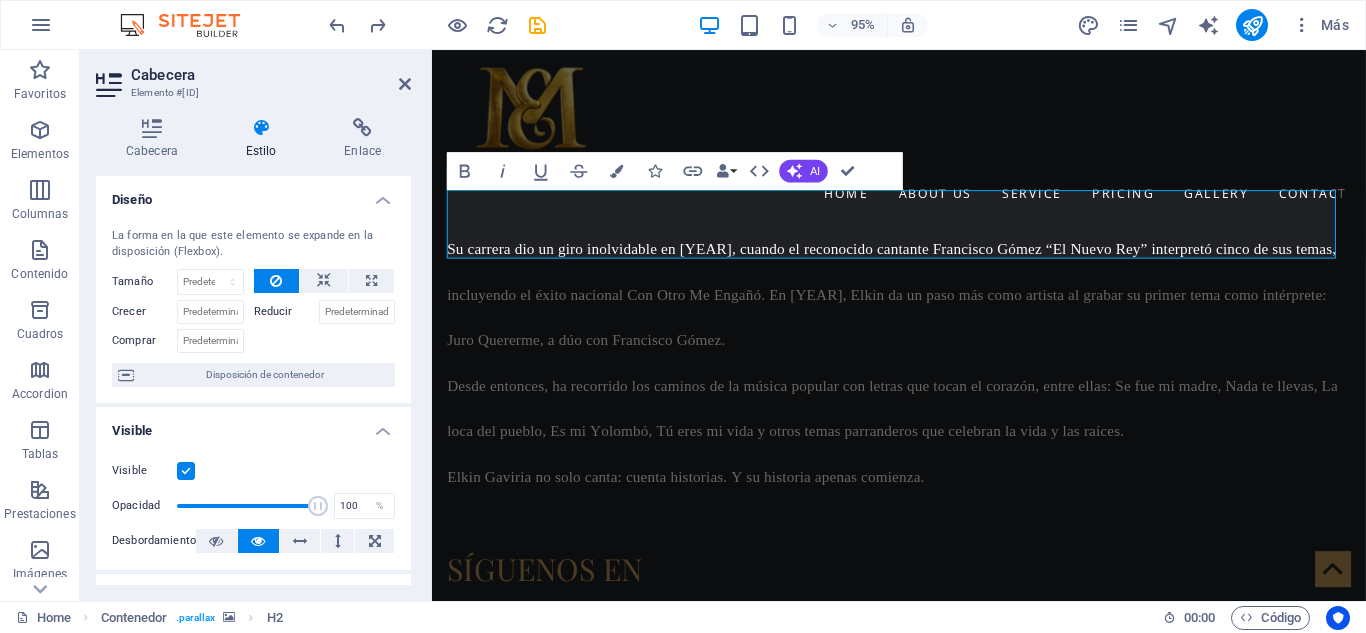 drag, startPoint x: 411, startPoint y: 285, endPoint x: 421, endPoint y: 374, distance: 89.560036 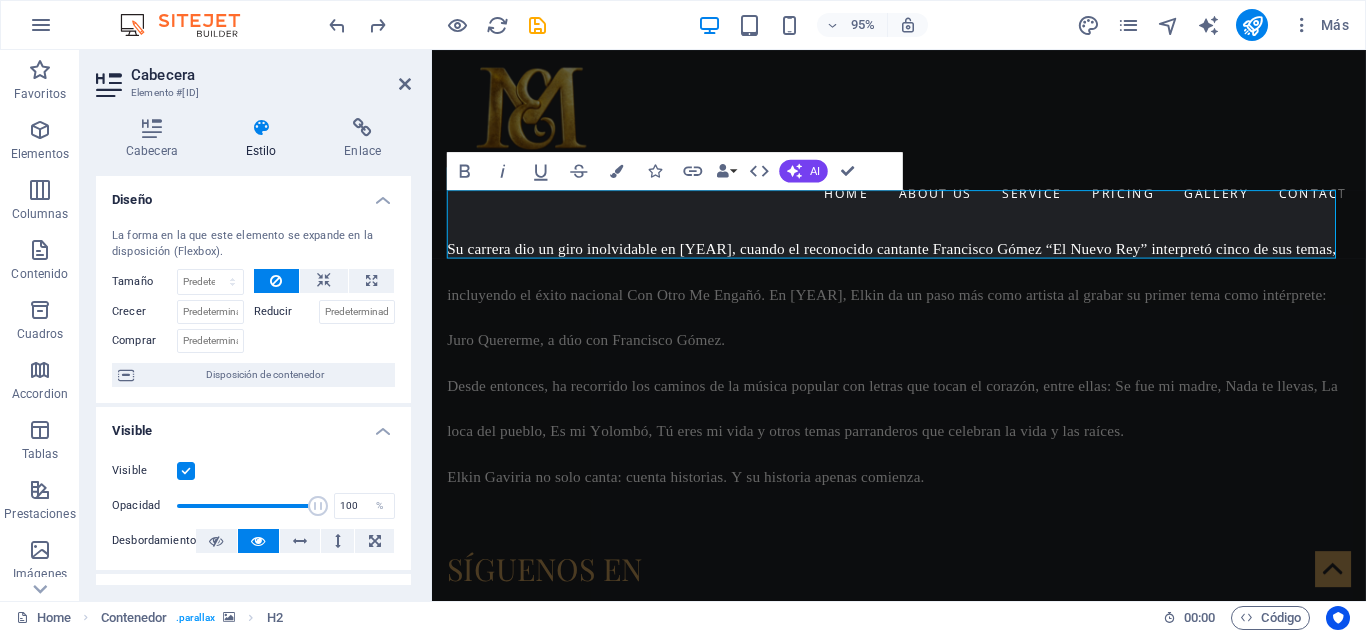 click on "Cabecera Estilo Enlace Configuración Nivel H1 H2 H3 H4 H5 H6 Alineación Los tamaños de fuente y colores predeterminados se definen en Diseño. Editar diseño Predeterminado Element Diseño La forma en la que este elemento se expande en la disposición (Flexbox). Tamaño Predeterminado automático px % 1/1 1/2 1/3 1/4 1/5 1/6 1/7 1/8 1/9 1/10 Crecer Reducir Comprar Disposición de contenedor Visible Visible Opacidad 100 % Desbordamiento Espaciado Margen Predeterminado automático px % rem vw vh Personalizado Personalizado automático px % rem vw vh automático px % rem vw vh automático px % rem vw vh automático px % rem vw vh Espaciado Predeterminado px rem % vh vw Personalizado Personalizado px rem % vh vw px rem % vh vw px rem % vh vw px rem % vh vw Borde Estilo              - Ancho 1 automático px rem % vh vw Personalizado Personalizado 1 automático px rem % vh vw 1 automático px rem % vh vw 1 automático px rem % vh vw 1 automático px rem % vh vw  - Color Esquinas redondeadas px rem % vh" at bounding box center (253, 351) 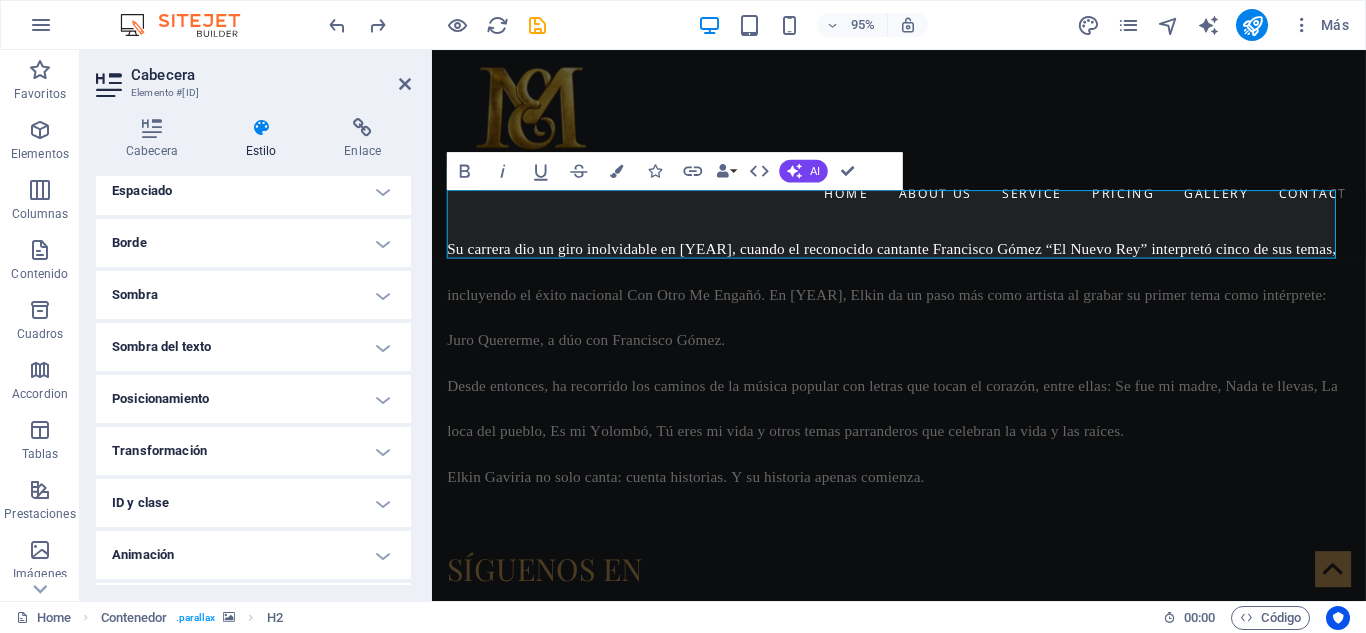 scroll, scrollTop: 411, scrollLeft: 0, axis: vertical 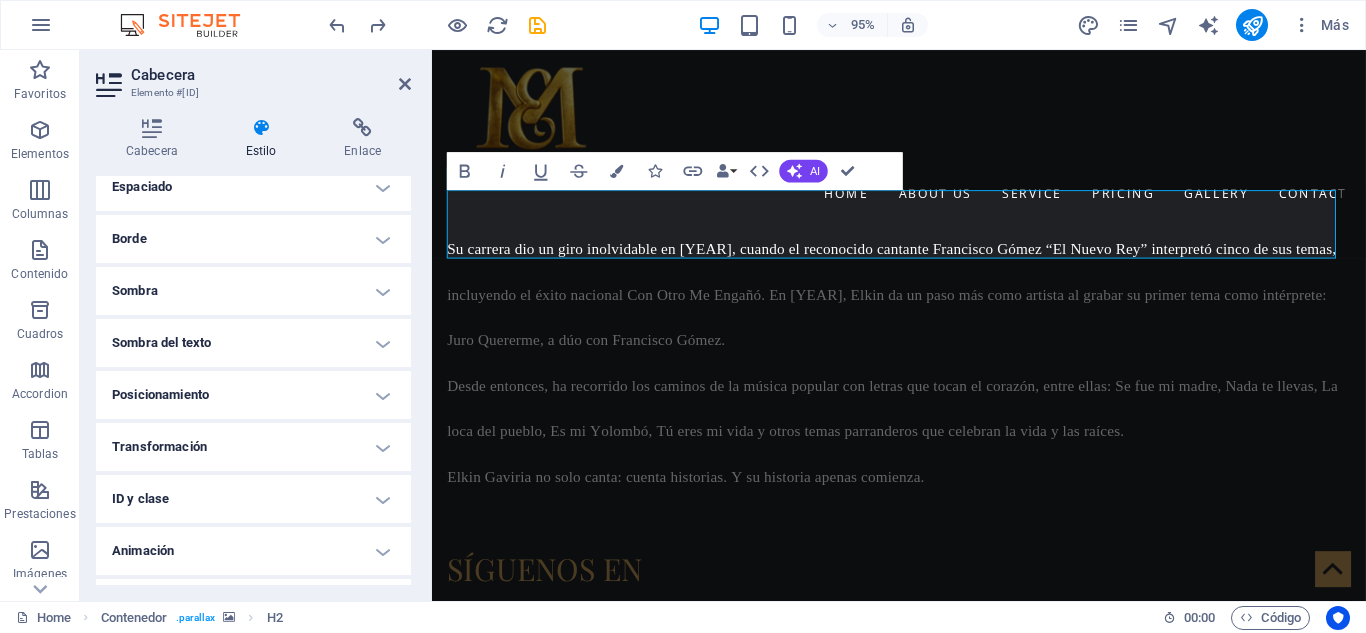 click on "Borde" at bounding box center [253, 239] 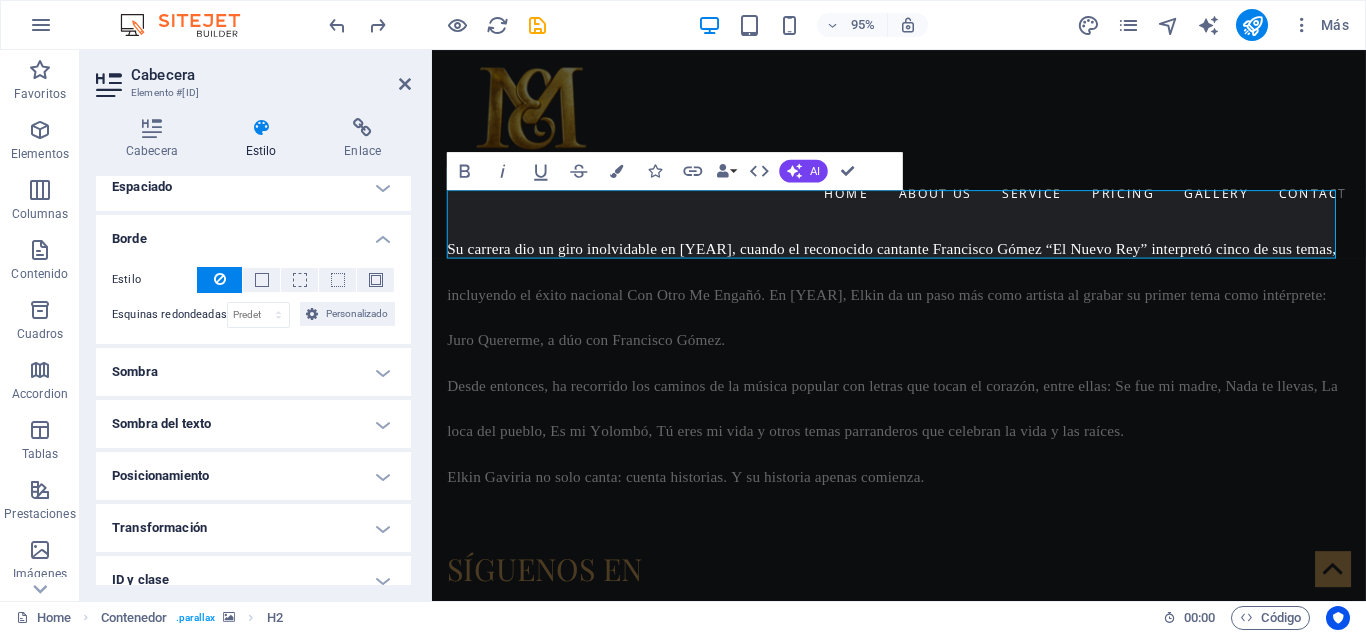 click on "Sombra del texto" at bounding box center (253, 424) 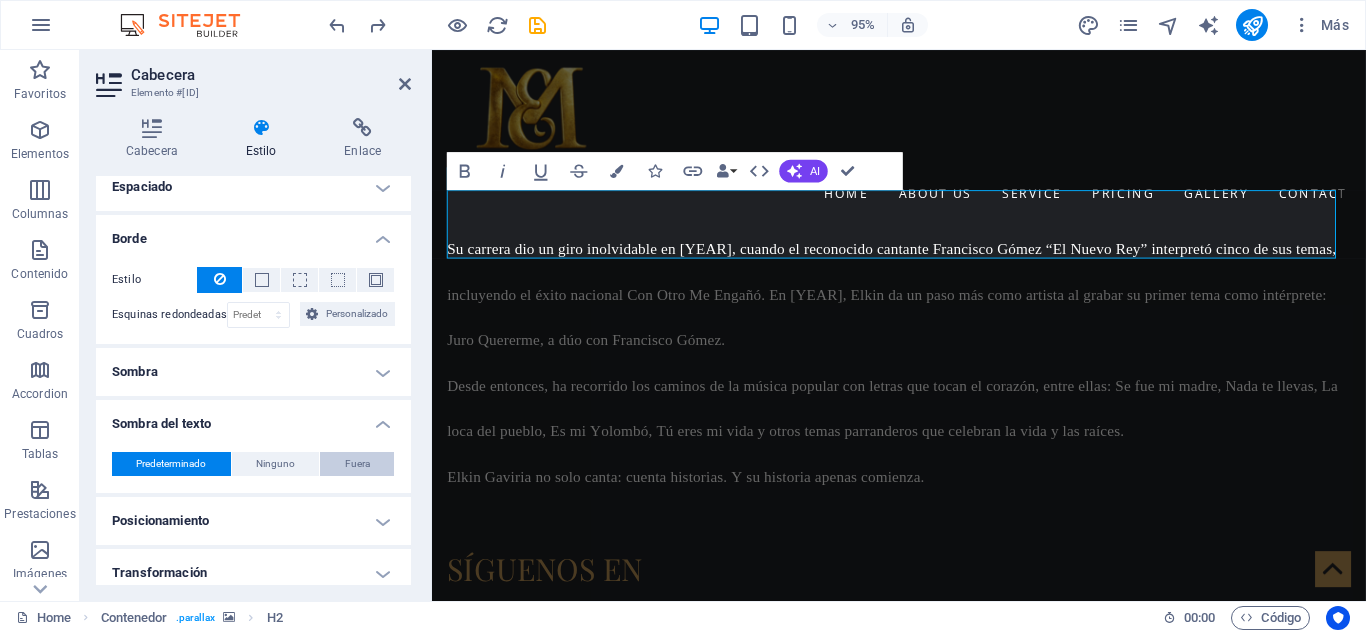 click on "Fuera" at bounding box center (357, 464) 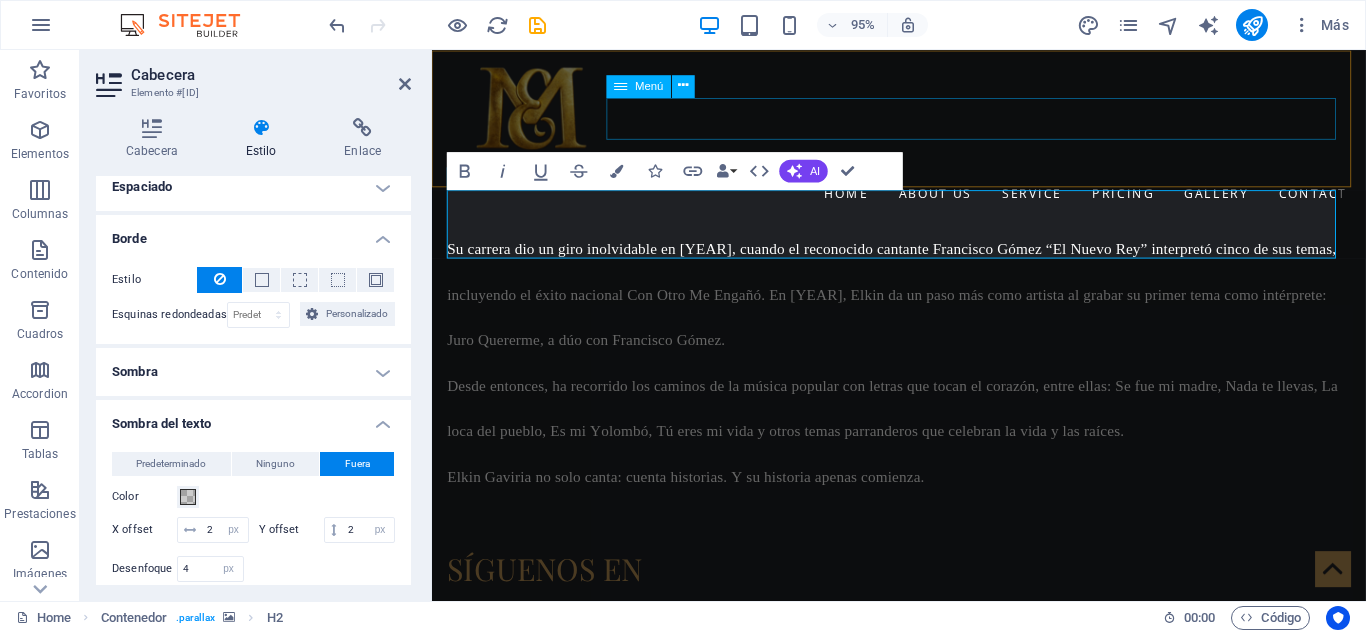 click on "Home About us Service Pricing Gallery Contact" at bounding box center (924, 200) 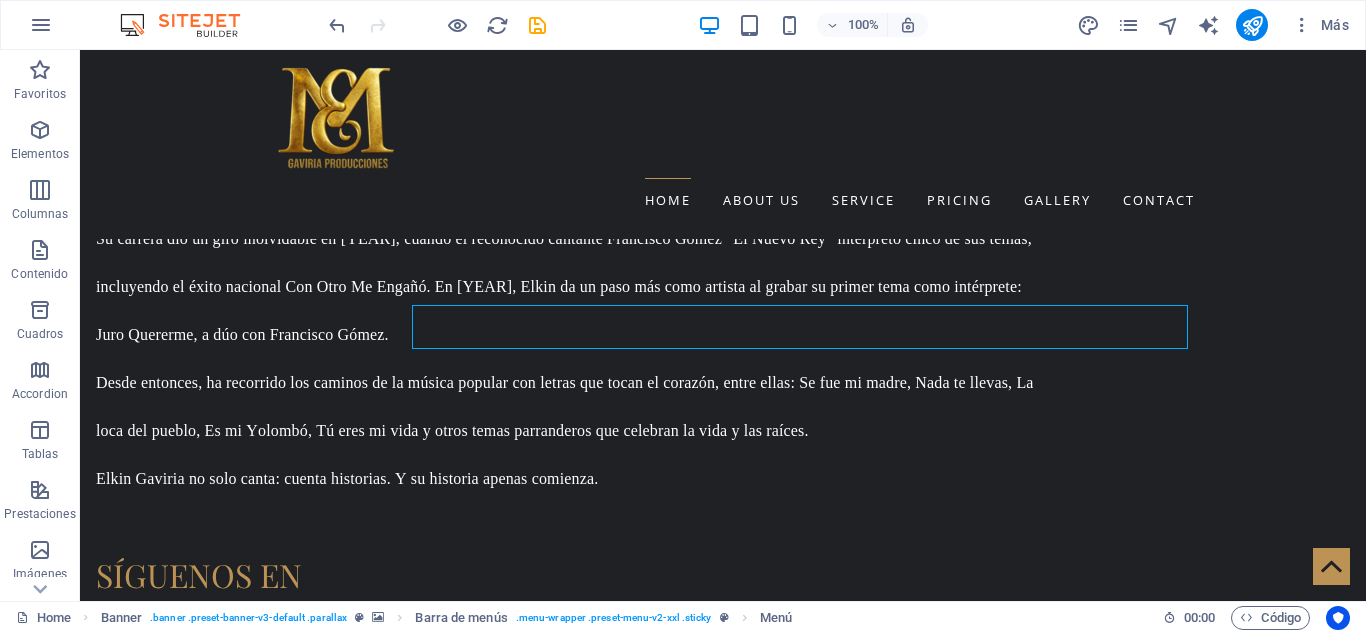scroll, scrollTop: 1864, scrollLeft: 0, axis: vertical 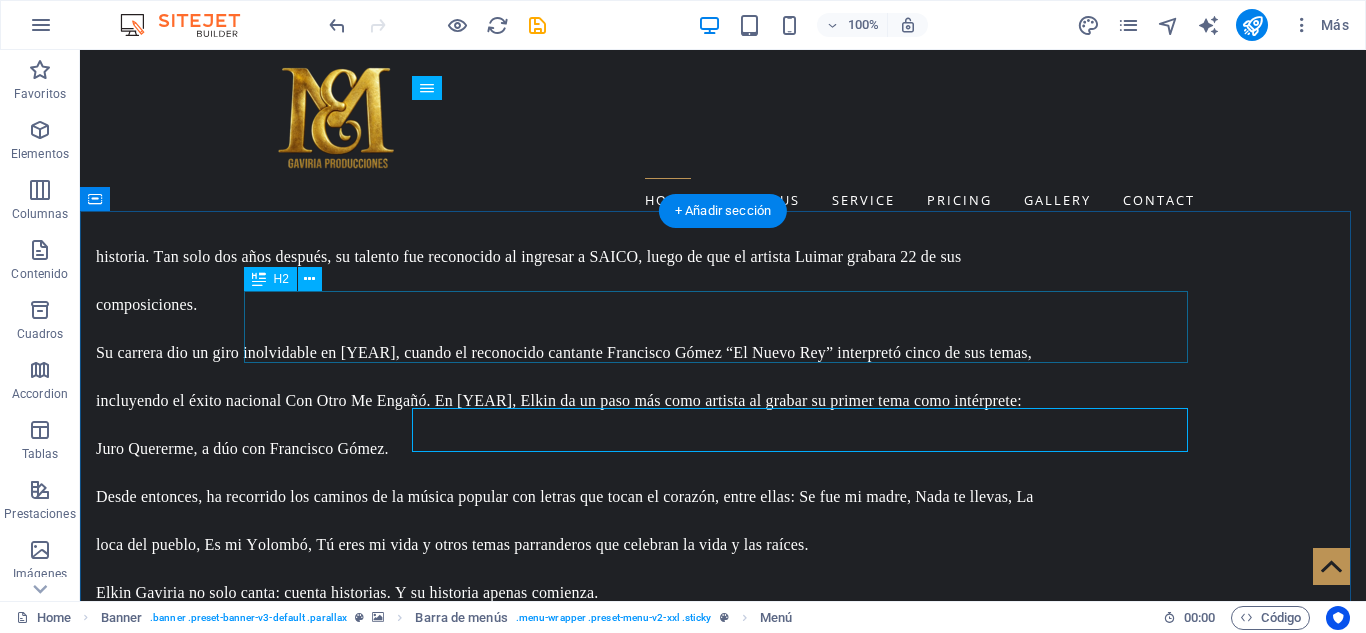click on "SERVICIOS" at bounding box center [723, 1642] 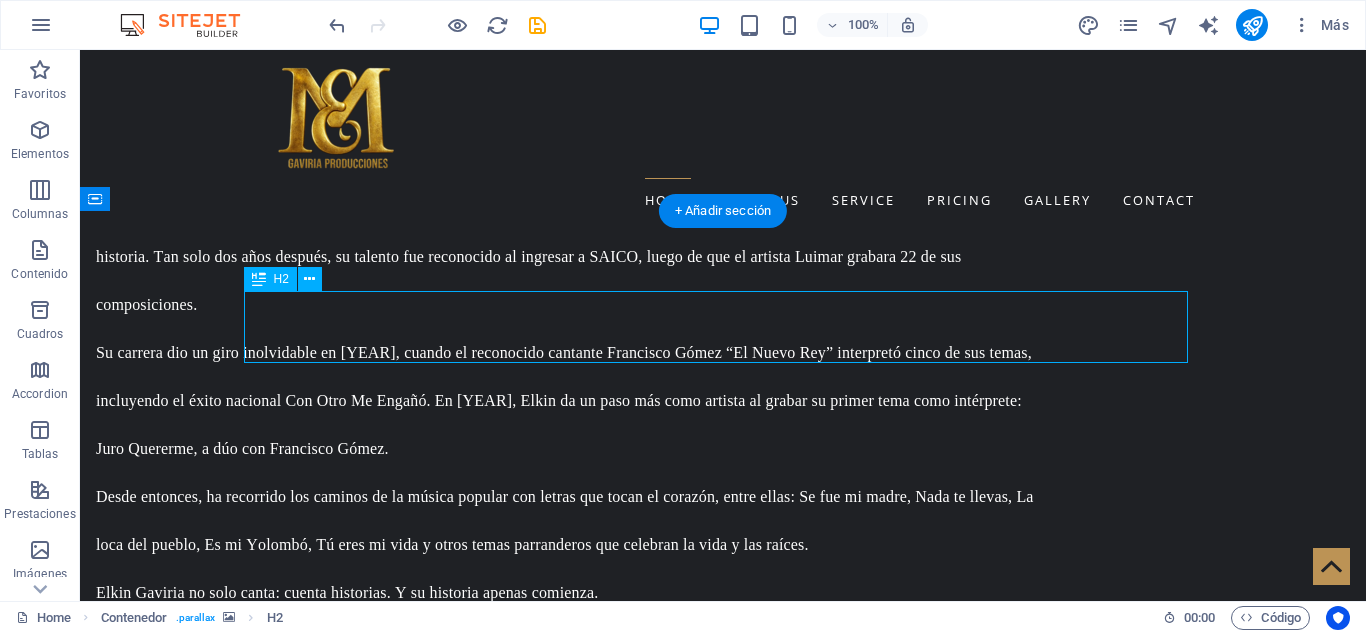 click on "SERVICIOS" at bounding box center (723, 1642) 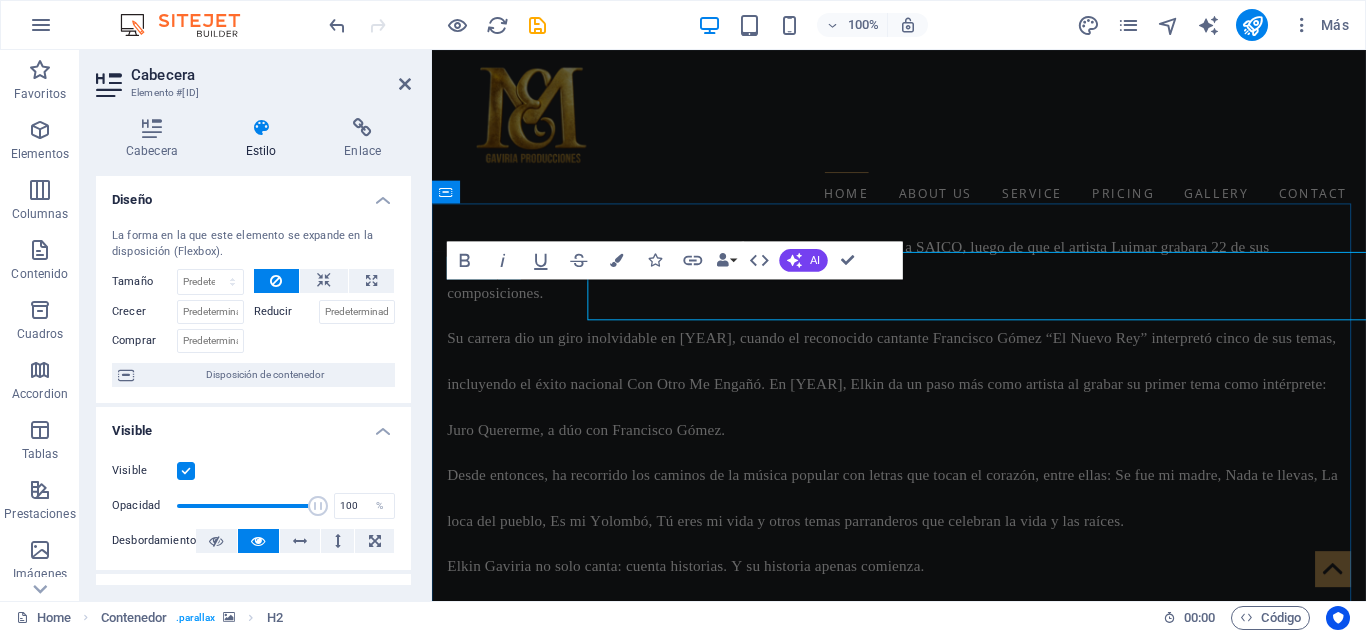 click on "SERVICIOS serenatas Eventos sociales , publicos y privados , amenizamos toda clase de eventos, bodas, cumpleaños y reuniones. animación de eventos Animación de toda clase de eventos, contamos con un gran portafolio de animadores profesionales para ti. alquiler de sonido Montaje de todo tipo de sonido para eventos, tarima, luces y mucho más. .fa-secondary{opacity:.4} booking de artistas contratacción de artistas reconocidos con descuentos especiales. Ver todos nuestros servicios" at bounding box center (924, 2233) 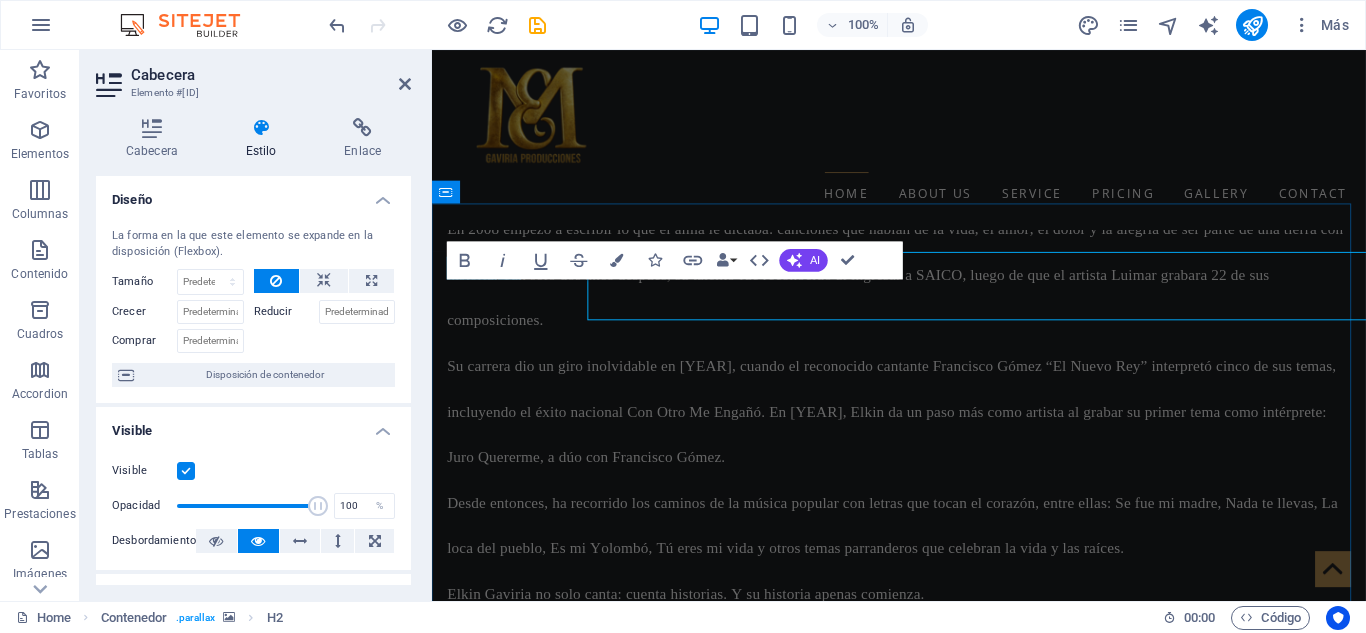 scroll, scrollTop: 1893, scrollLeft: 0, axis: vertical 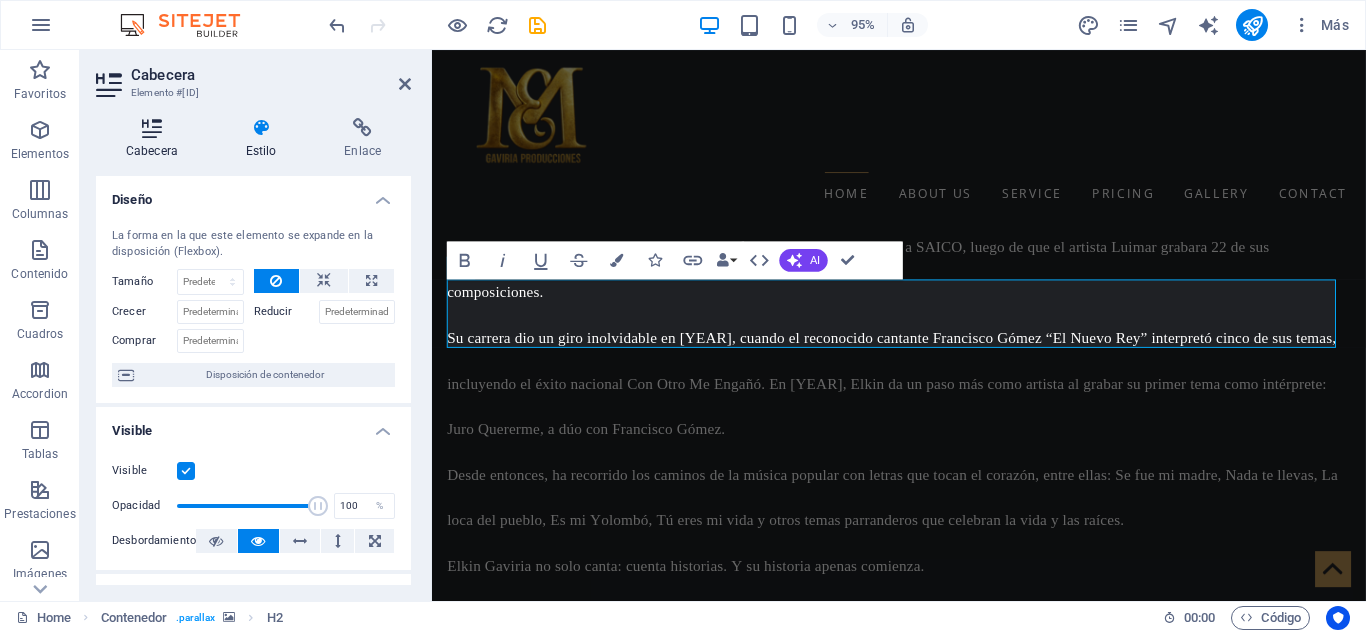 click at bounding box center (152, 128) 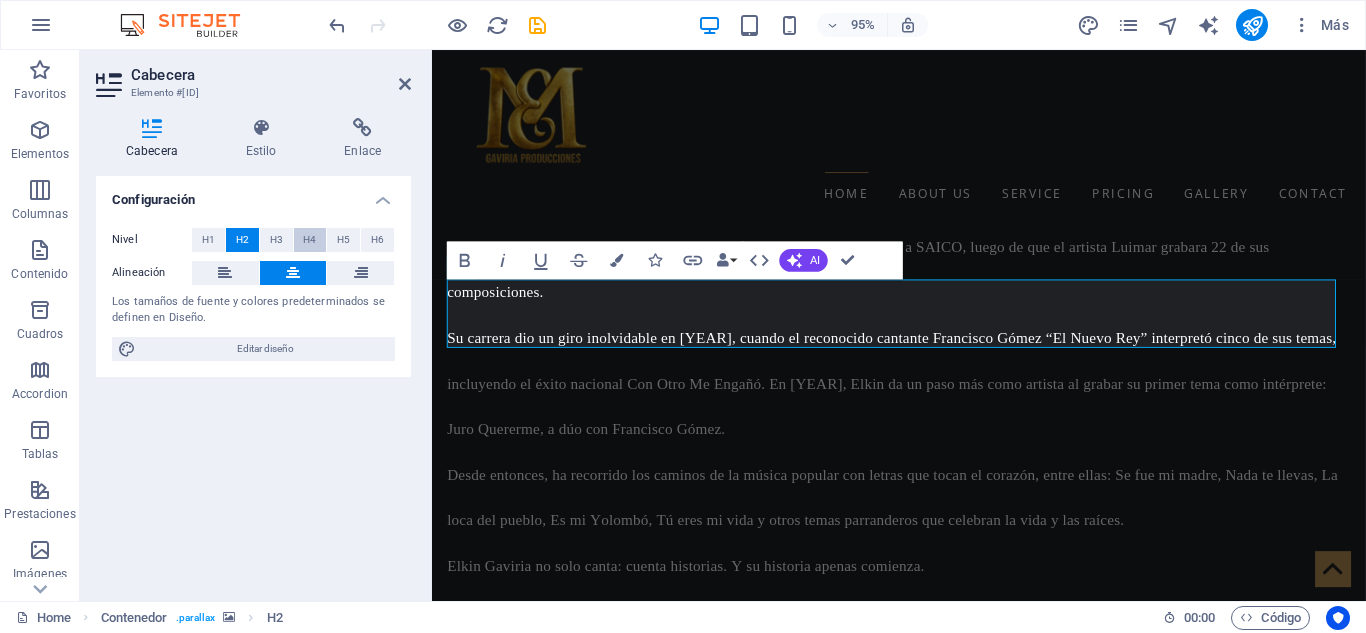 click on "H4" at bounding box center [310, 240] 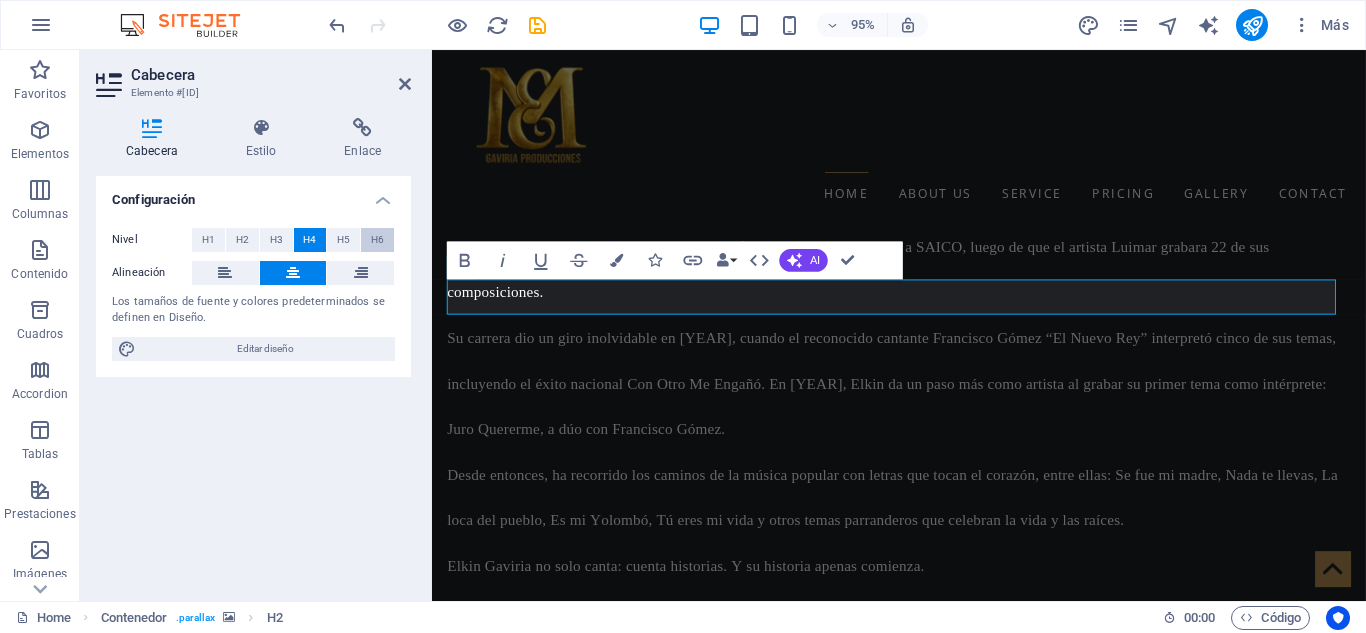click on "H6" at bounding box center [377, 240] 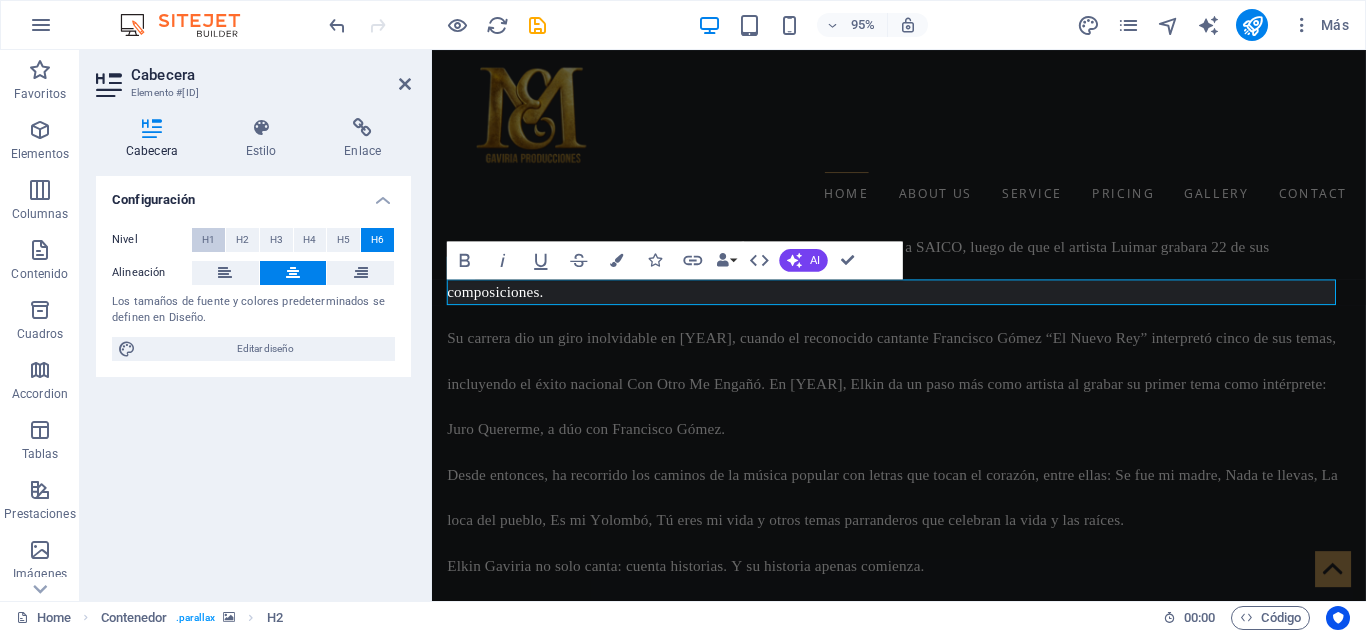 click on "H1" at bounding box center (208, 240) 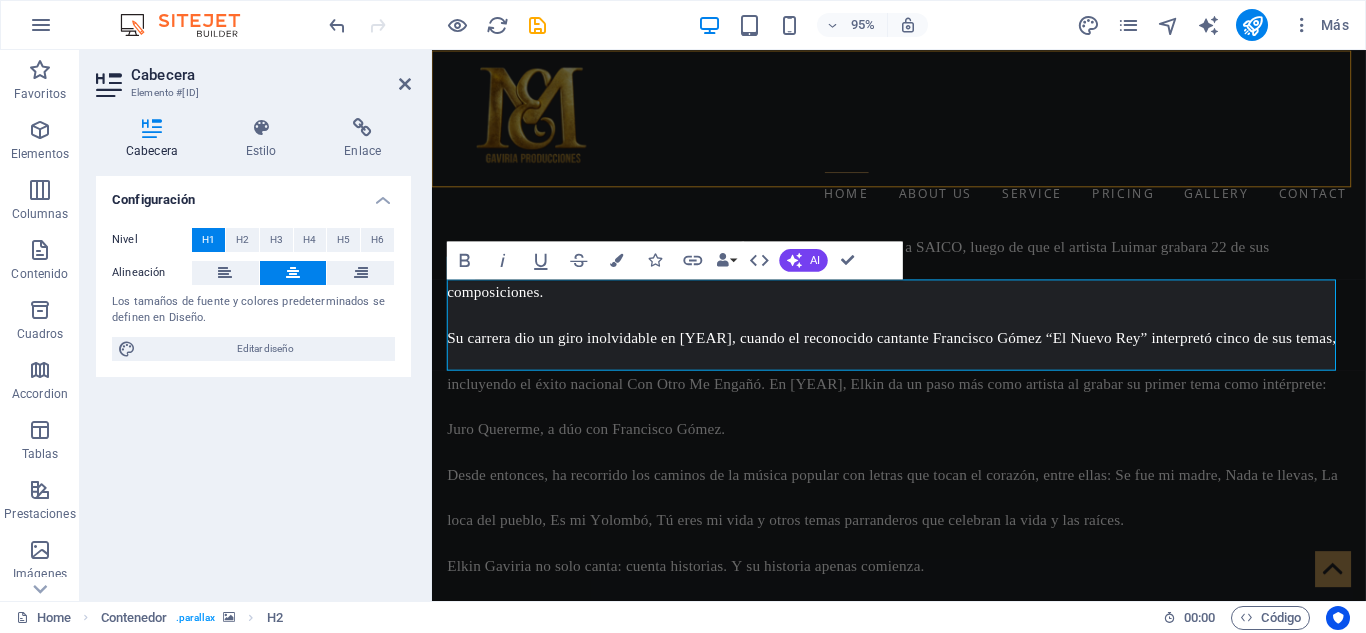 click on "Home About us Service Pricing Gallery Contact" at bounding box center (923, 144) 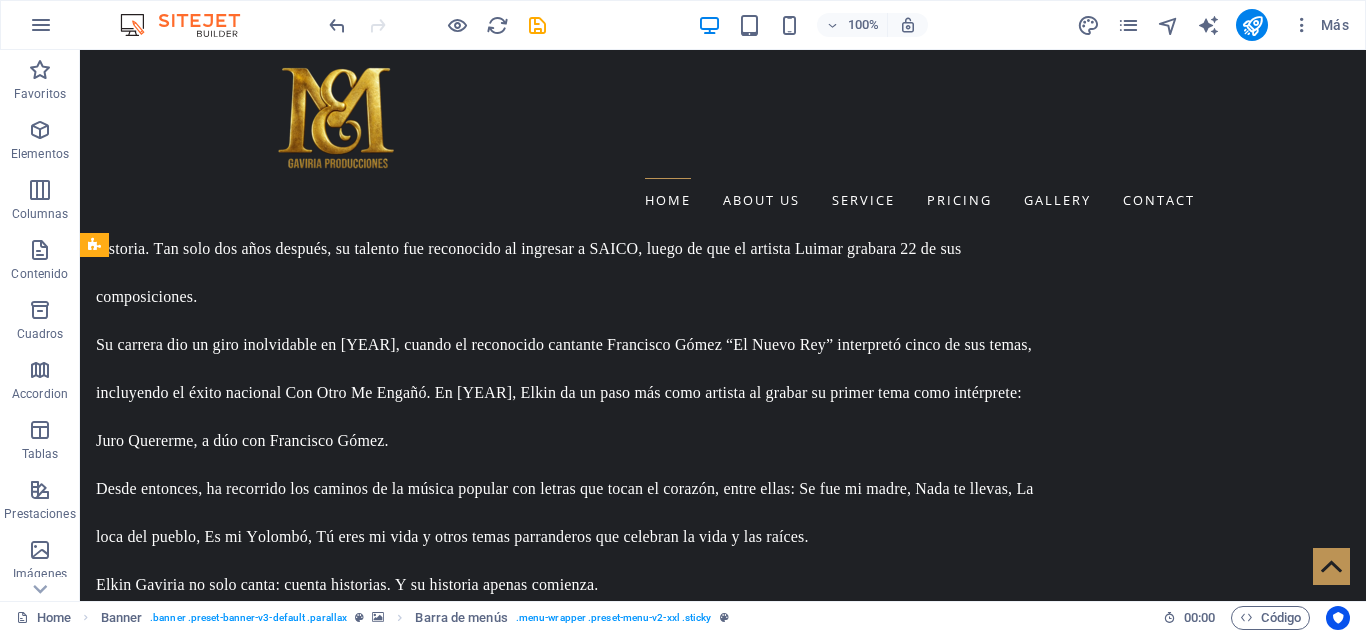 scroll, scrollTop: 1861, scrollLeft: 0, axis: vertical 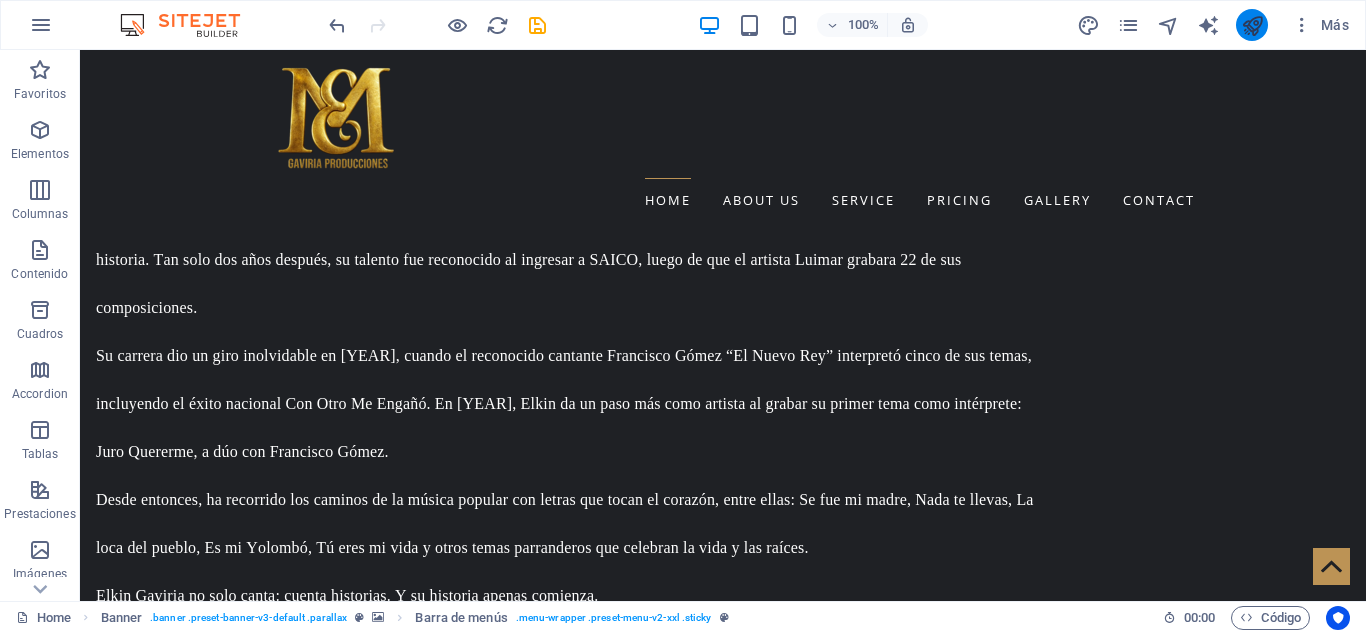click at bounding box center (1252, 25) 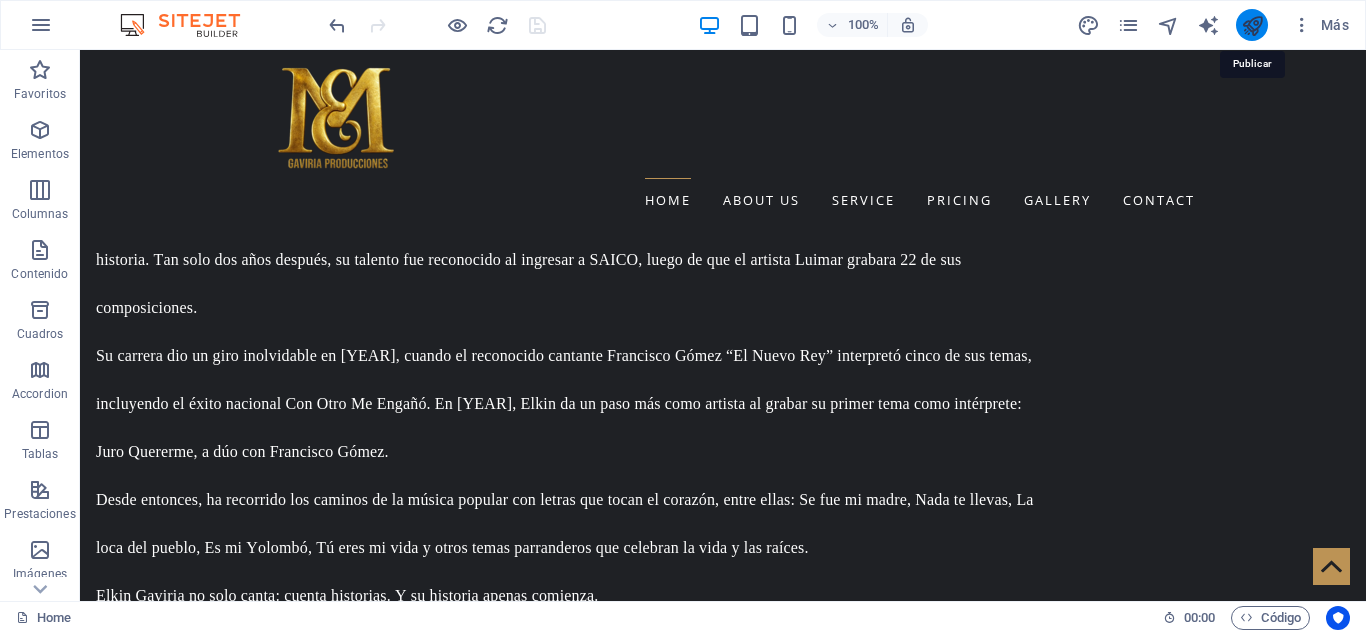 click at bounding box center [1252, 25] 